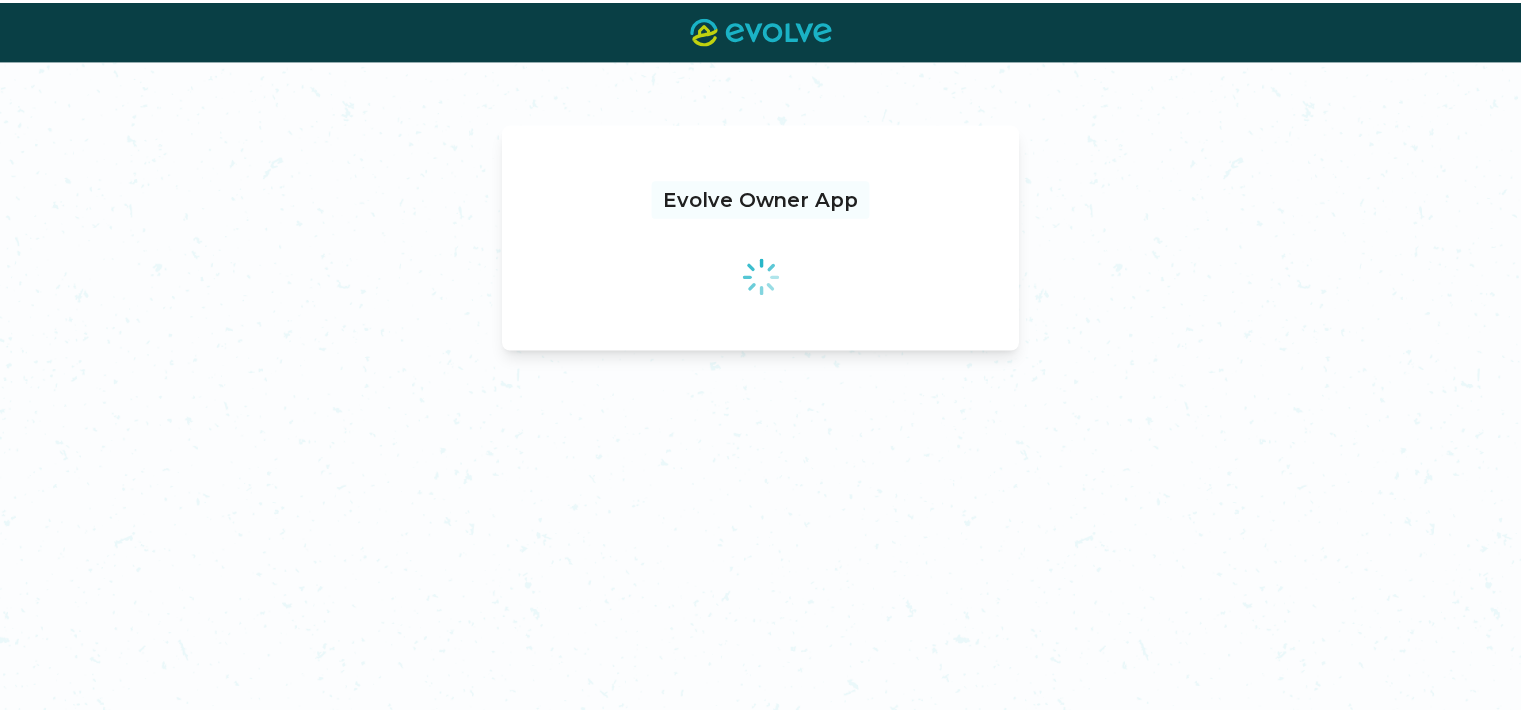 scroll, scrollTop: 0, scrollLeft: 0, axis: both 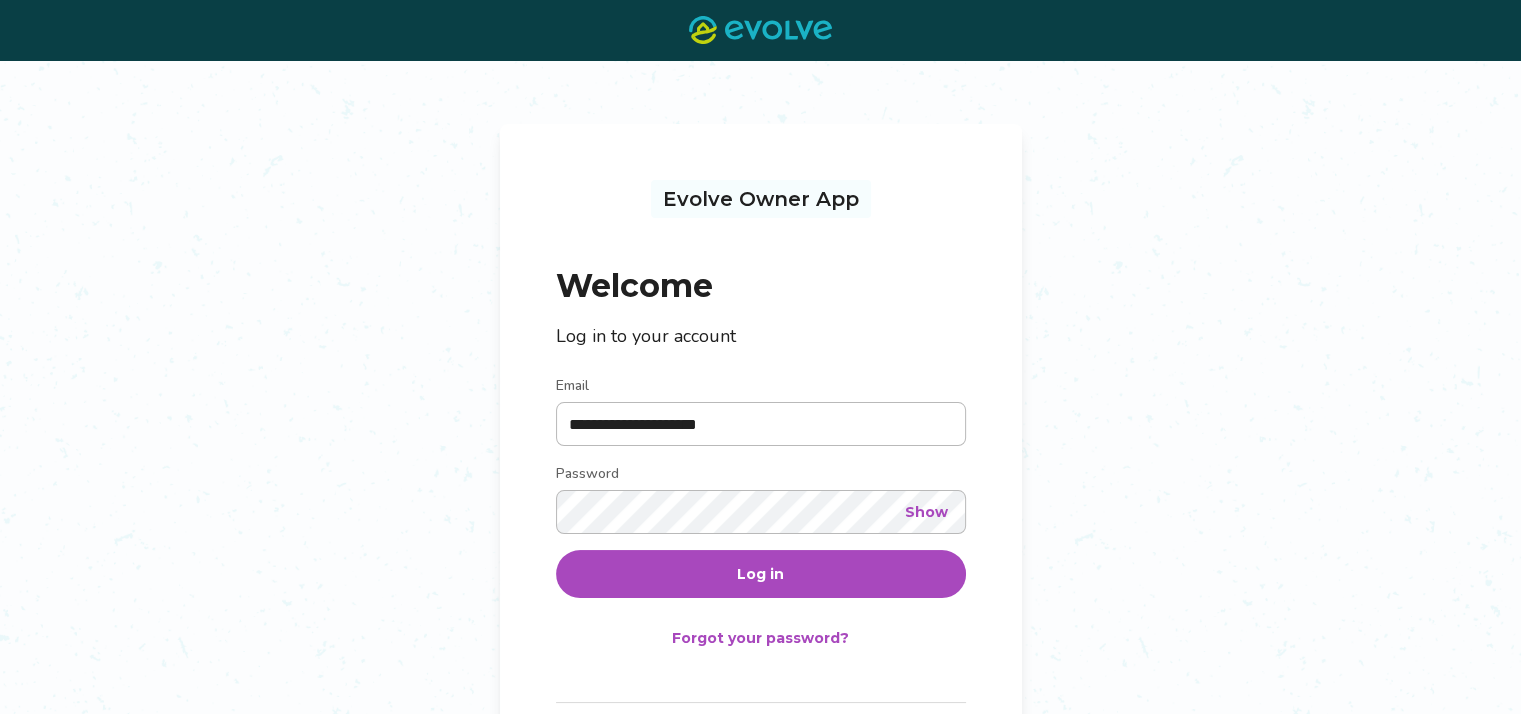 click on "Log in" at bounding box center (761, 574) 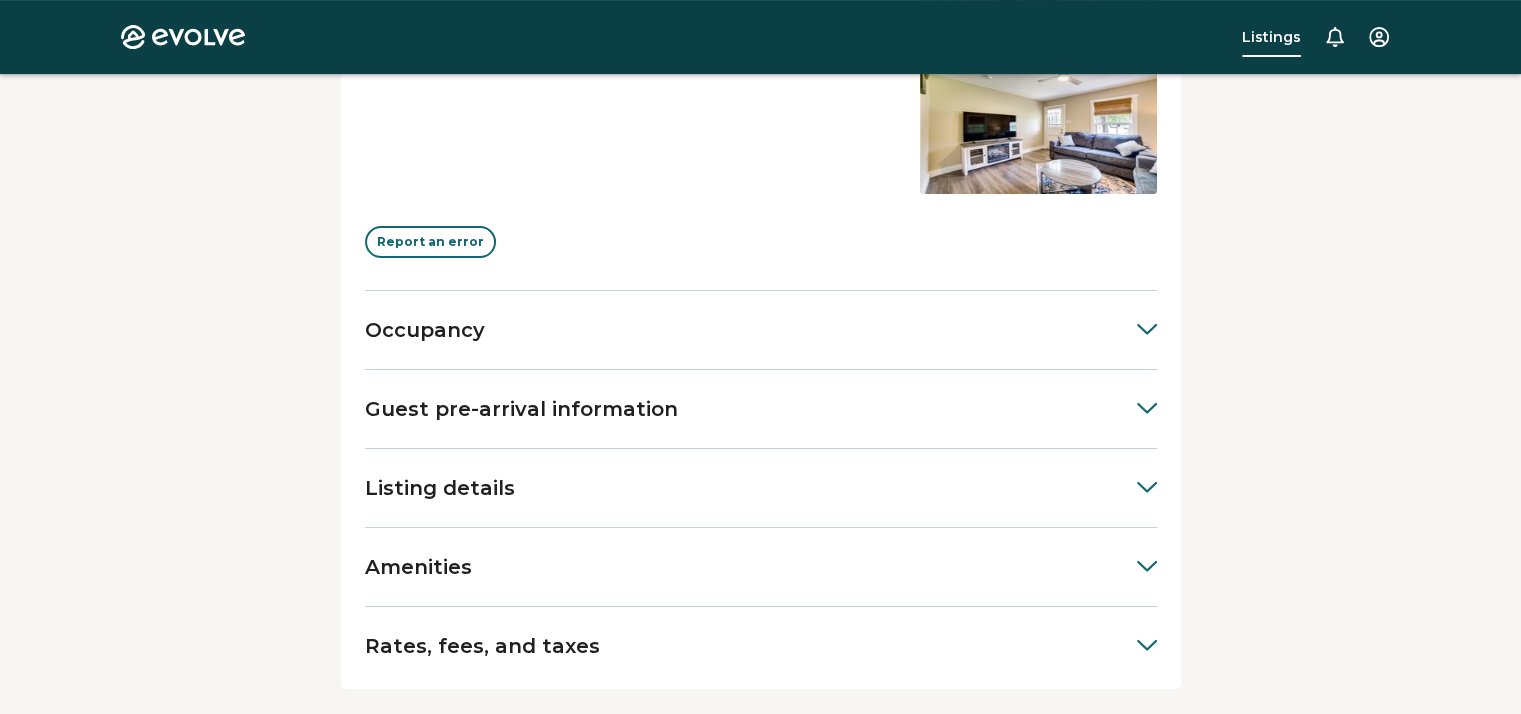 scroll, scrollTop: 709, scrollLeft: 0, axis: vertical 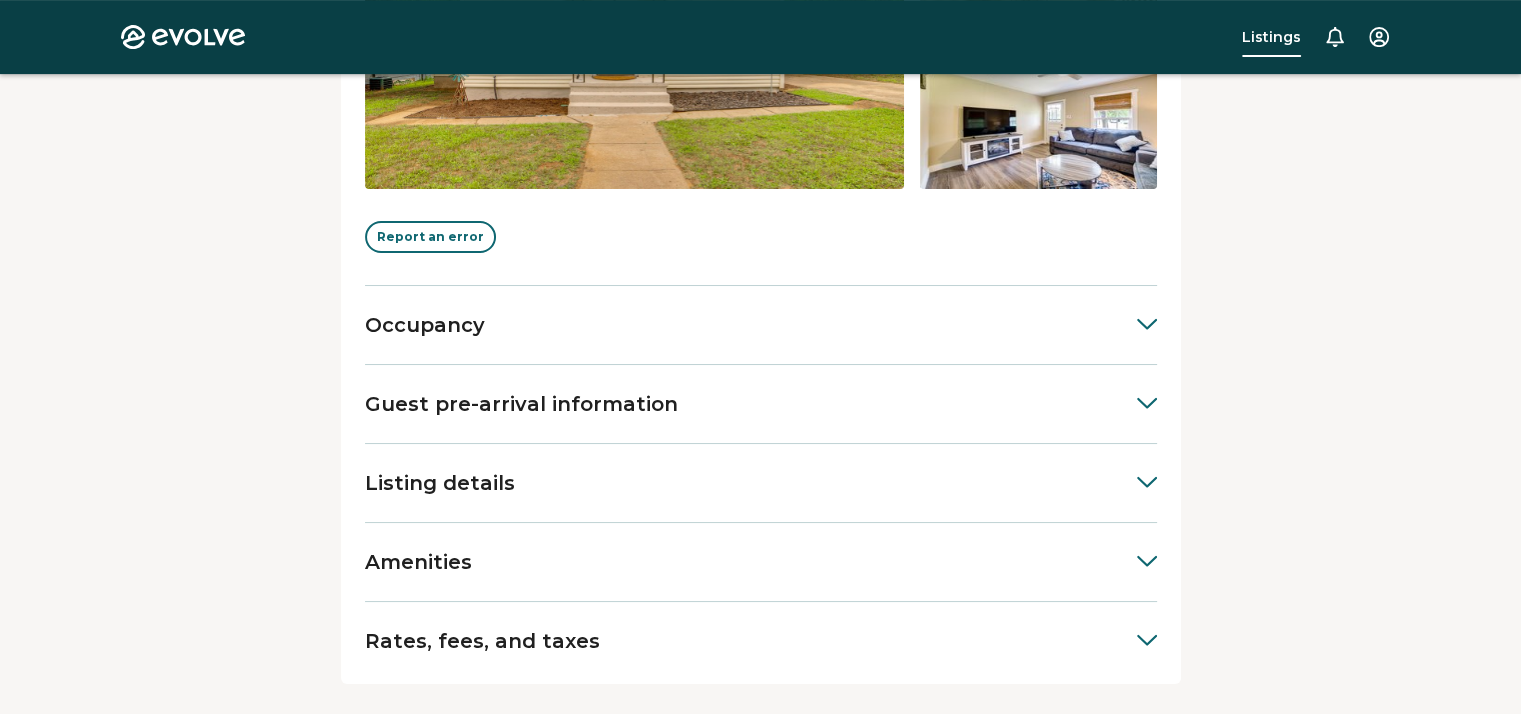 click on "Guest pre-arrival information" at bounding box center (761, 404) 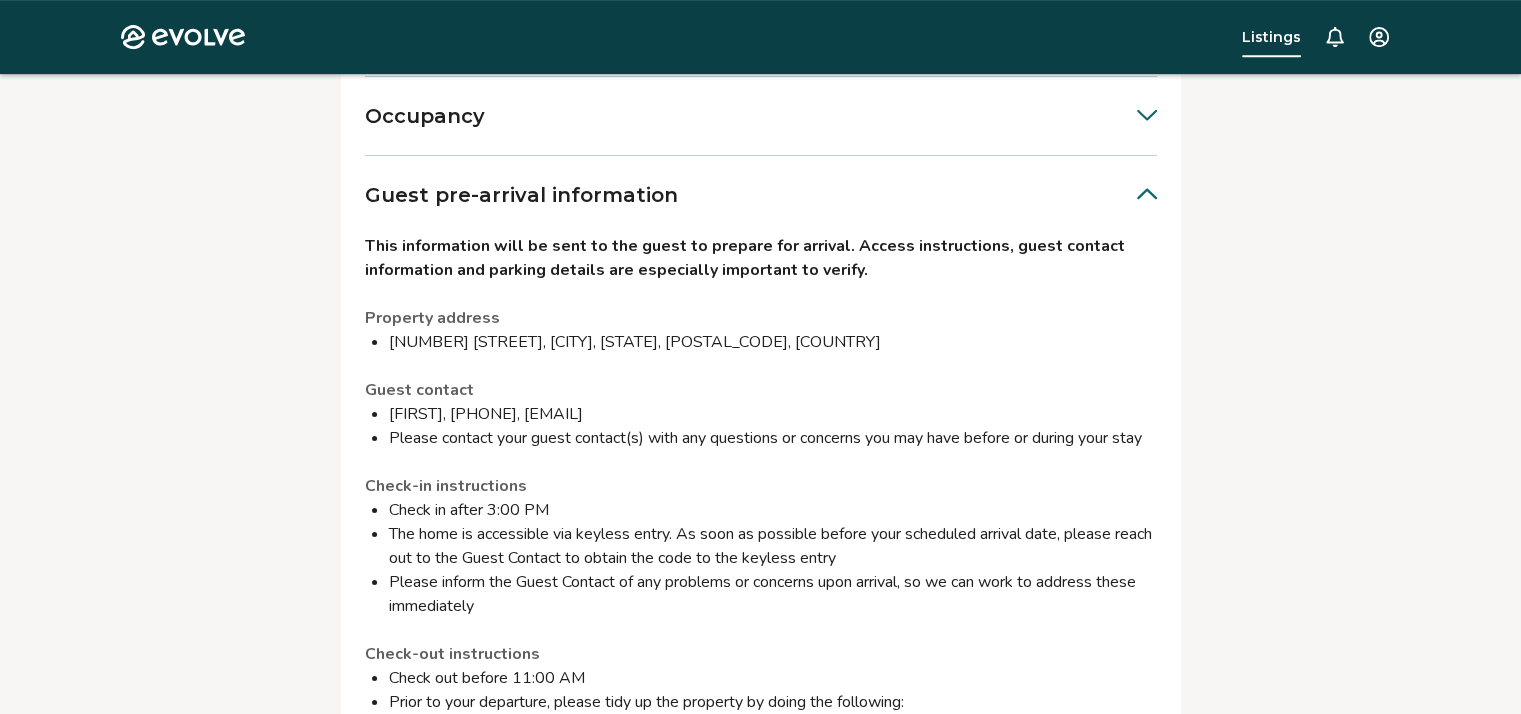 scroll, scrollTop: 920, scrollLeft: 0, axis: vertical 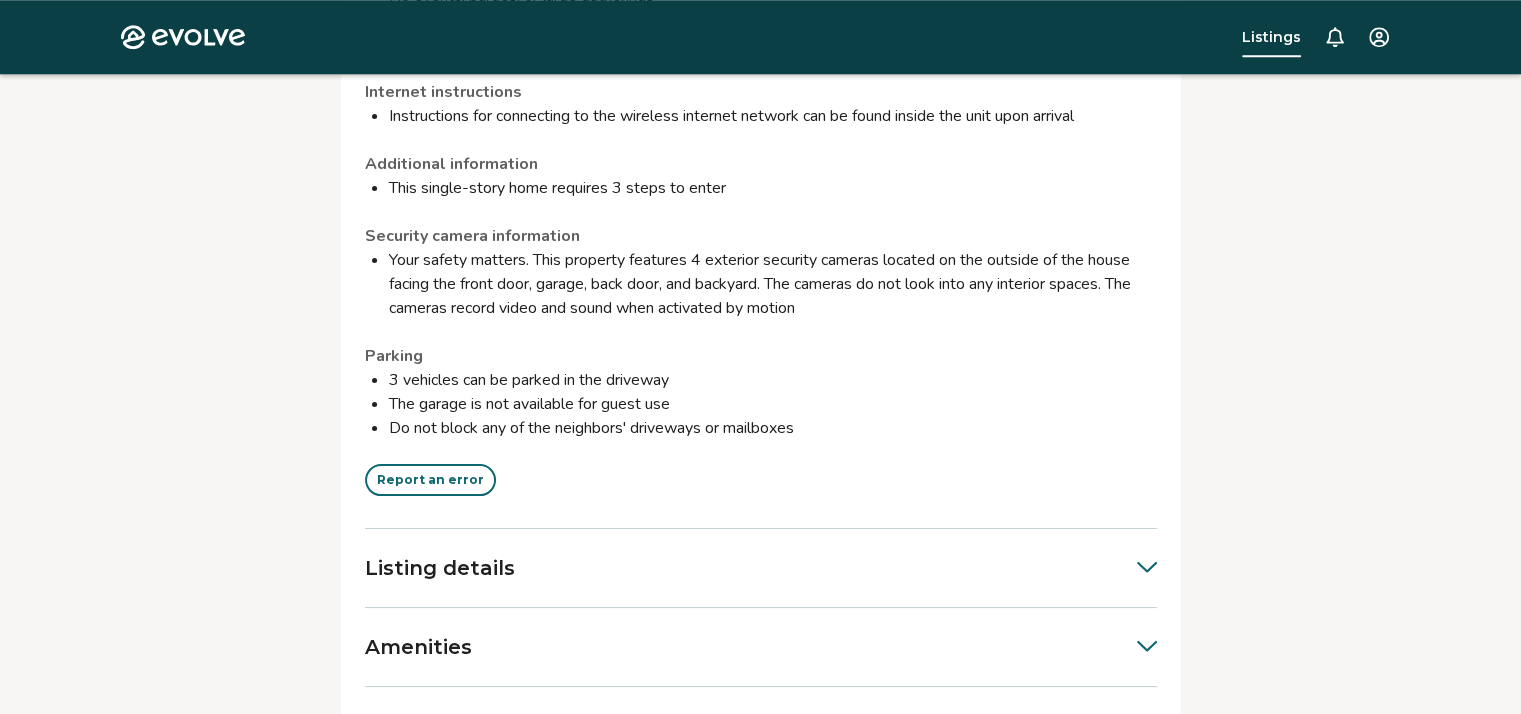click on "Report an error" at bounding box center (430, 480) 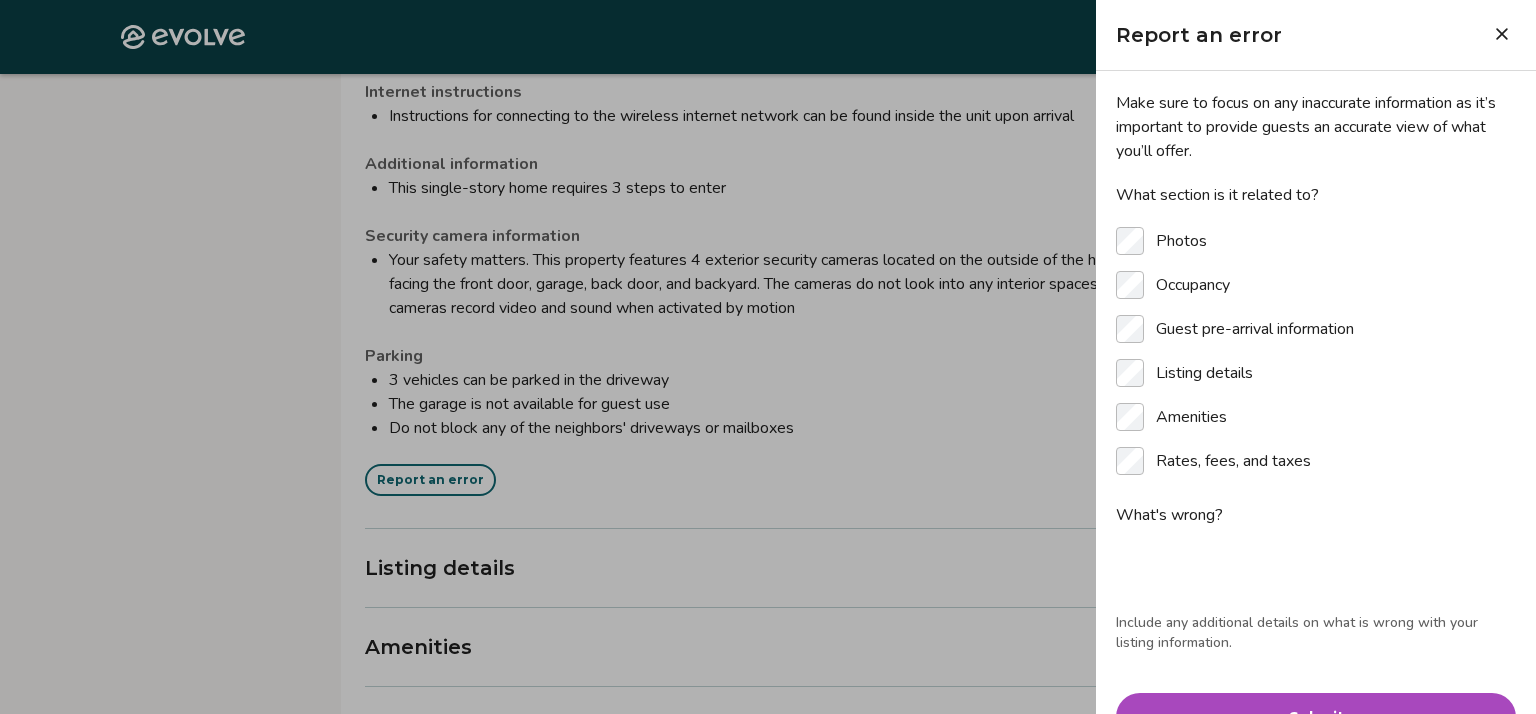 type on "*" 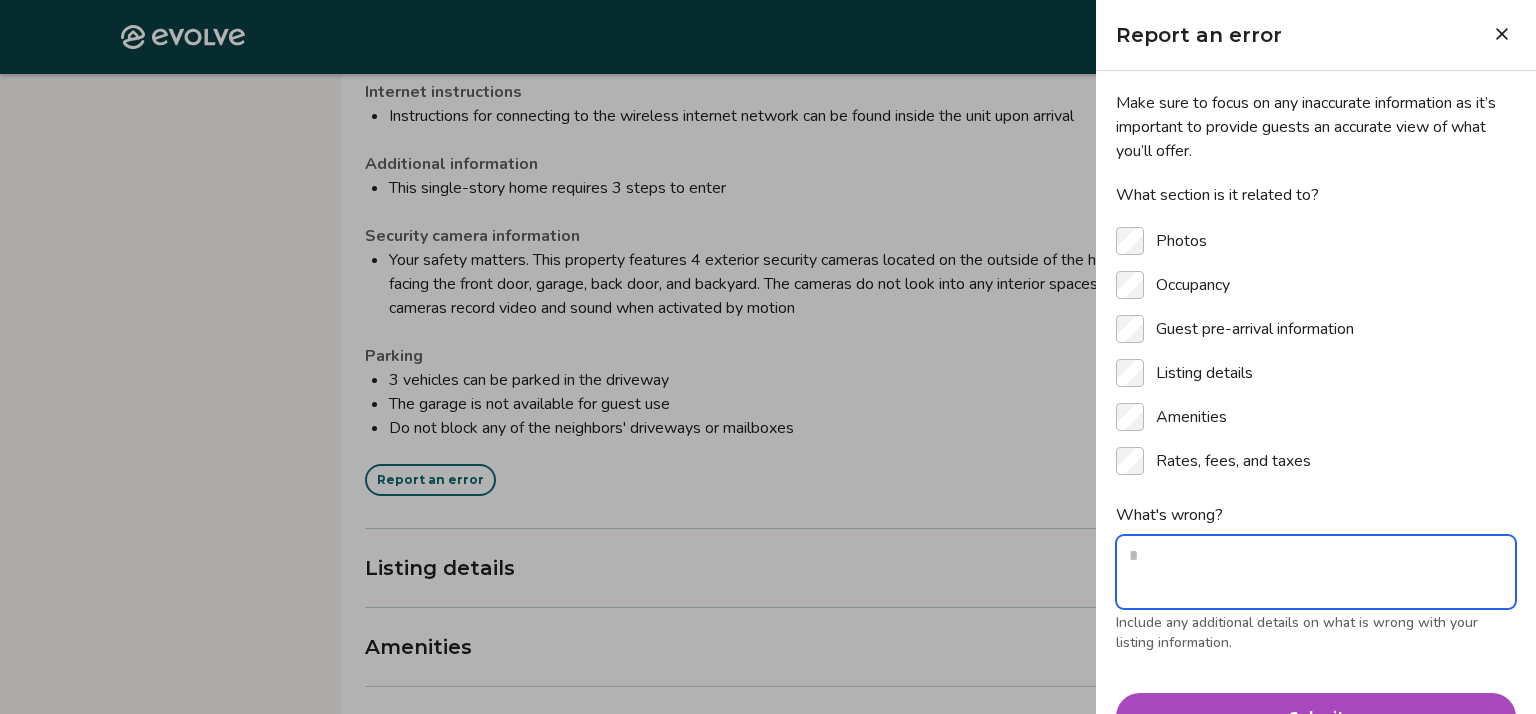 click on "What's wrong?" at bounding box center (1316, 572) 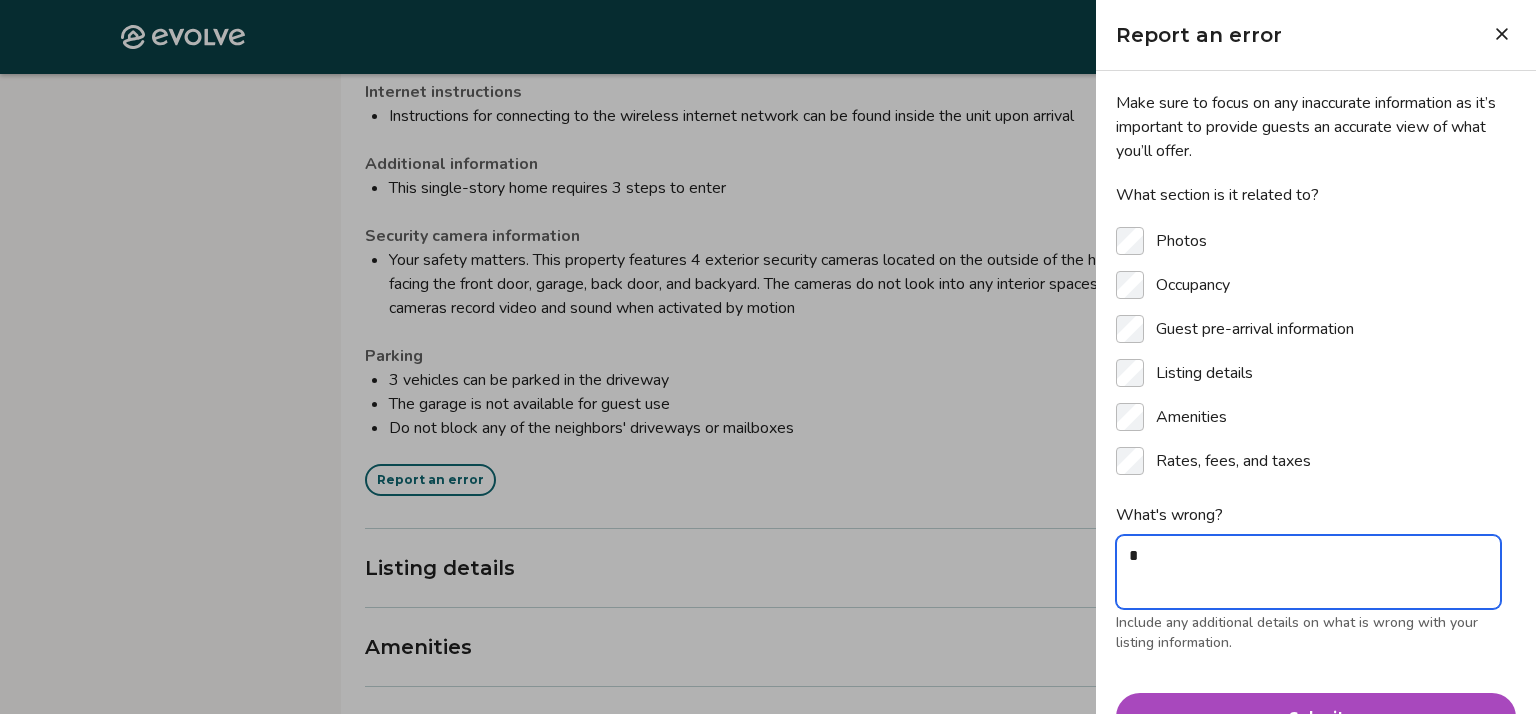 type on "**" 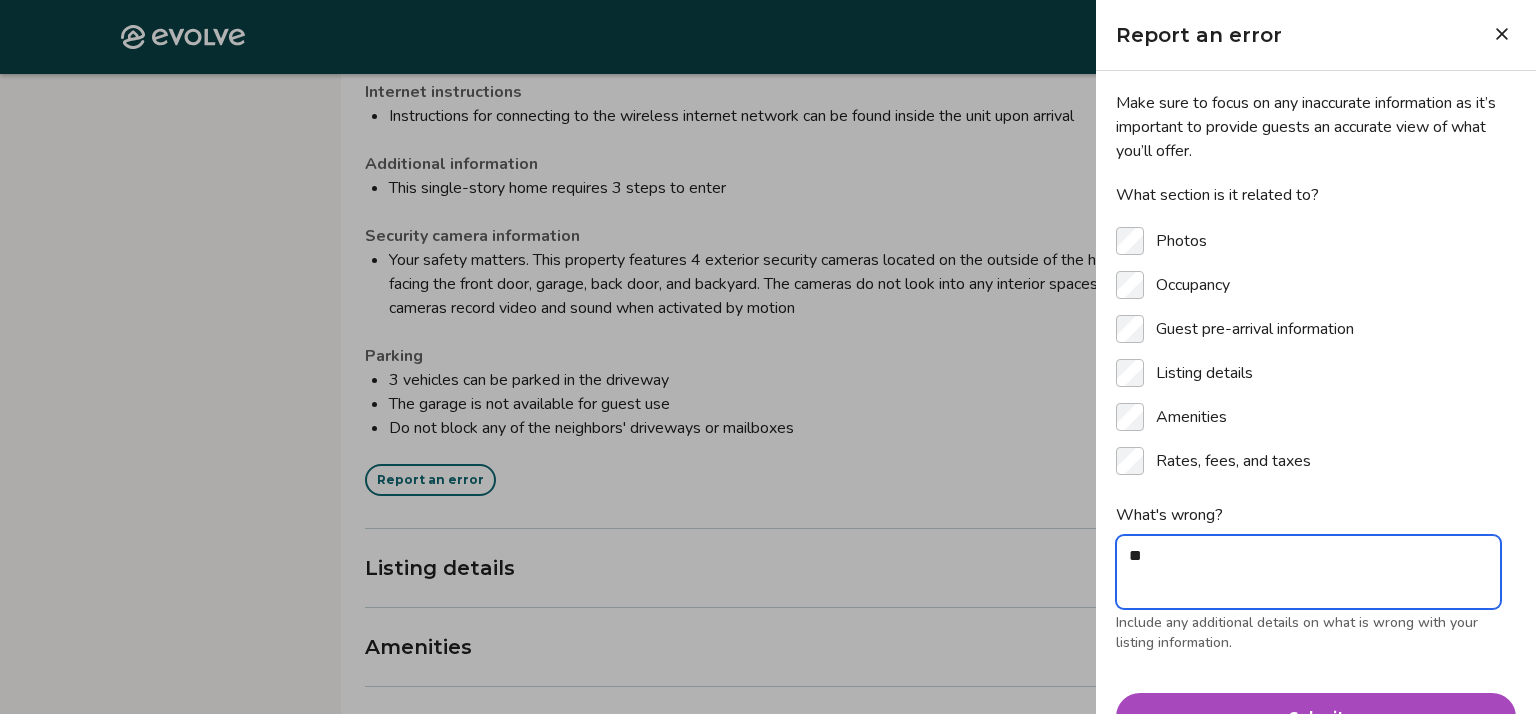 type on "***" 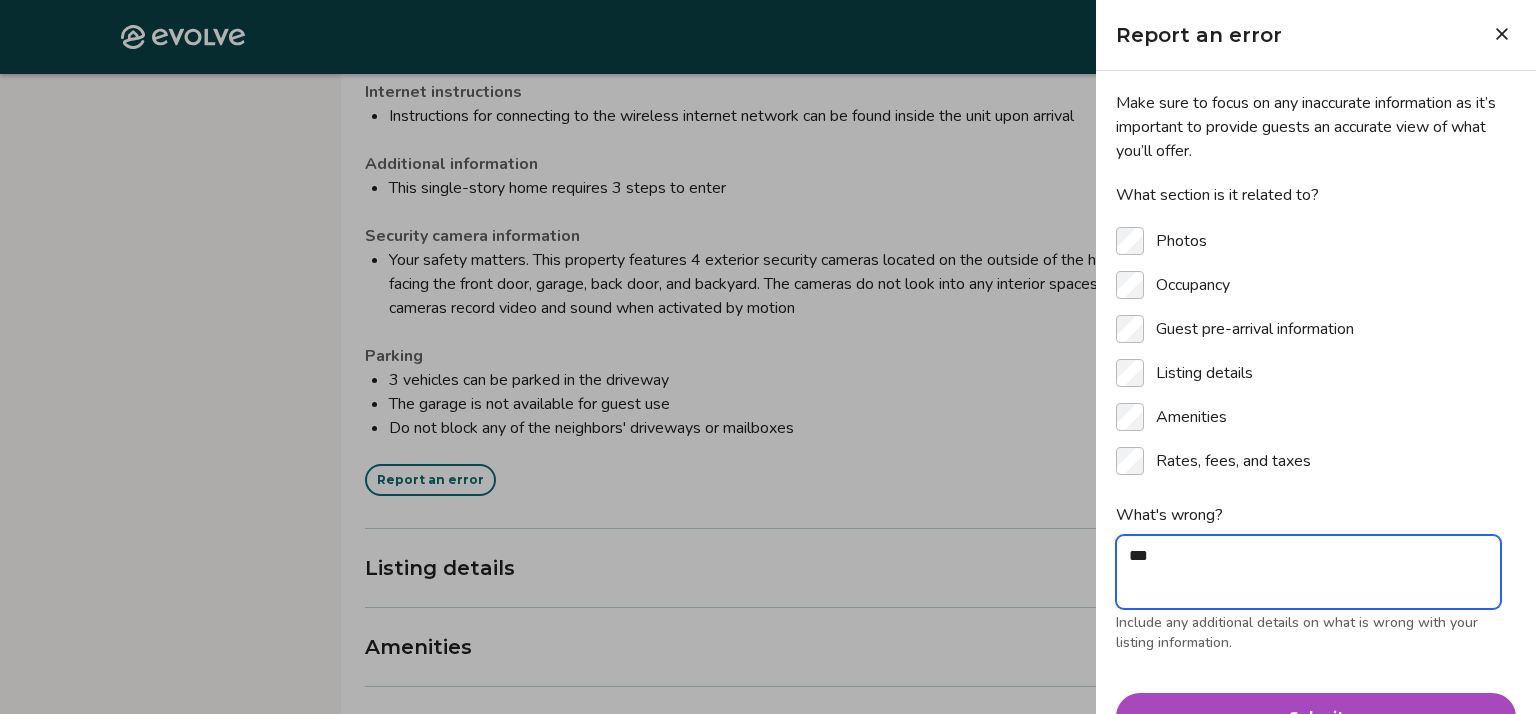 type on "****" 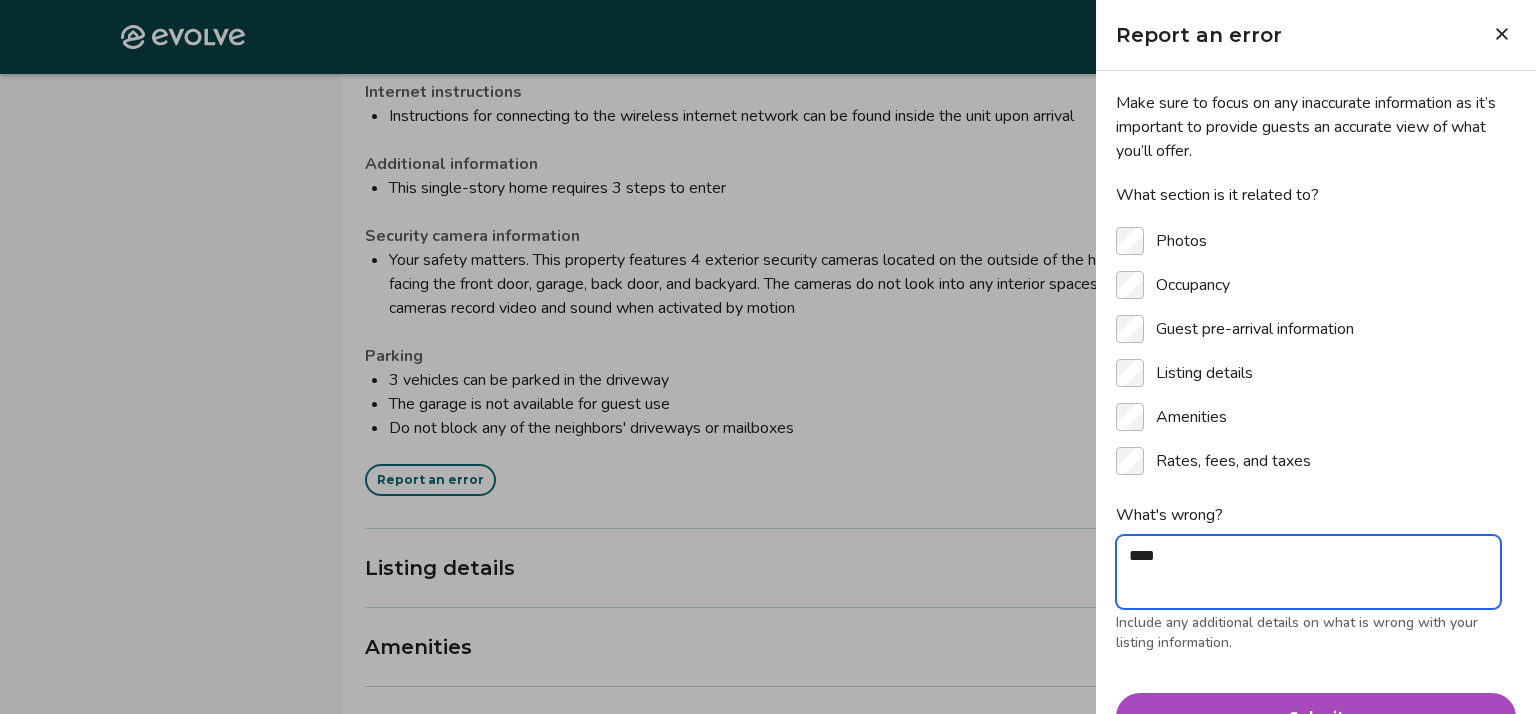type on "*****" 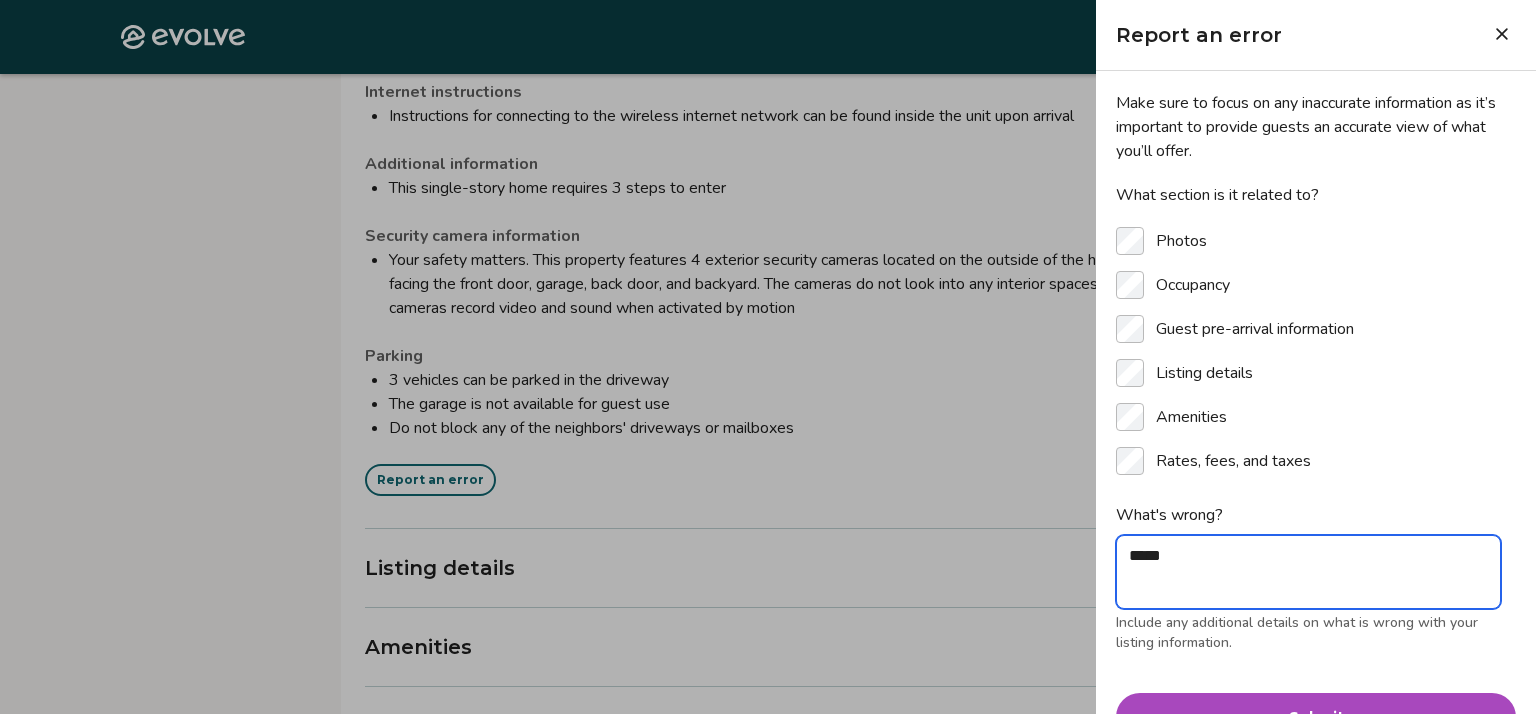type on "******" 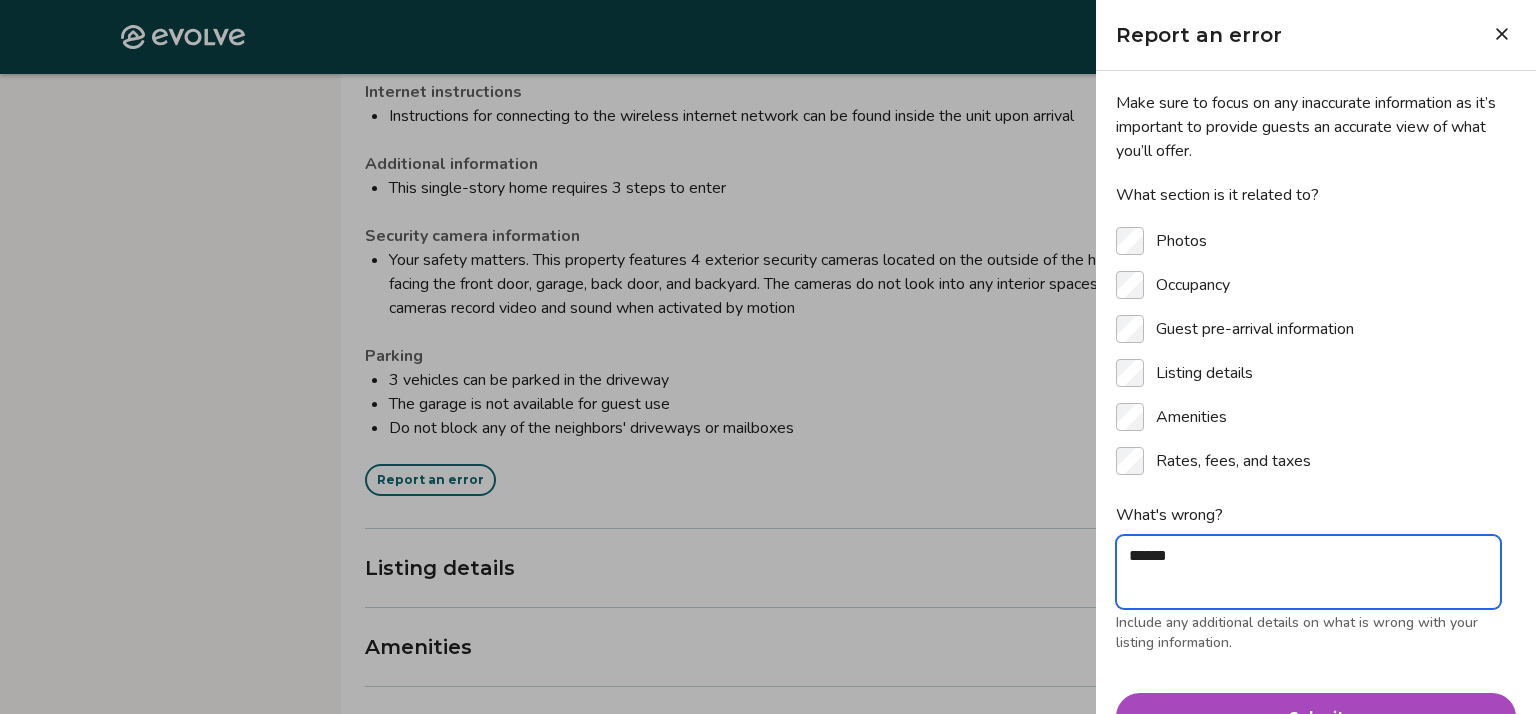 type on "*******" 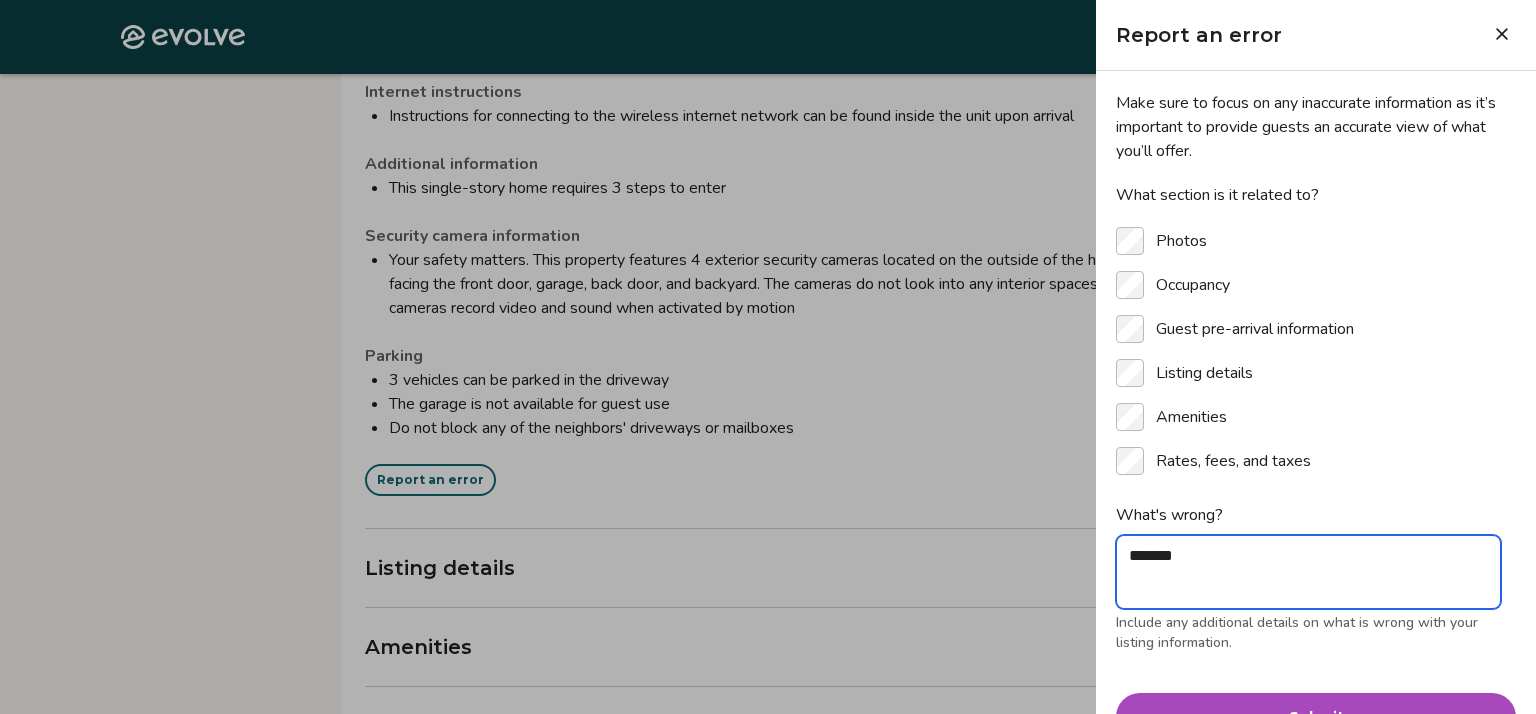 type on "*******" 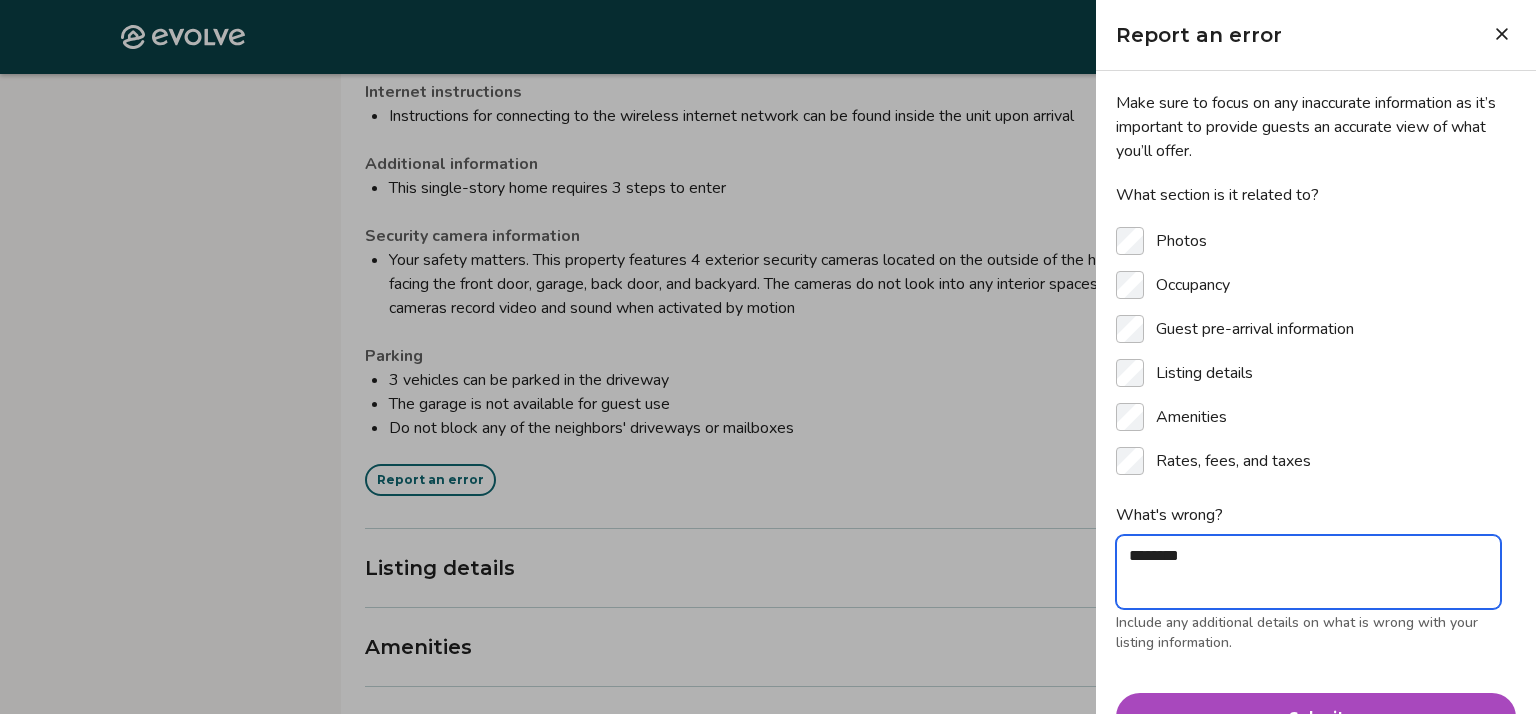 type on "*******" 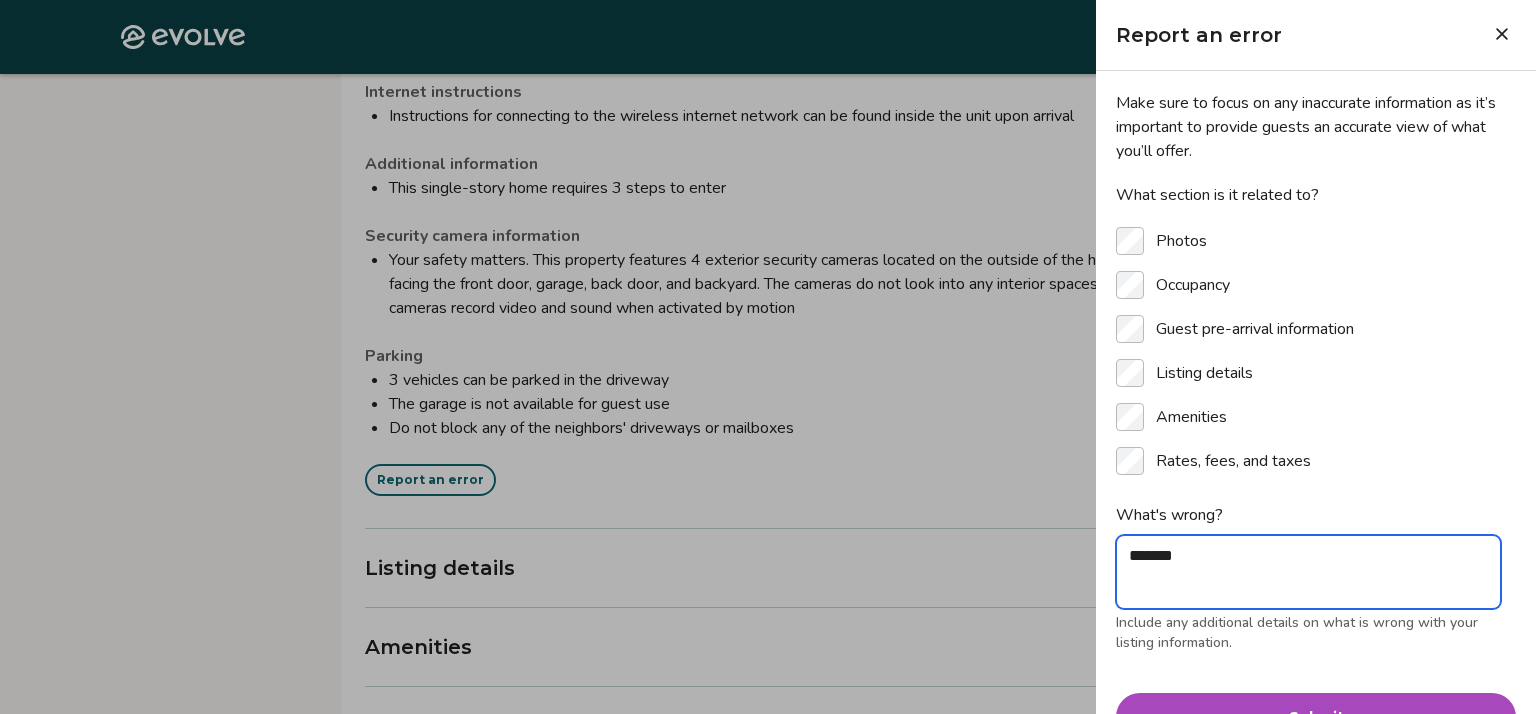 type on "******" 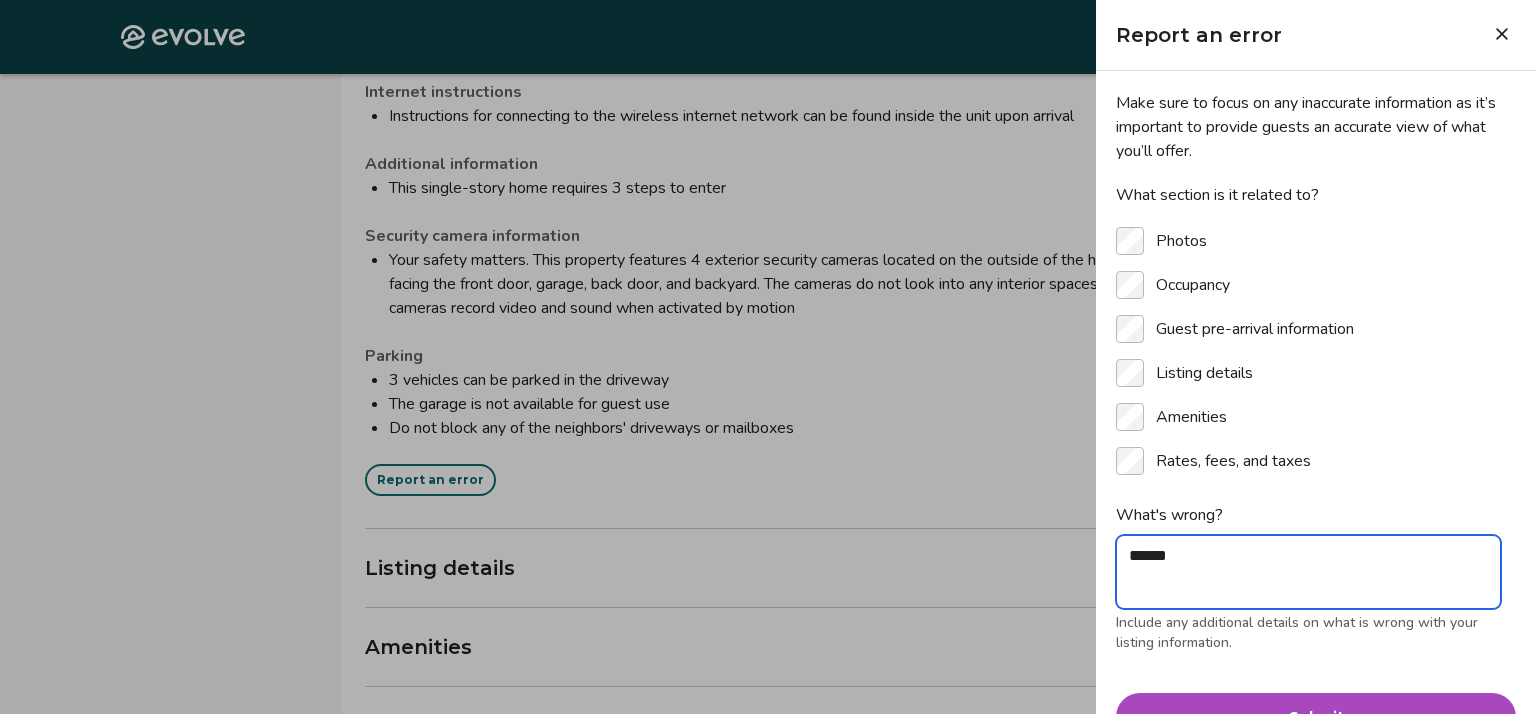 type on "*" 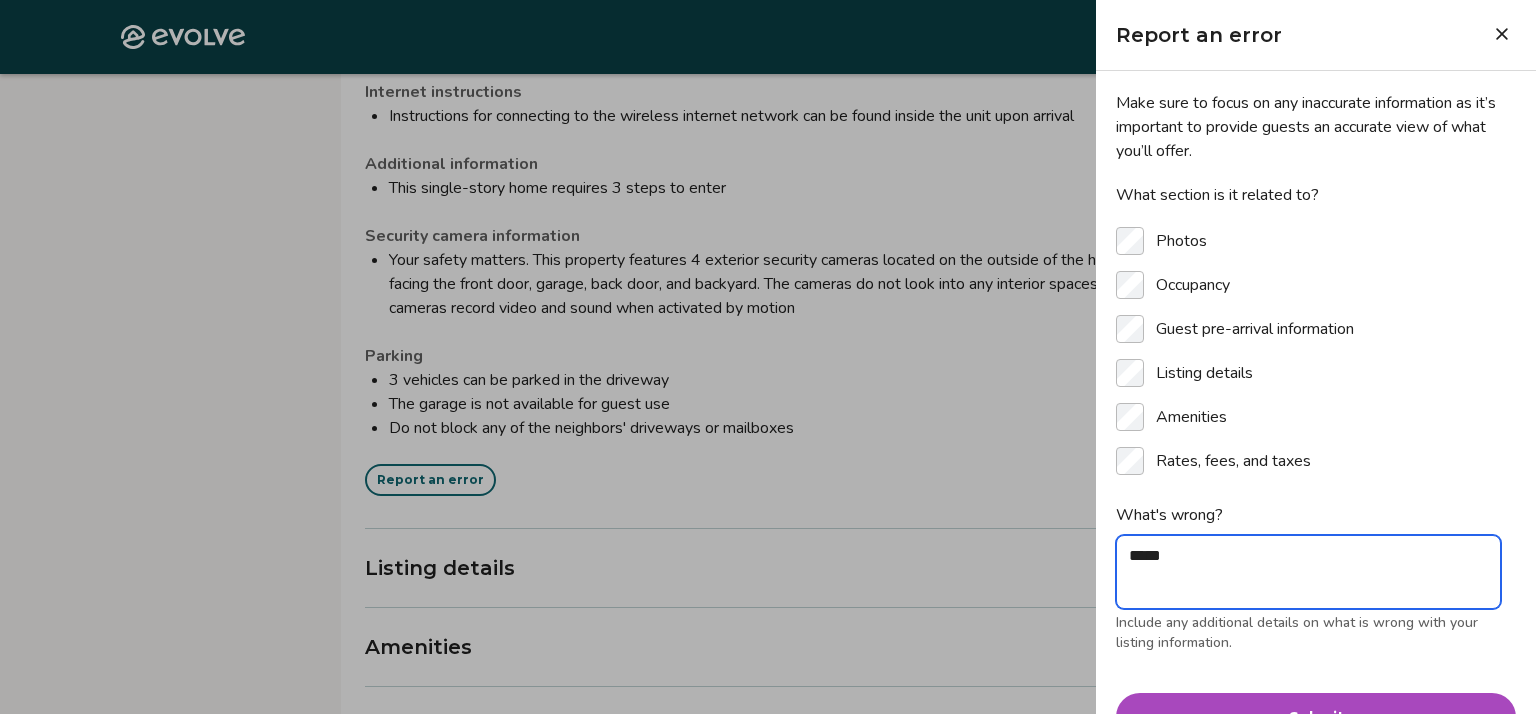 type on "****" 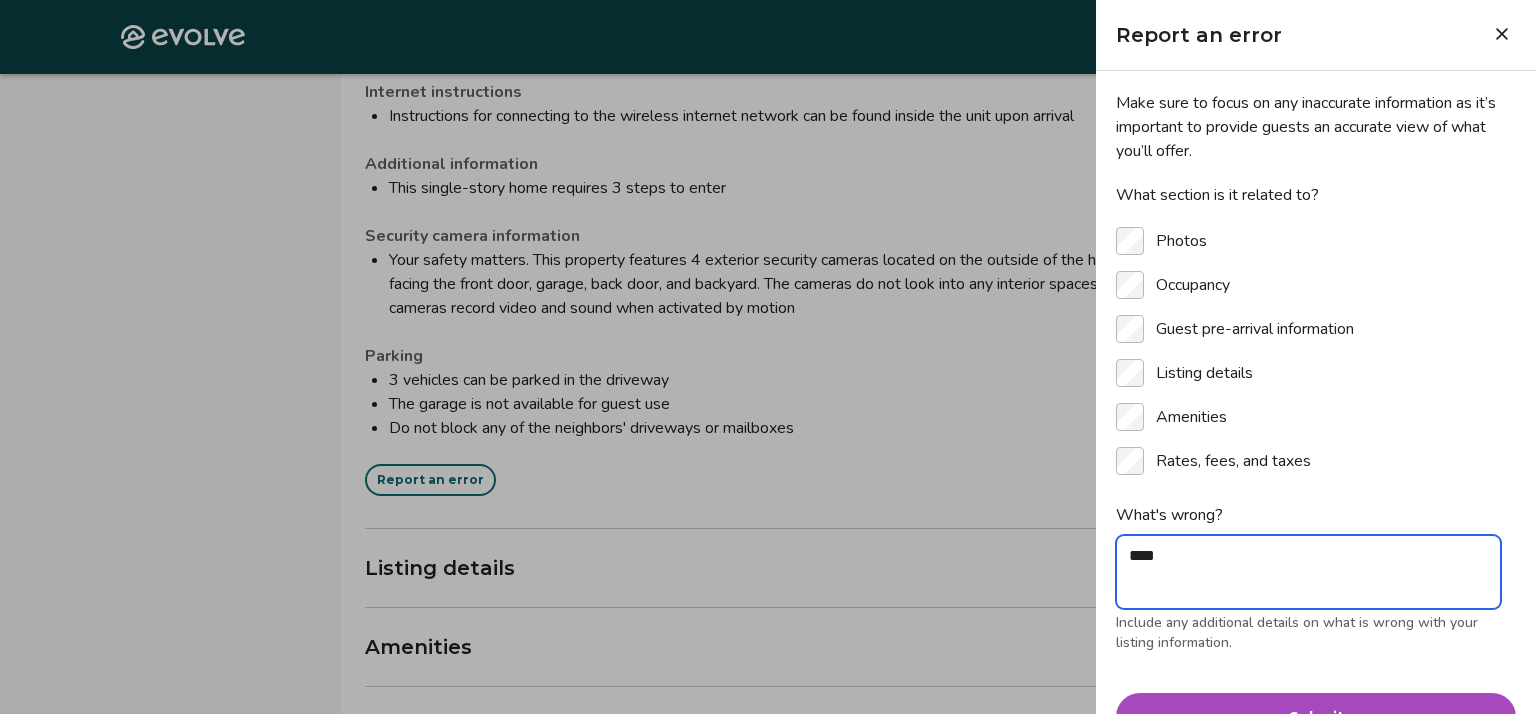 type on "***" 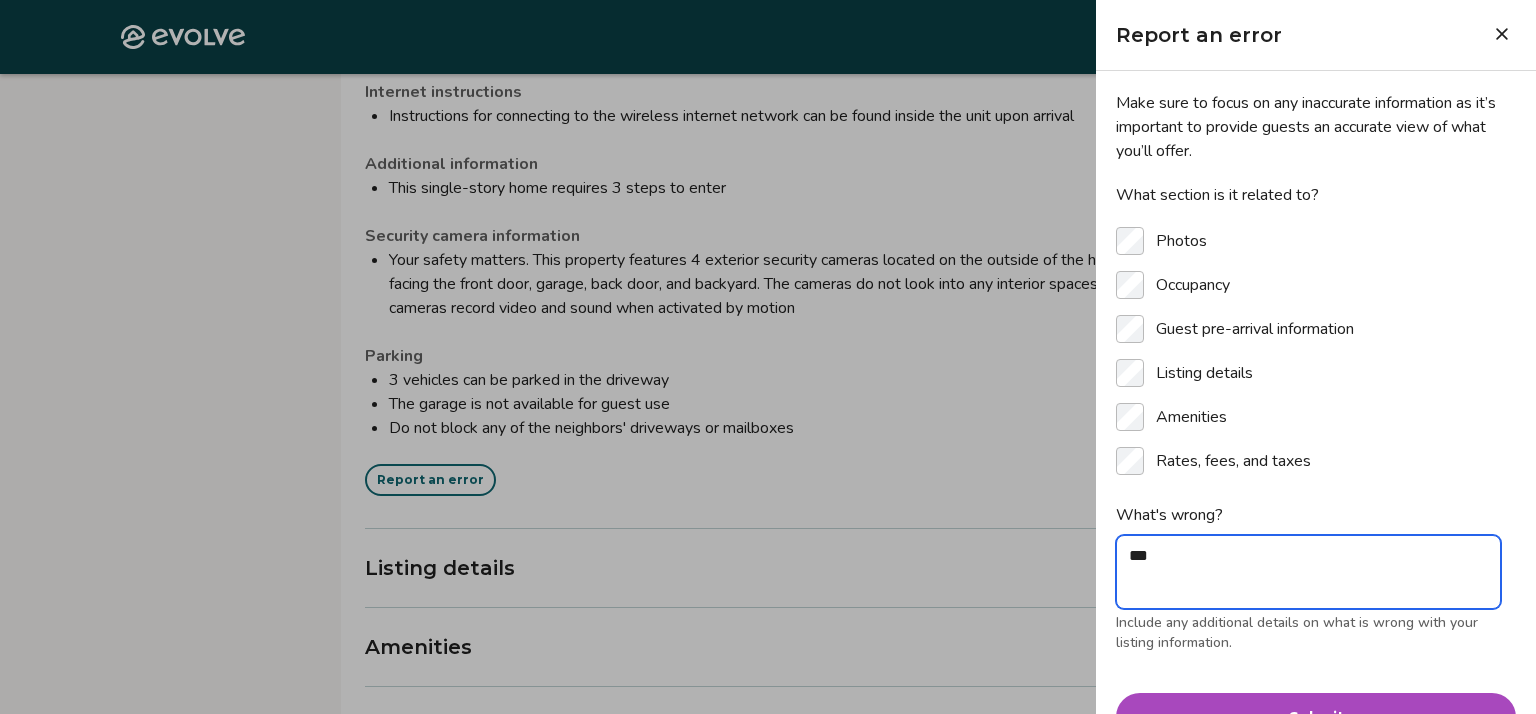 type on "**" 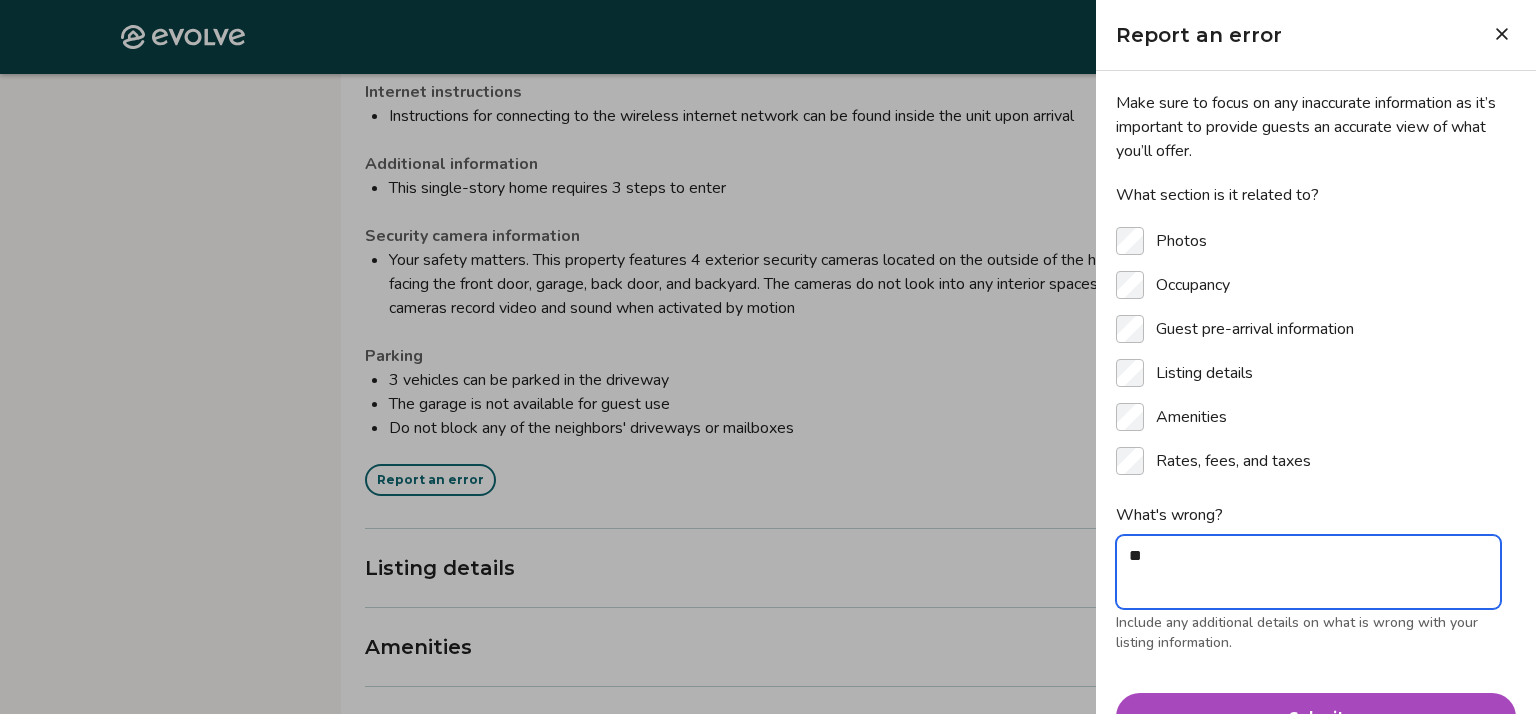 type on "*" 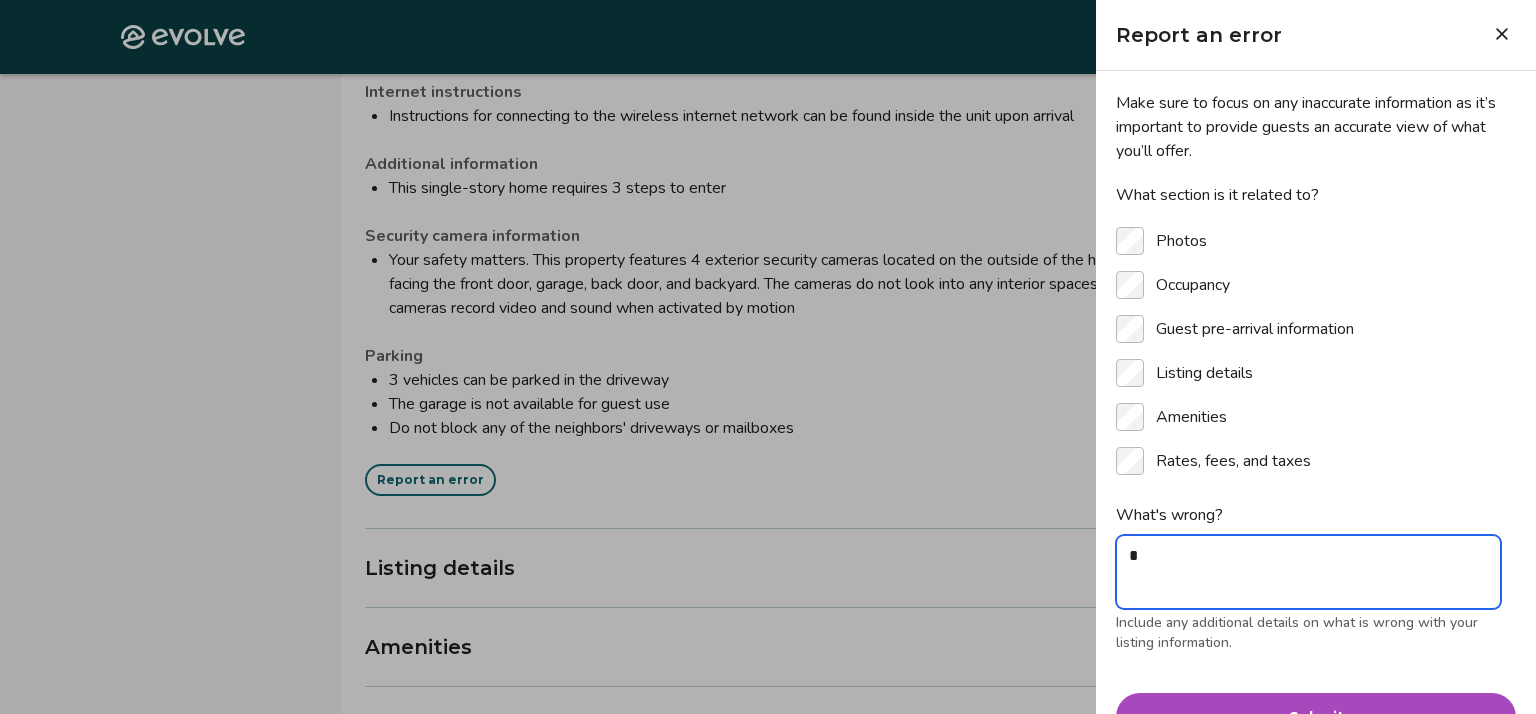 type 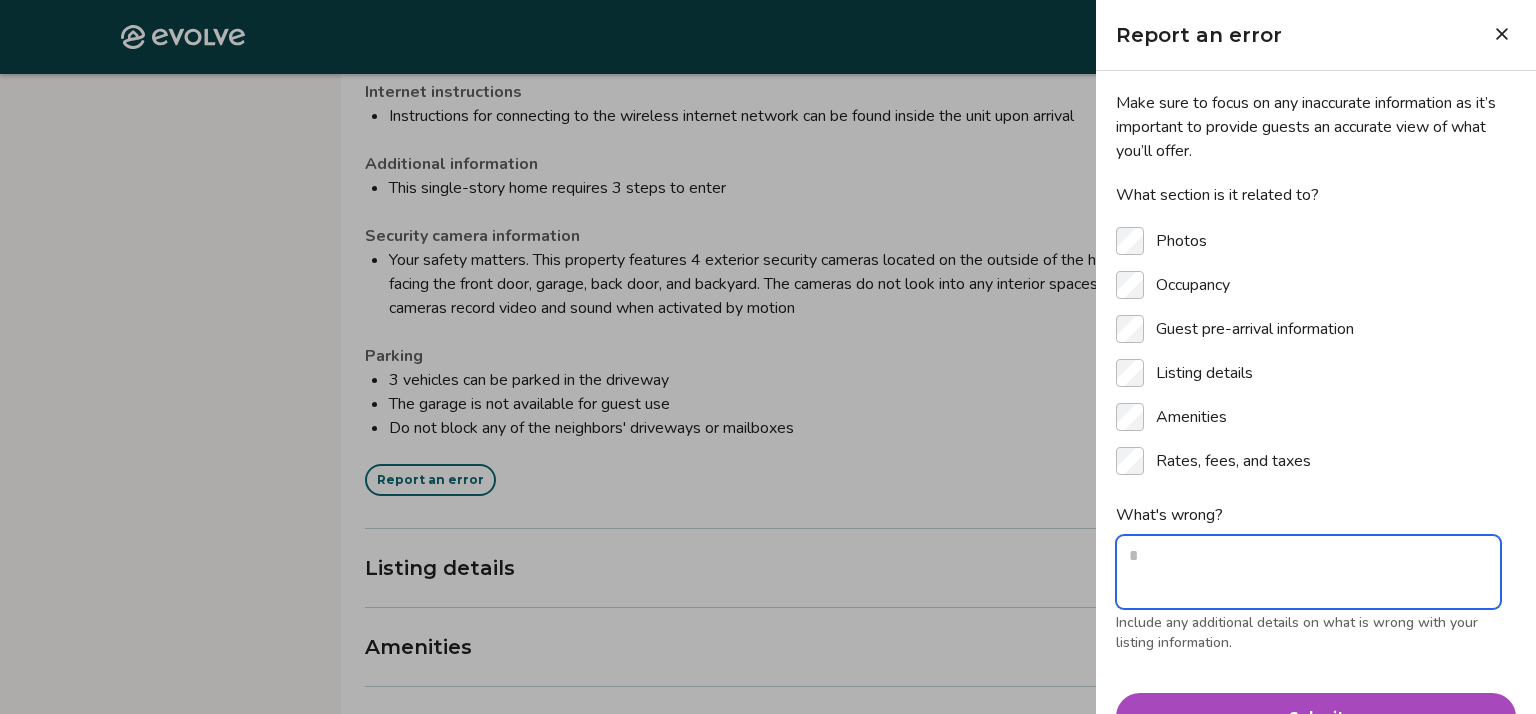 type on "*" 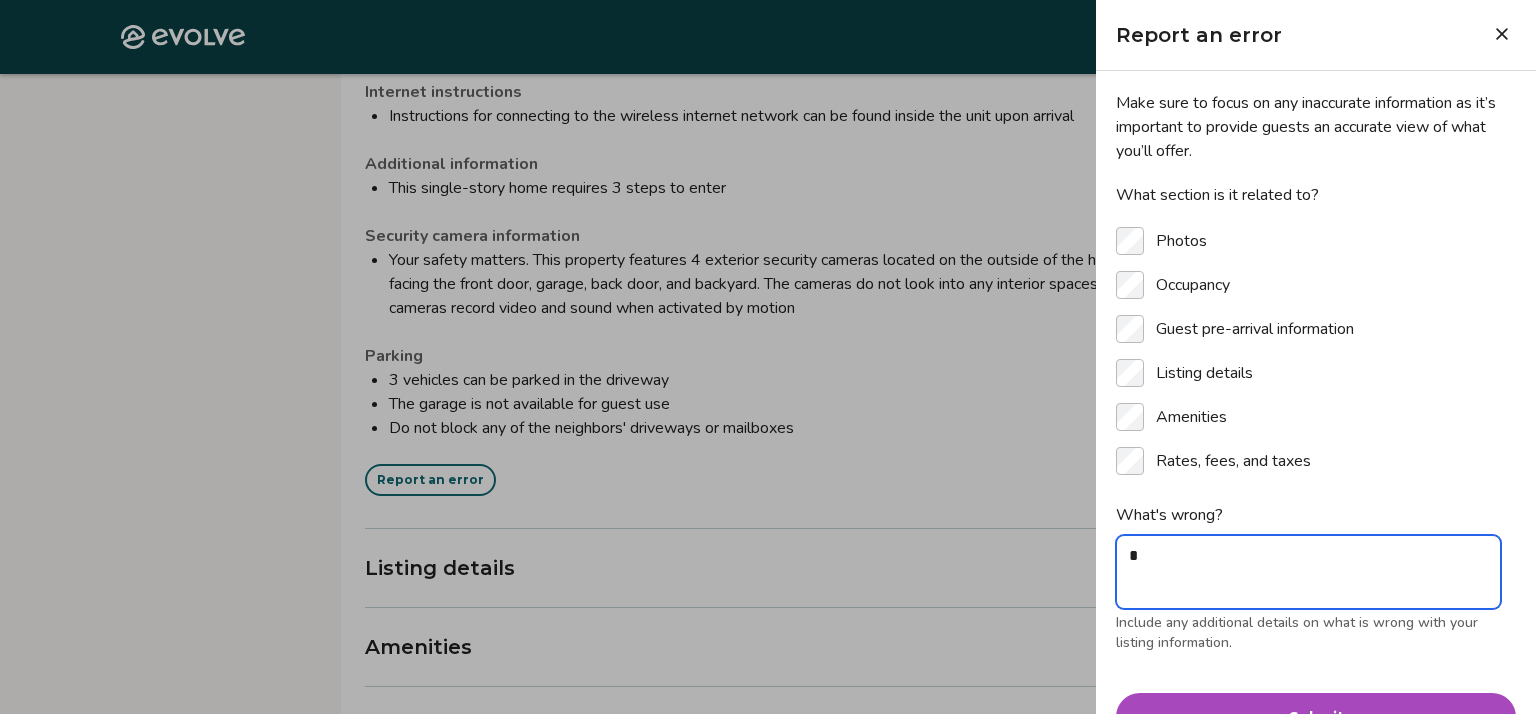 type on "**" 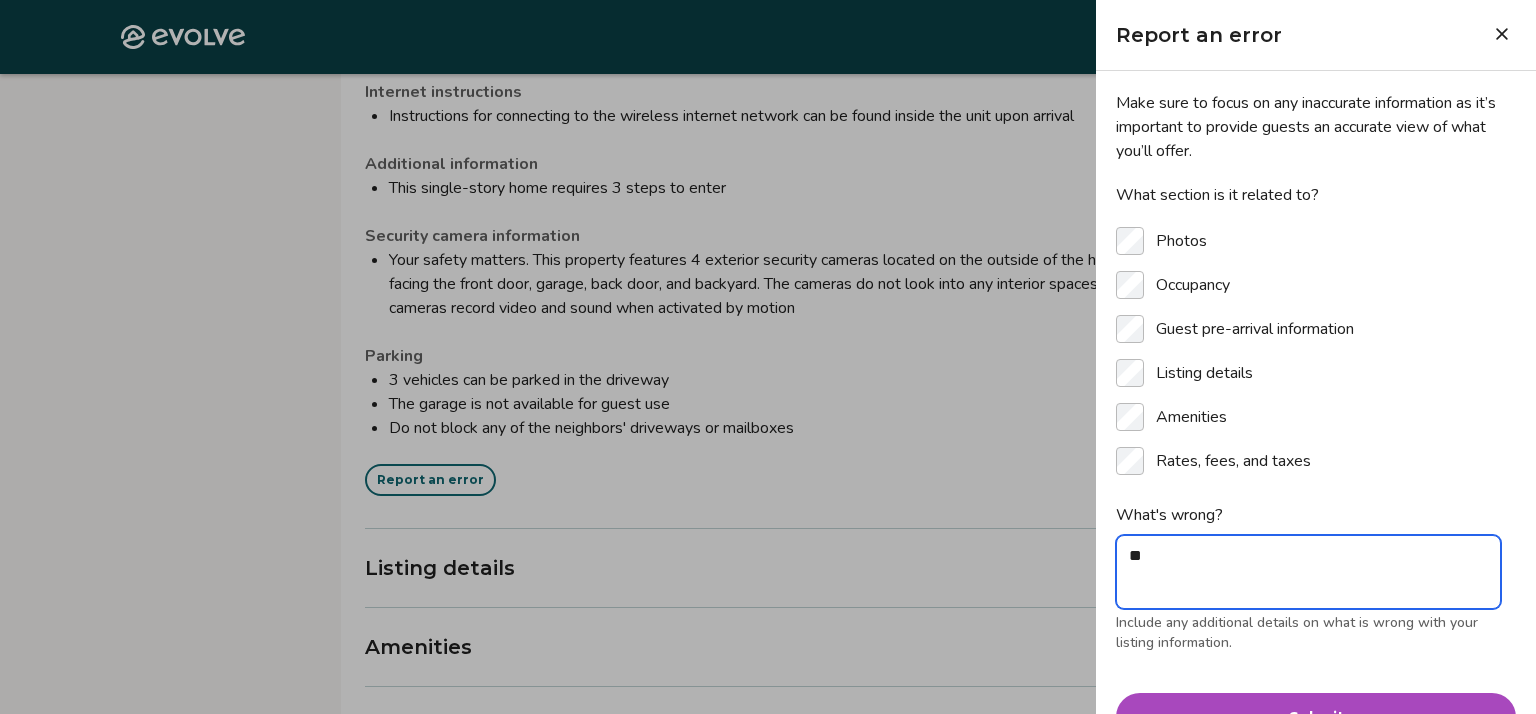 type on "***" 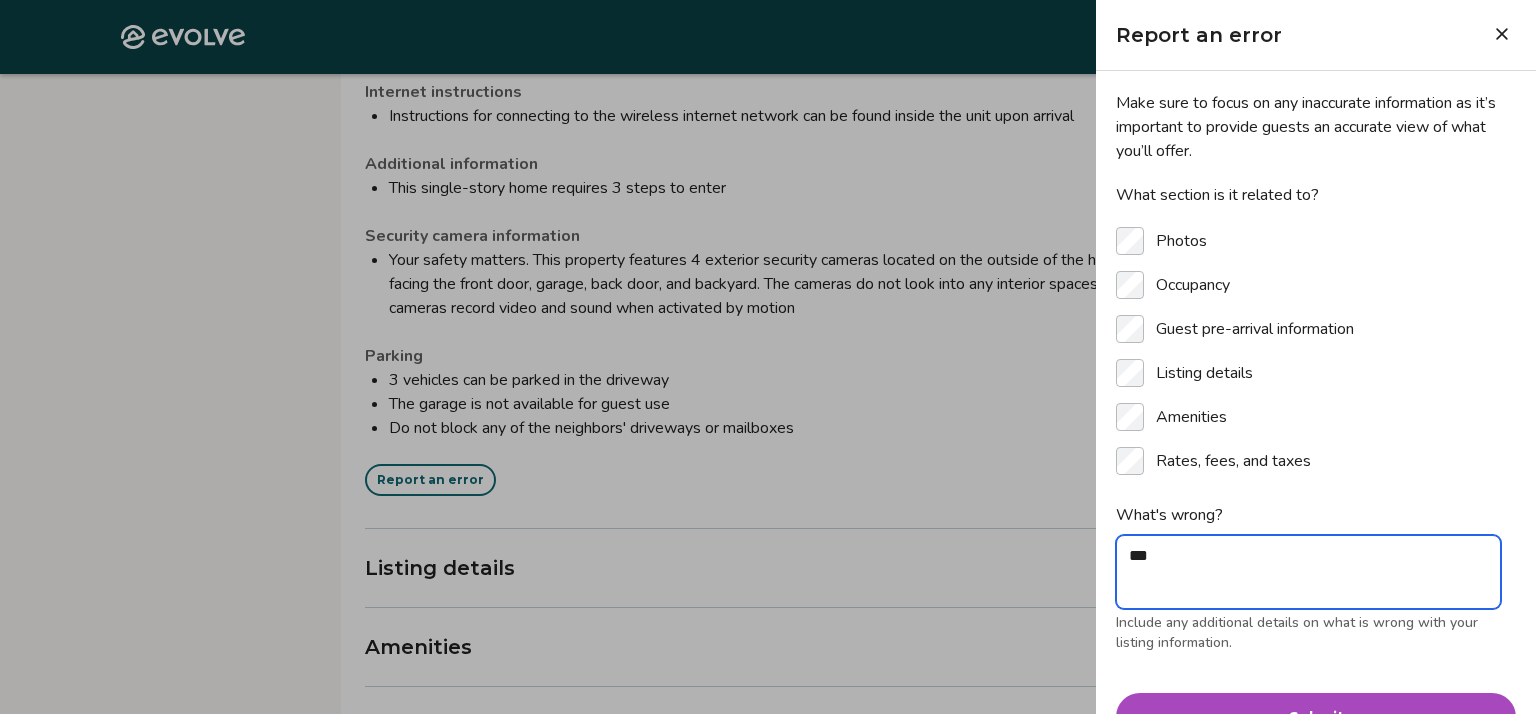 type on "**" 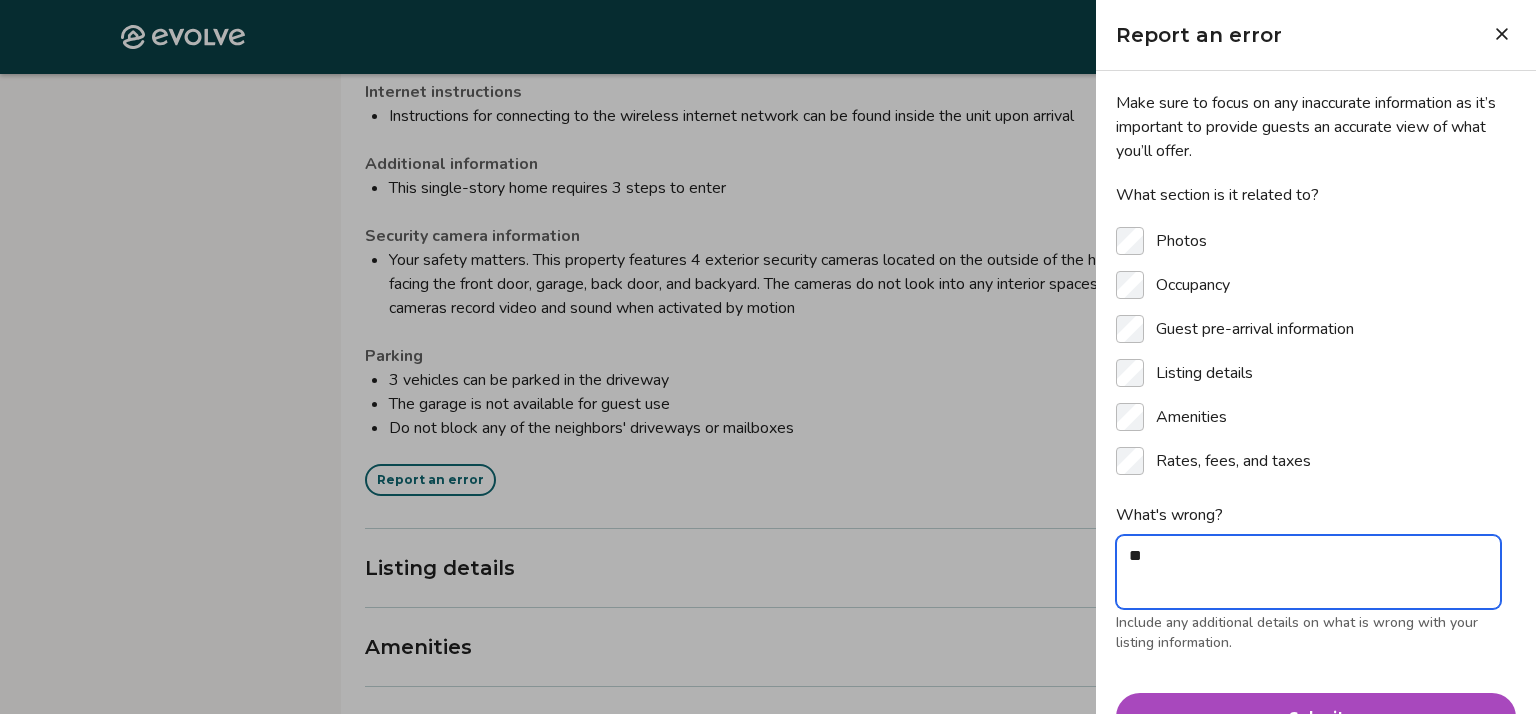 type on "***" 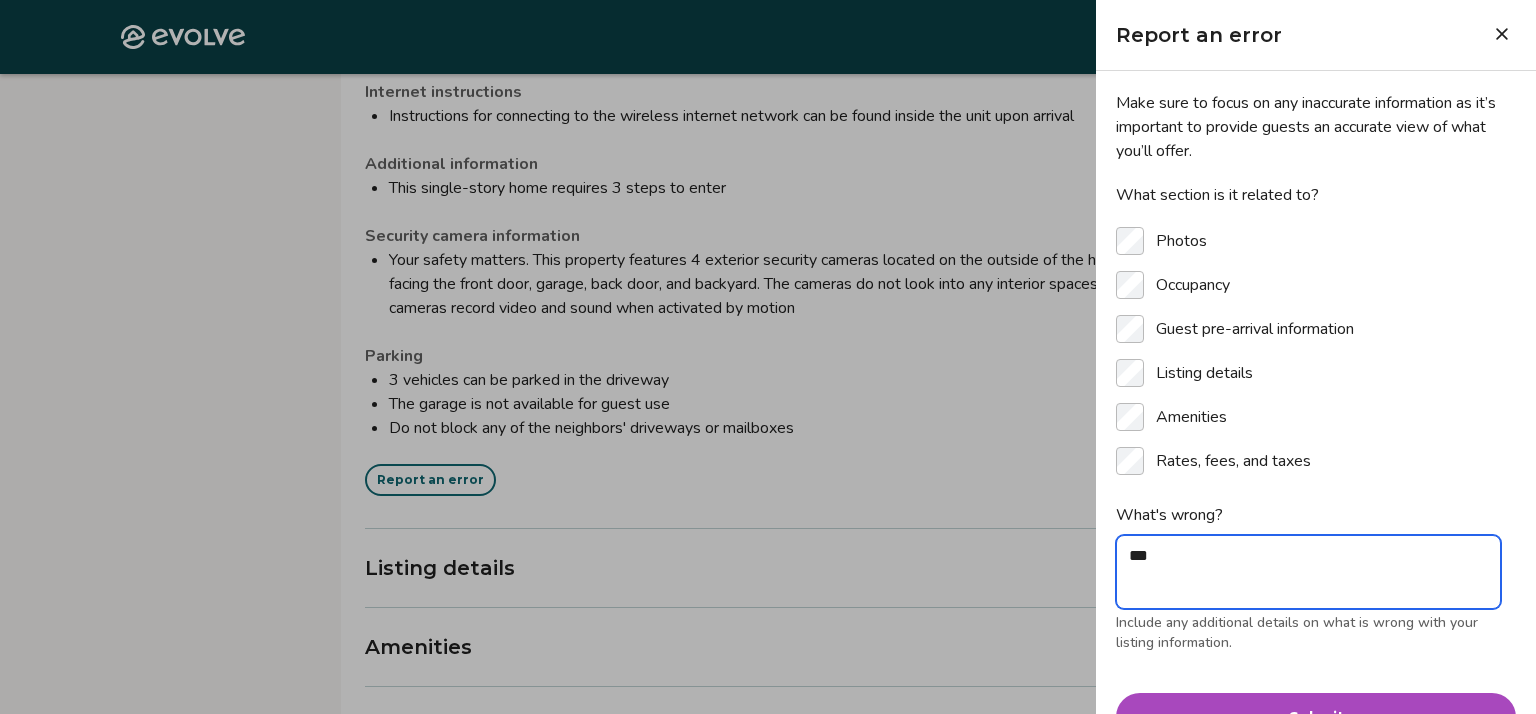 type on "****" 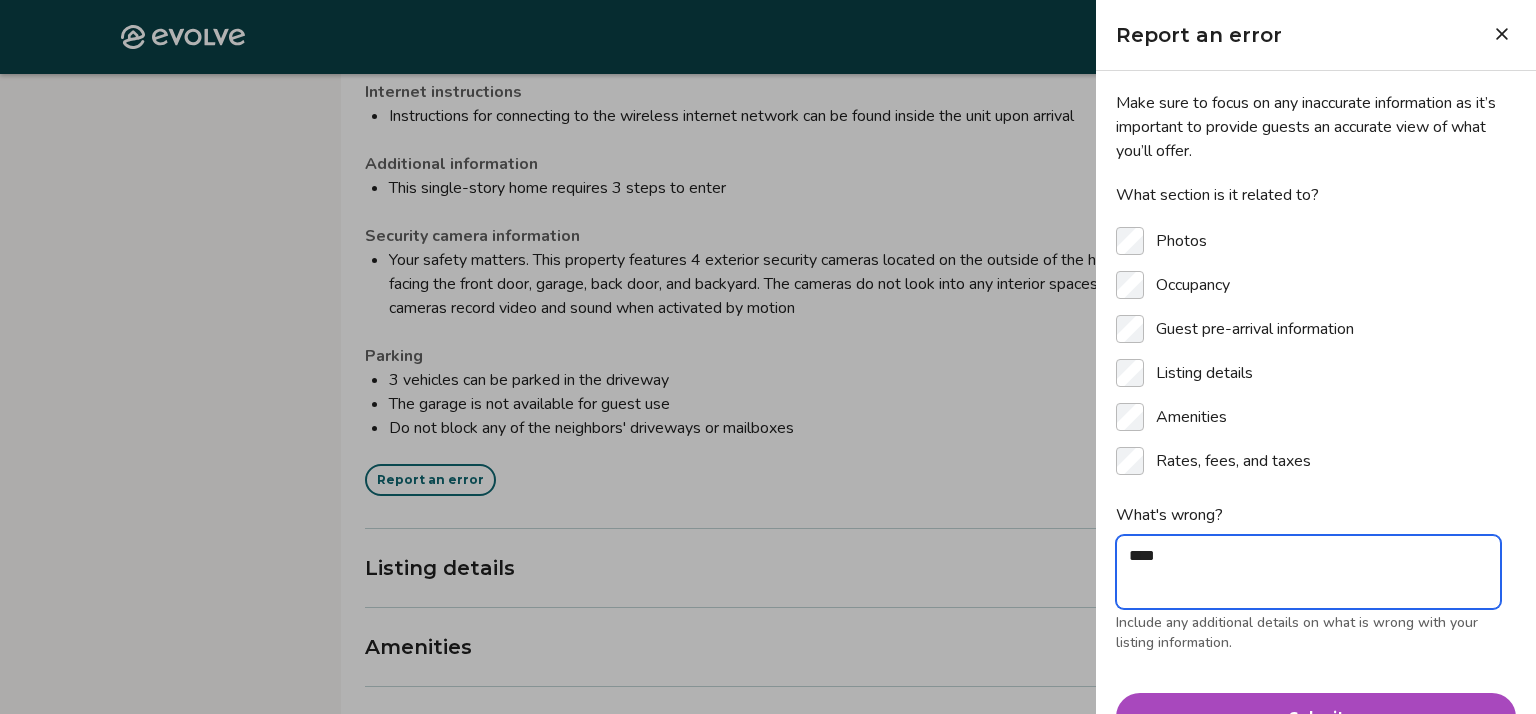 type on "*****" 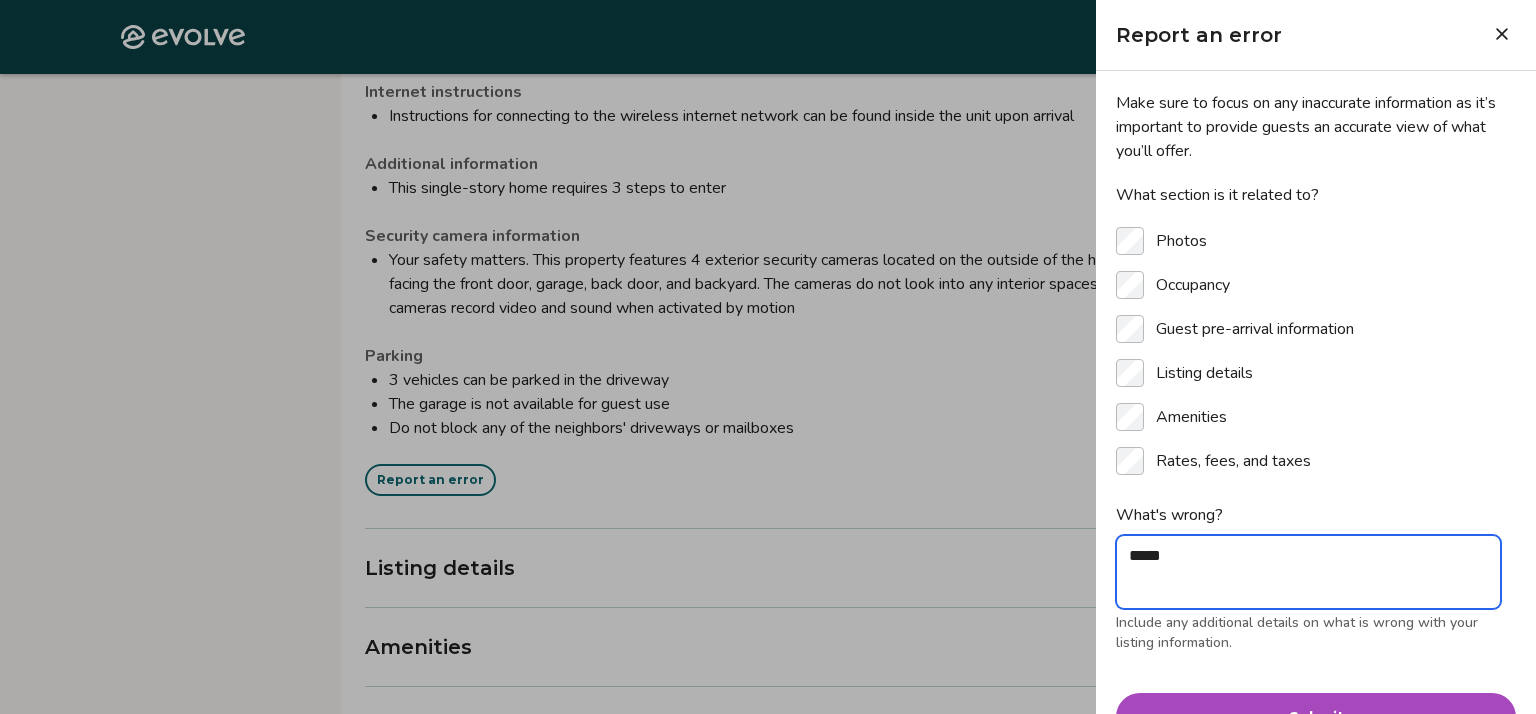type on "******" 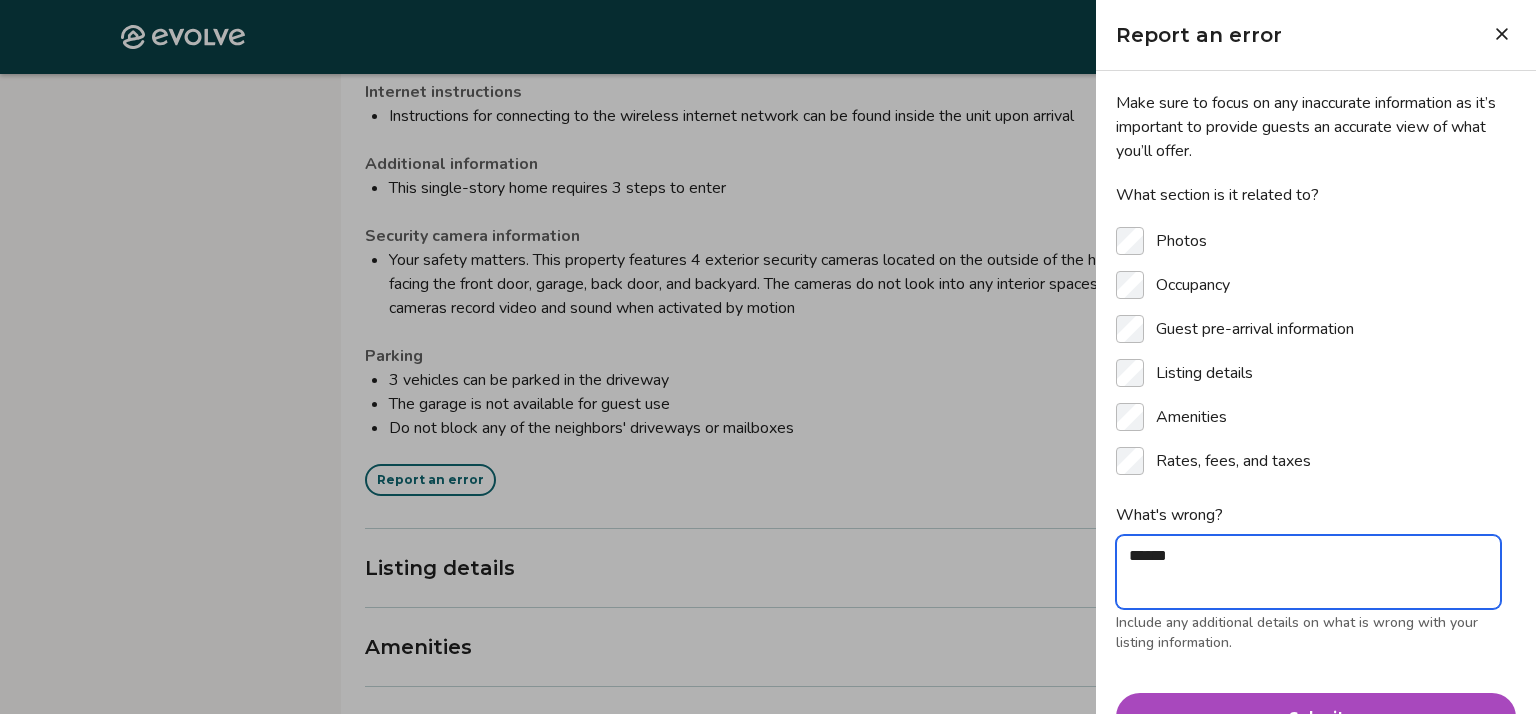 type on "******" 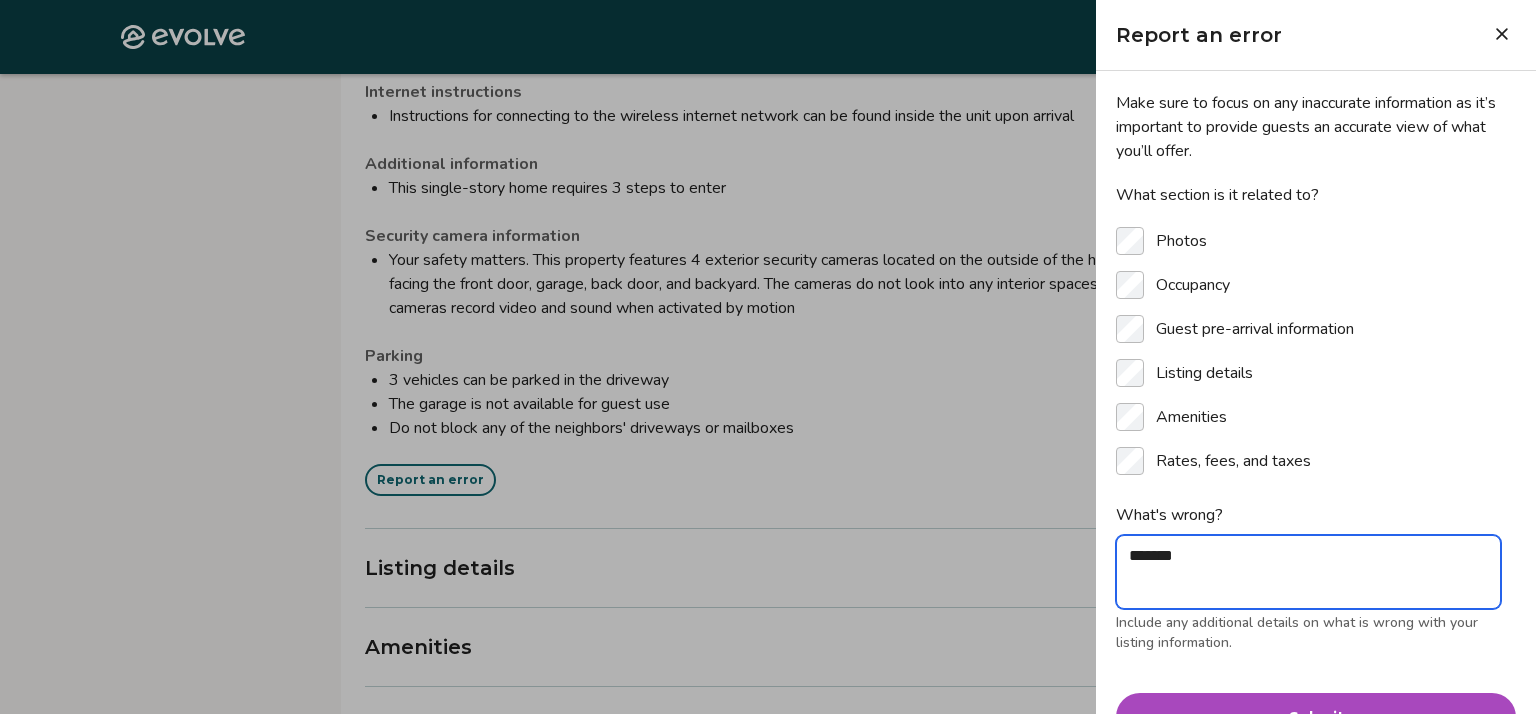 type on "********" 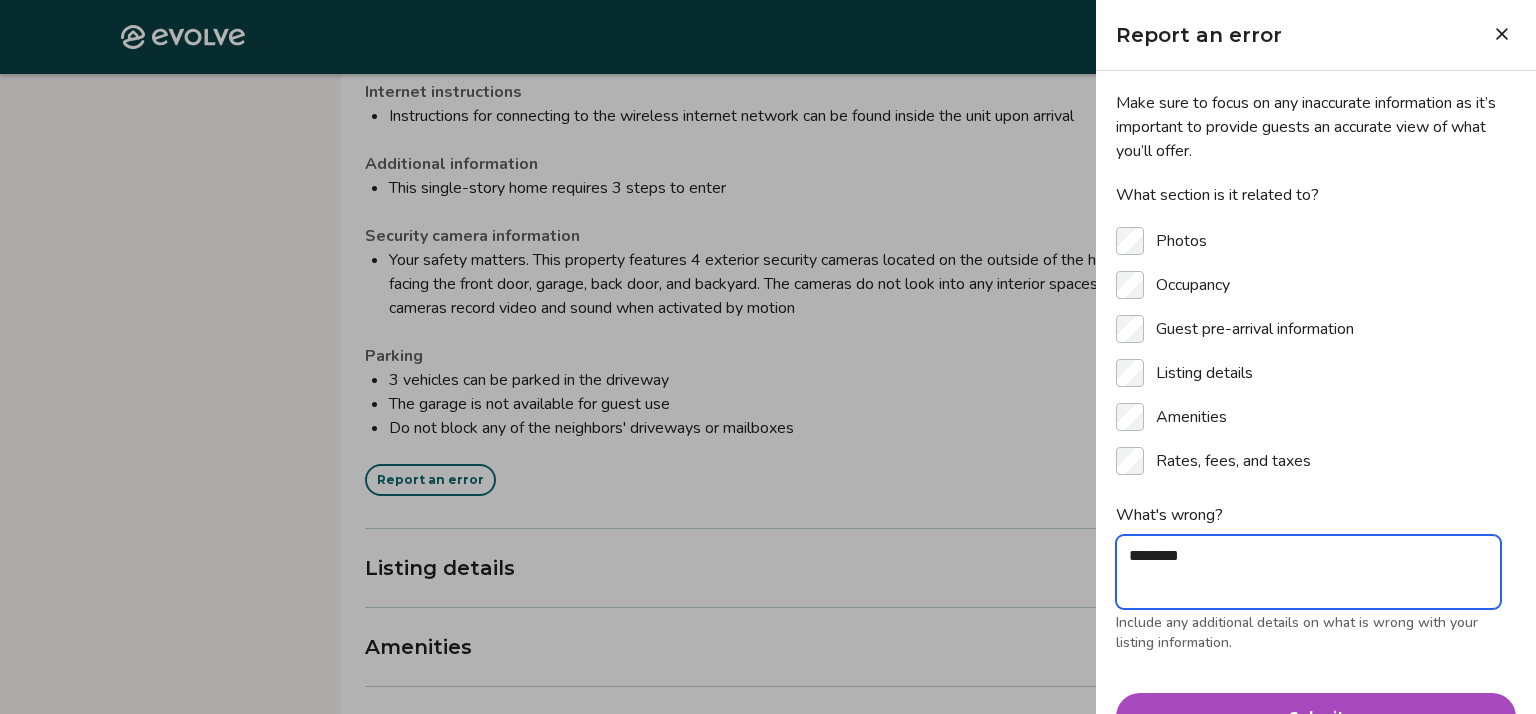type on "*********" 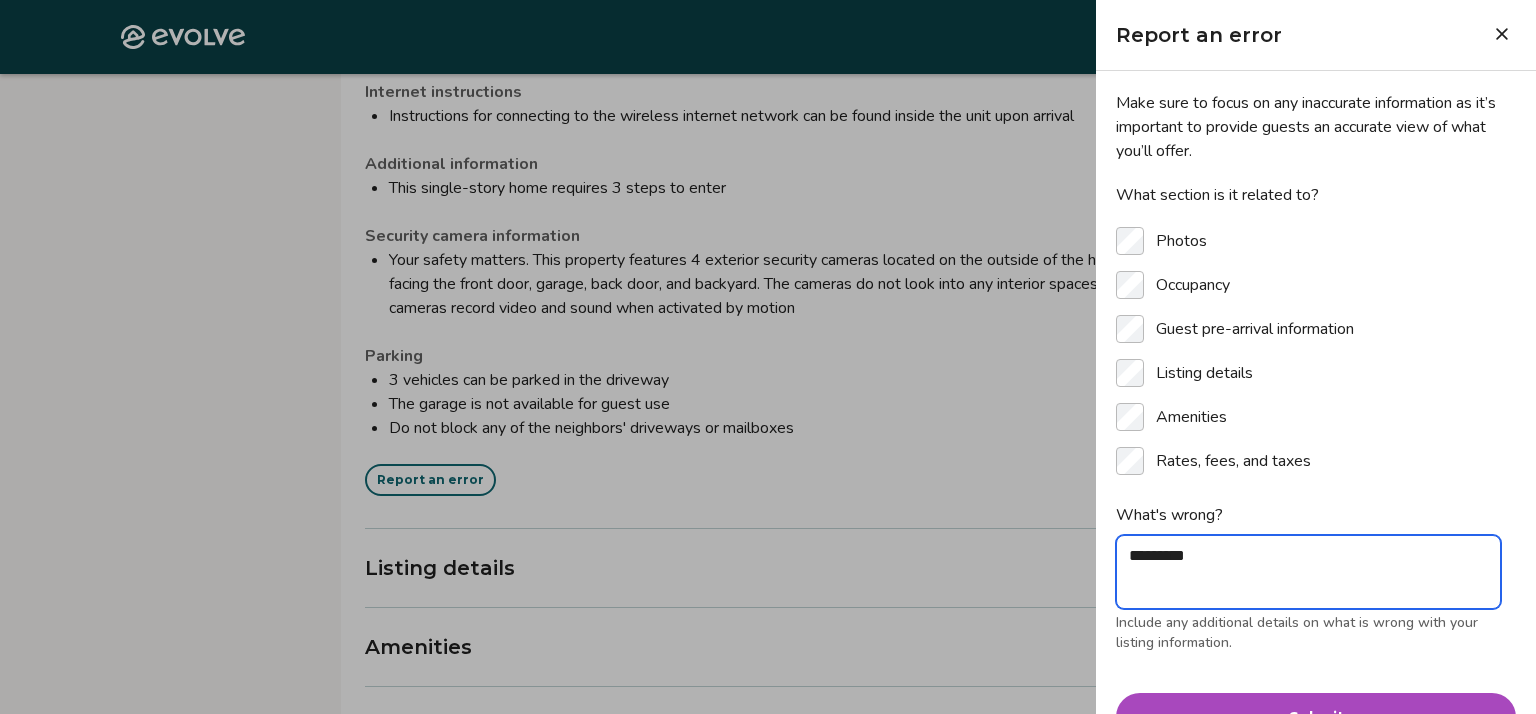 type on "**********" 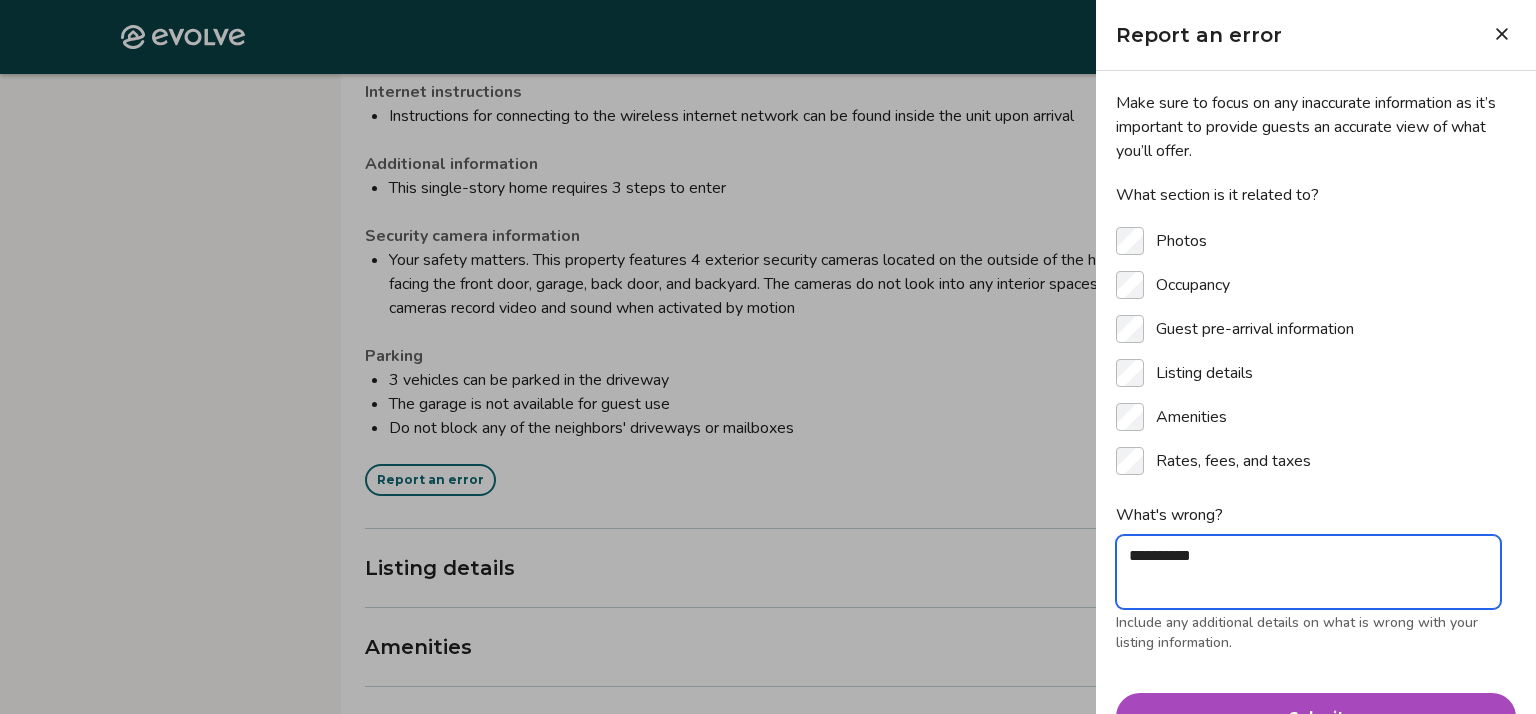 type on "**********" 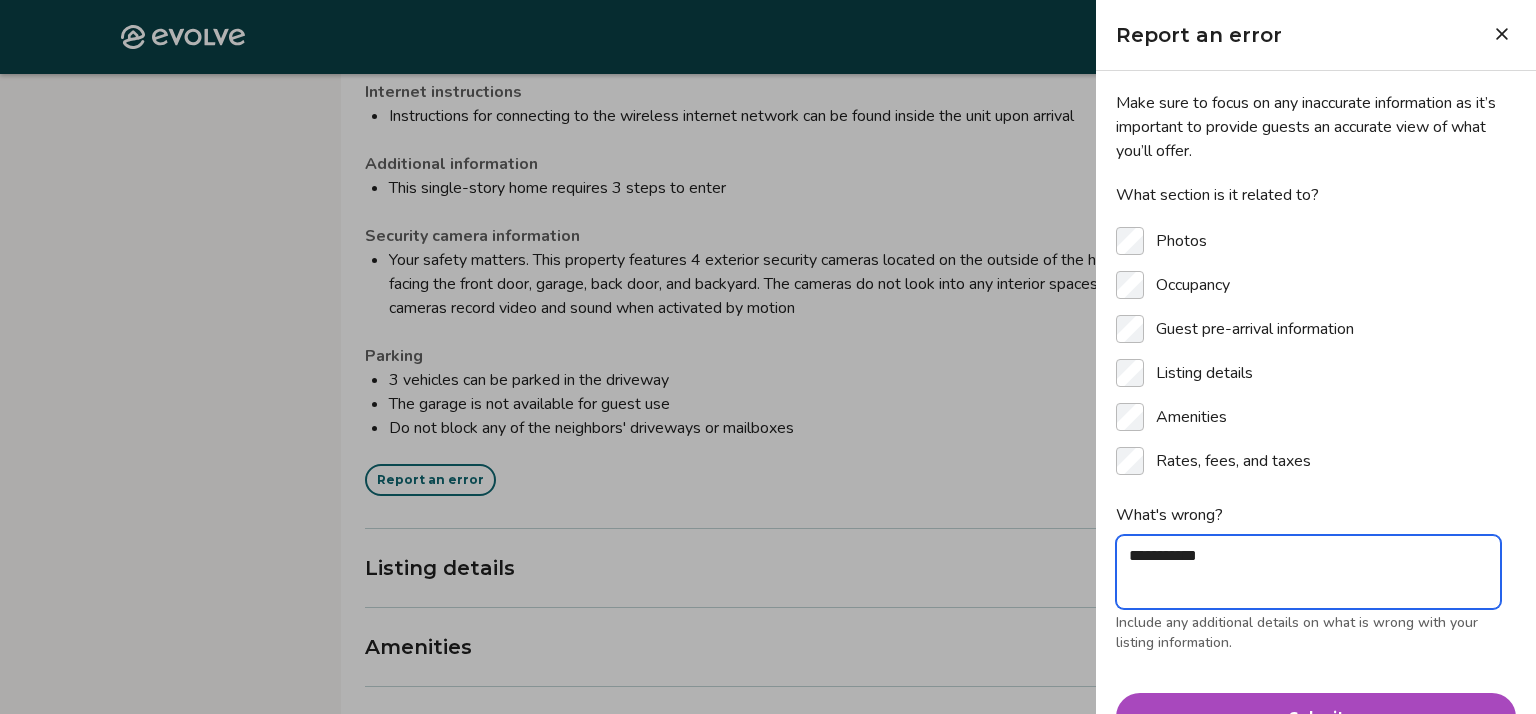 type on "**********" 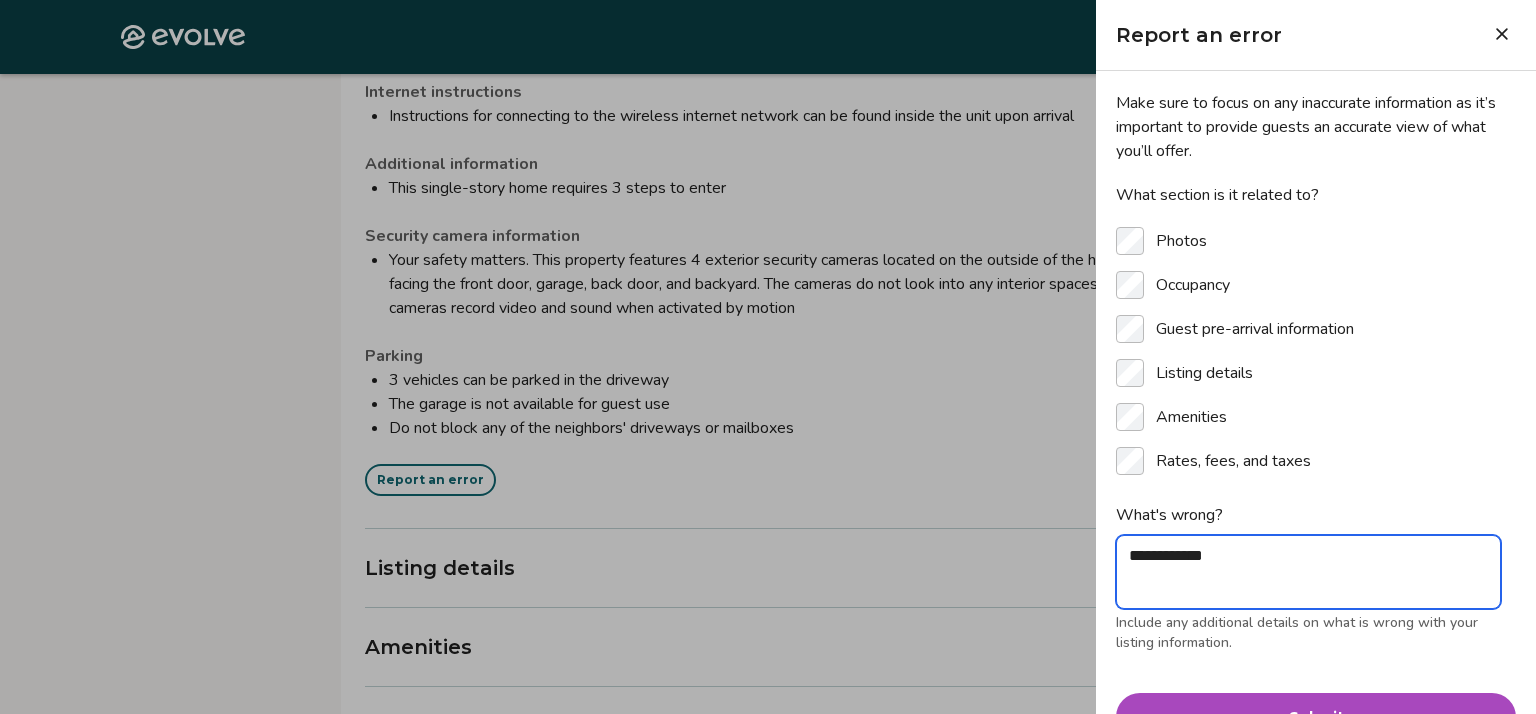 type on "**********" 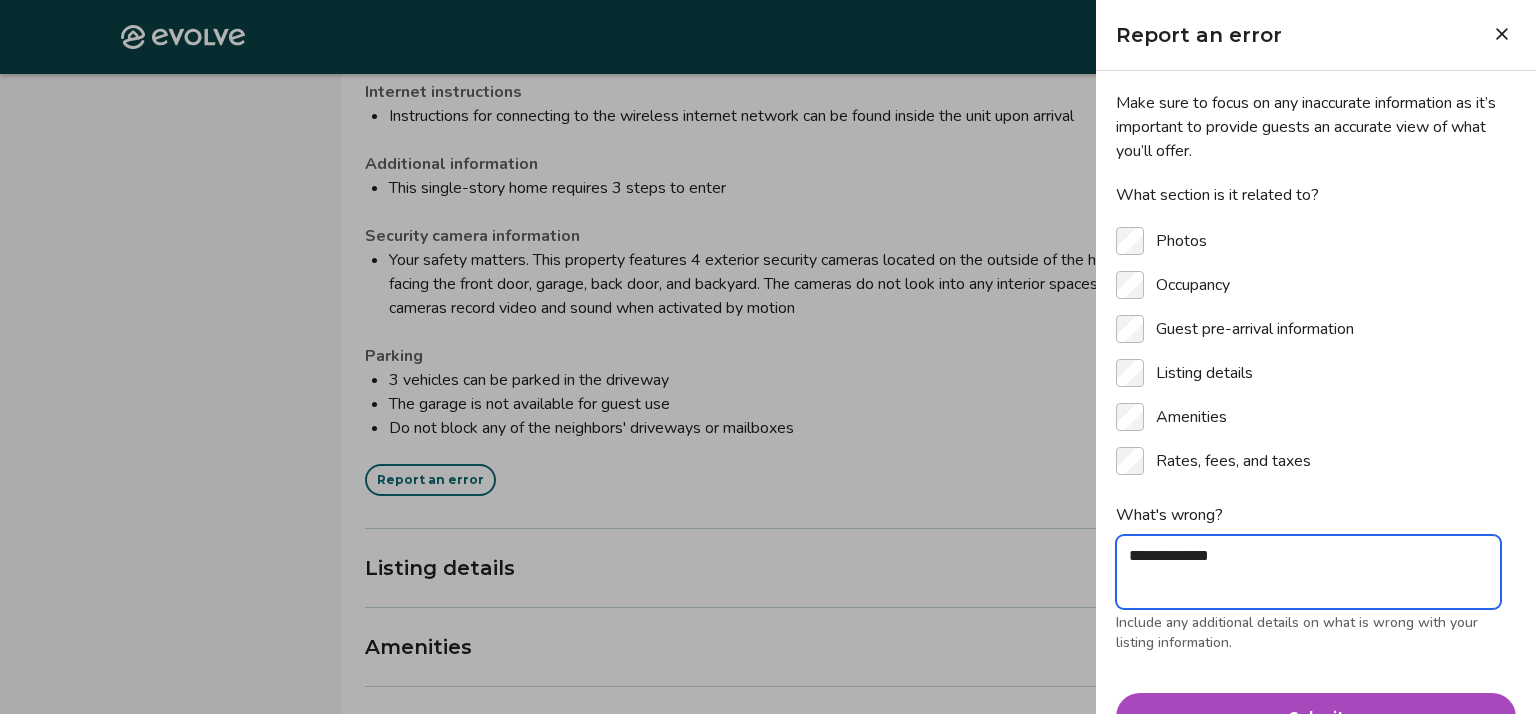 type on "**********" 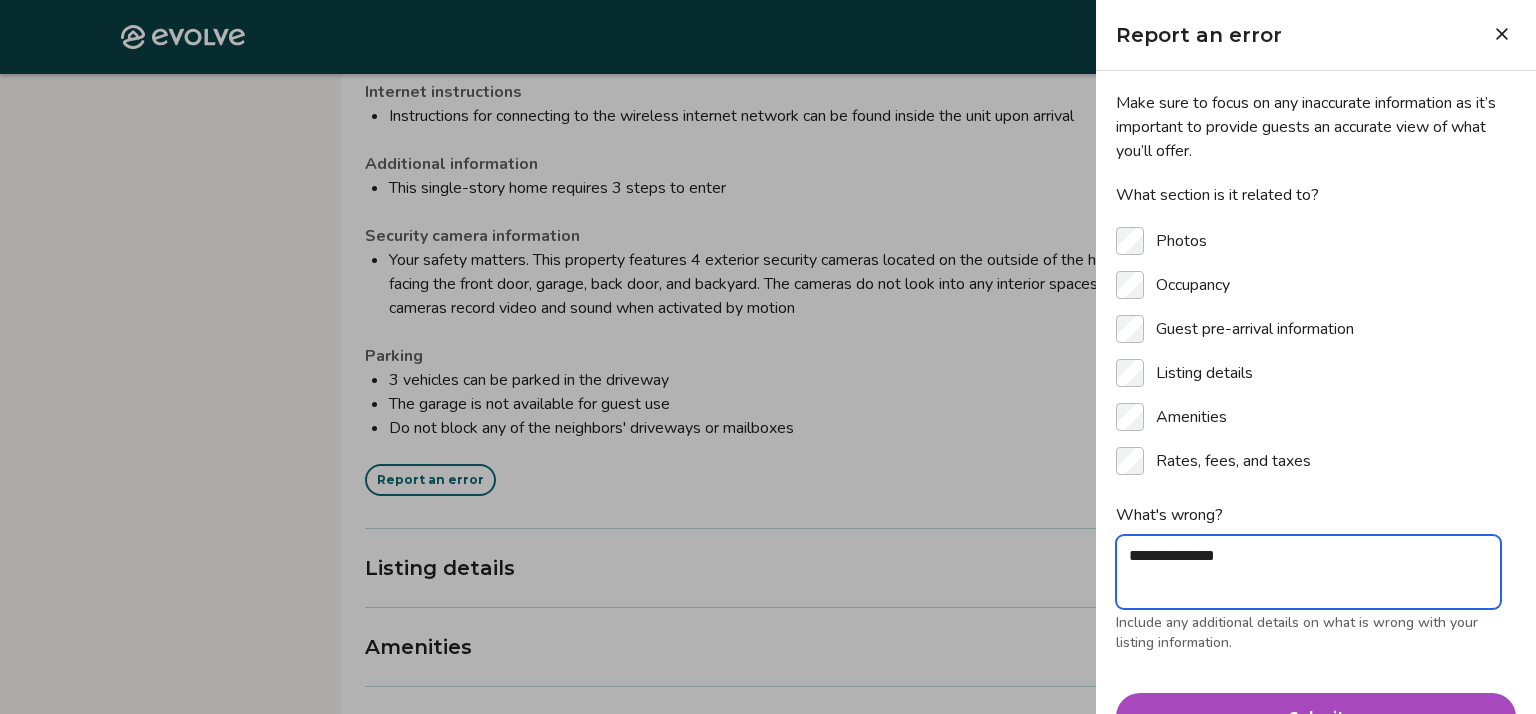 type on "**********" 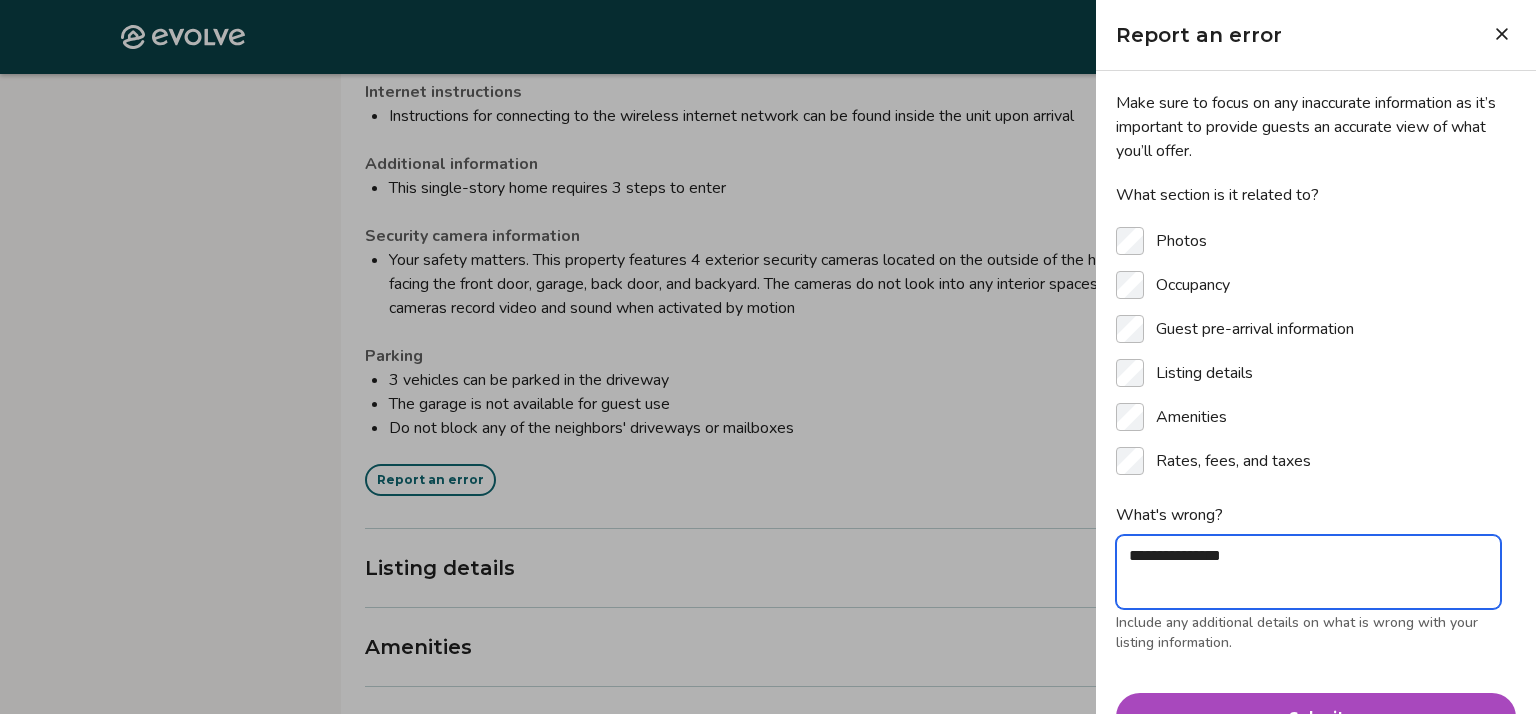 type on "*" 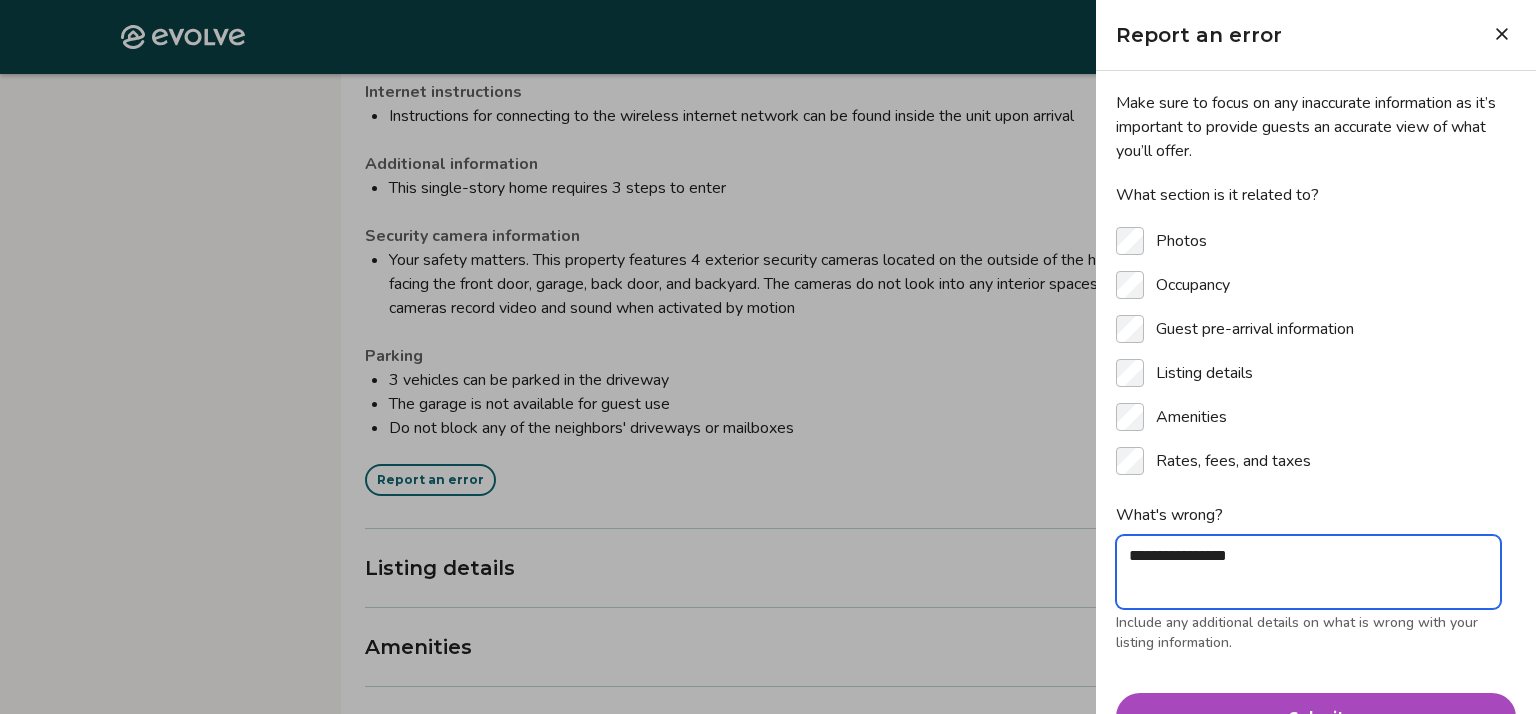 type on "**********" 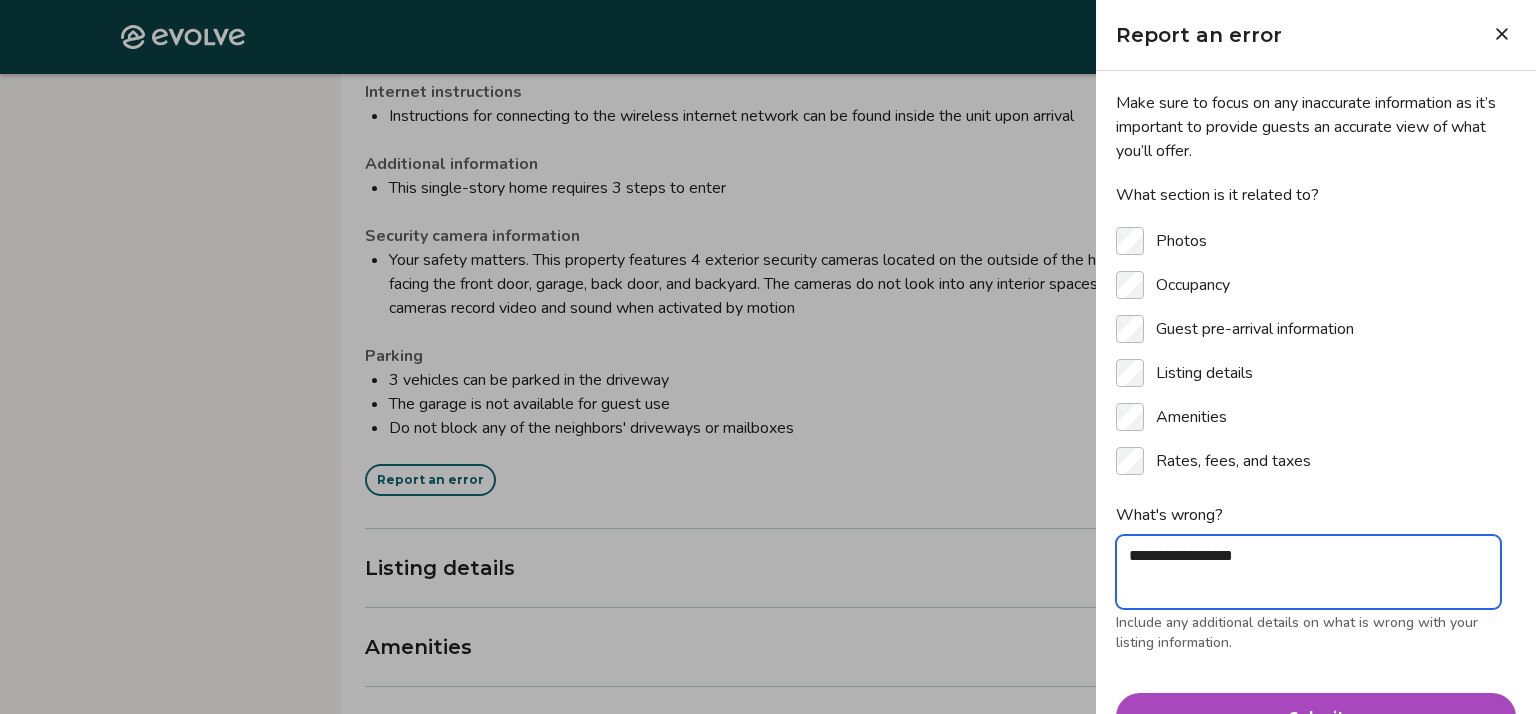 type on "**********" 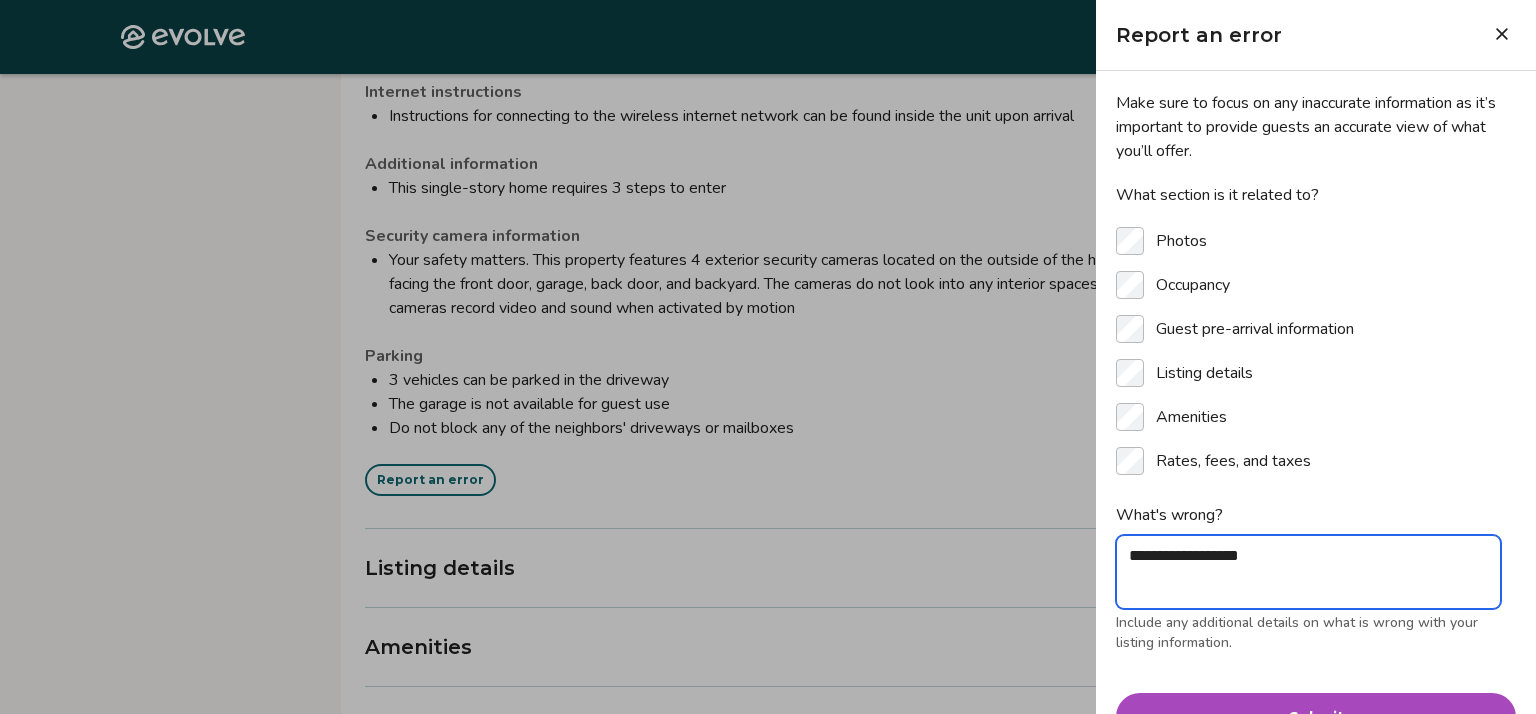 type on "**********" 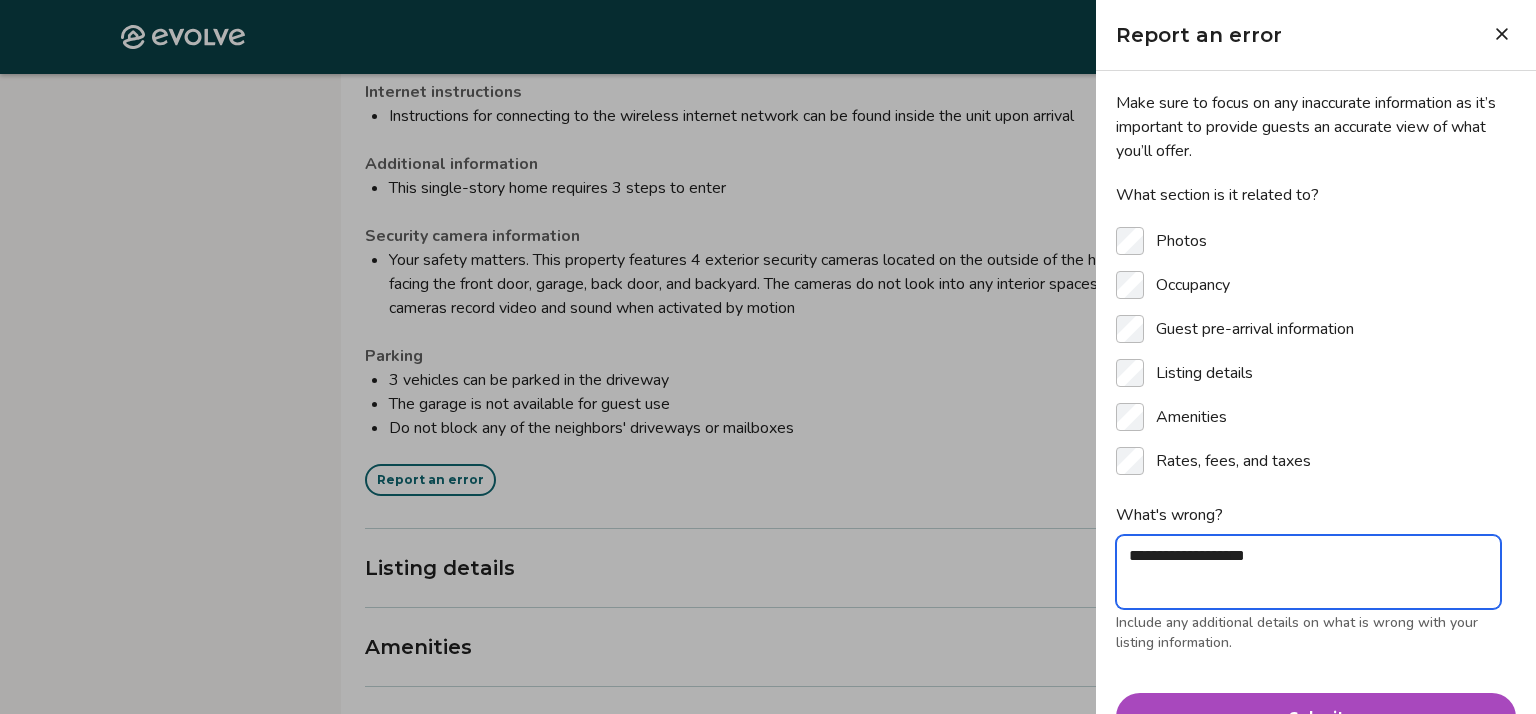 type on "**********" 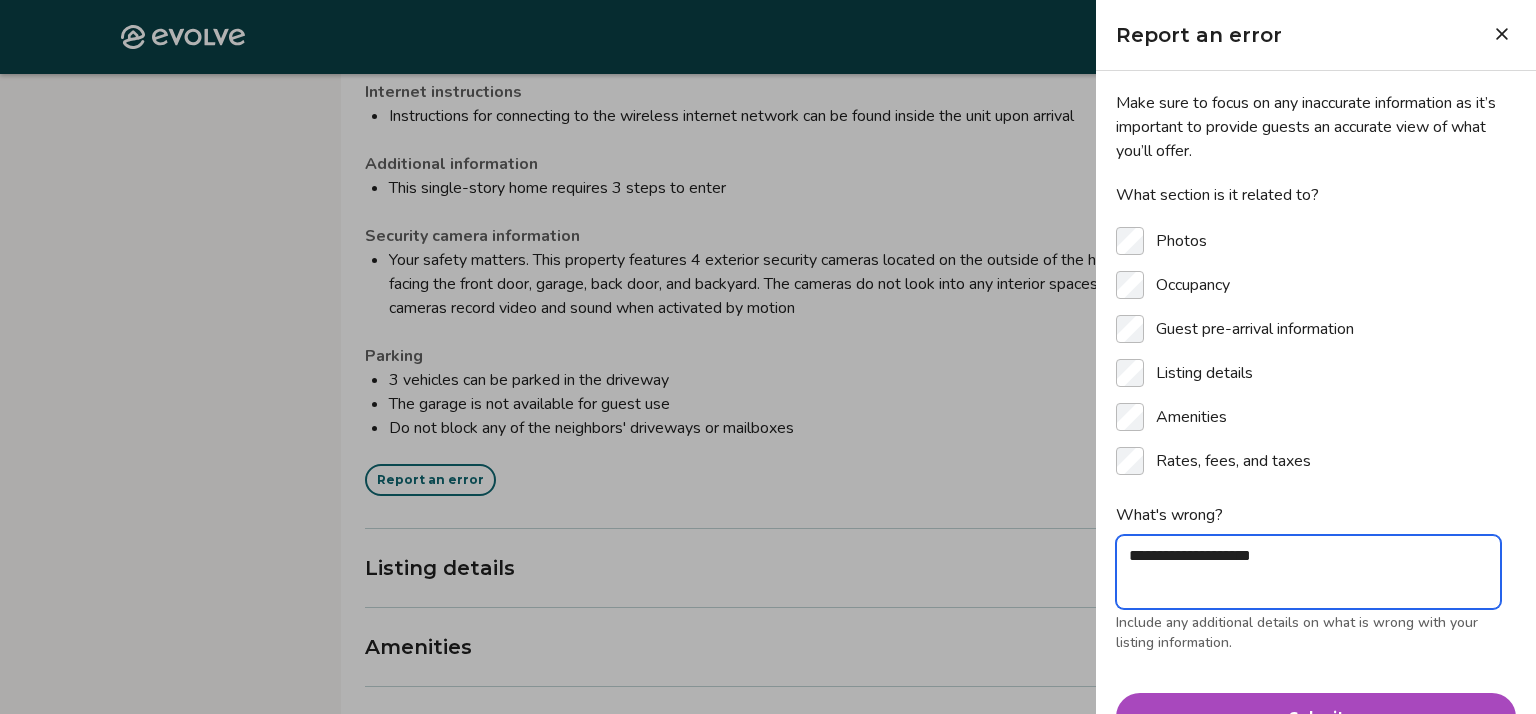 type on "**********" 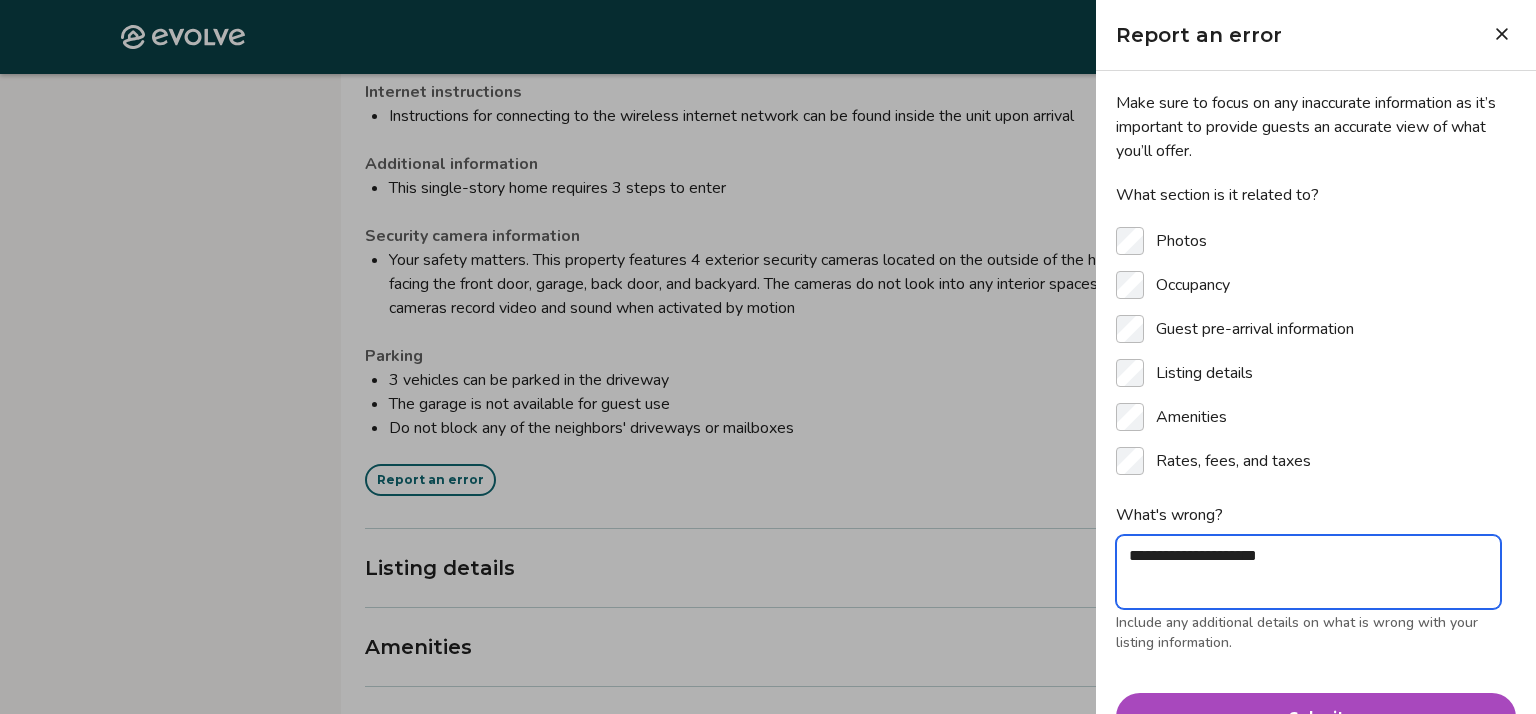 type on "**********" 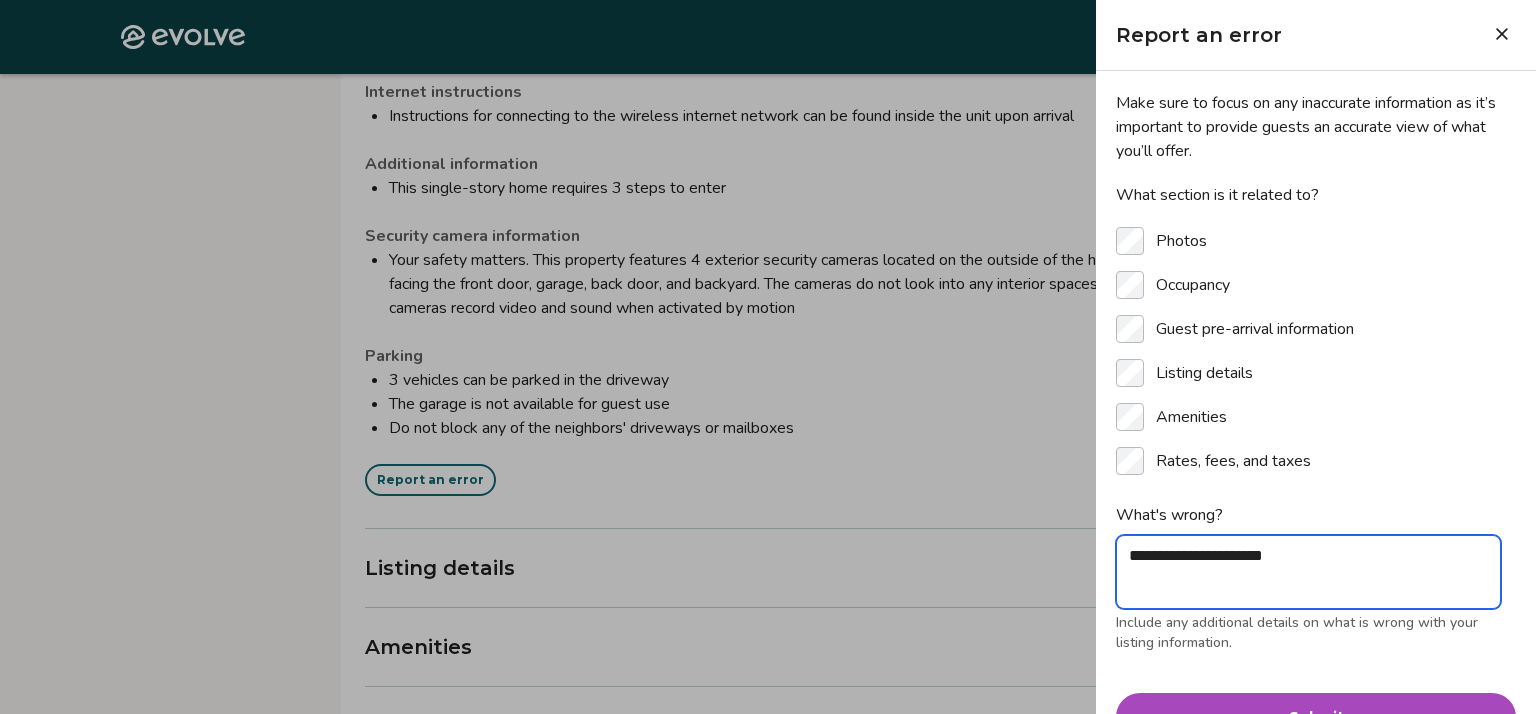type on "**********" 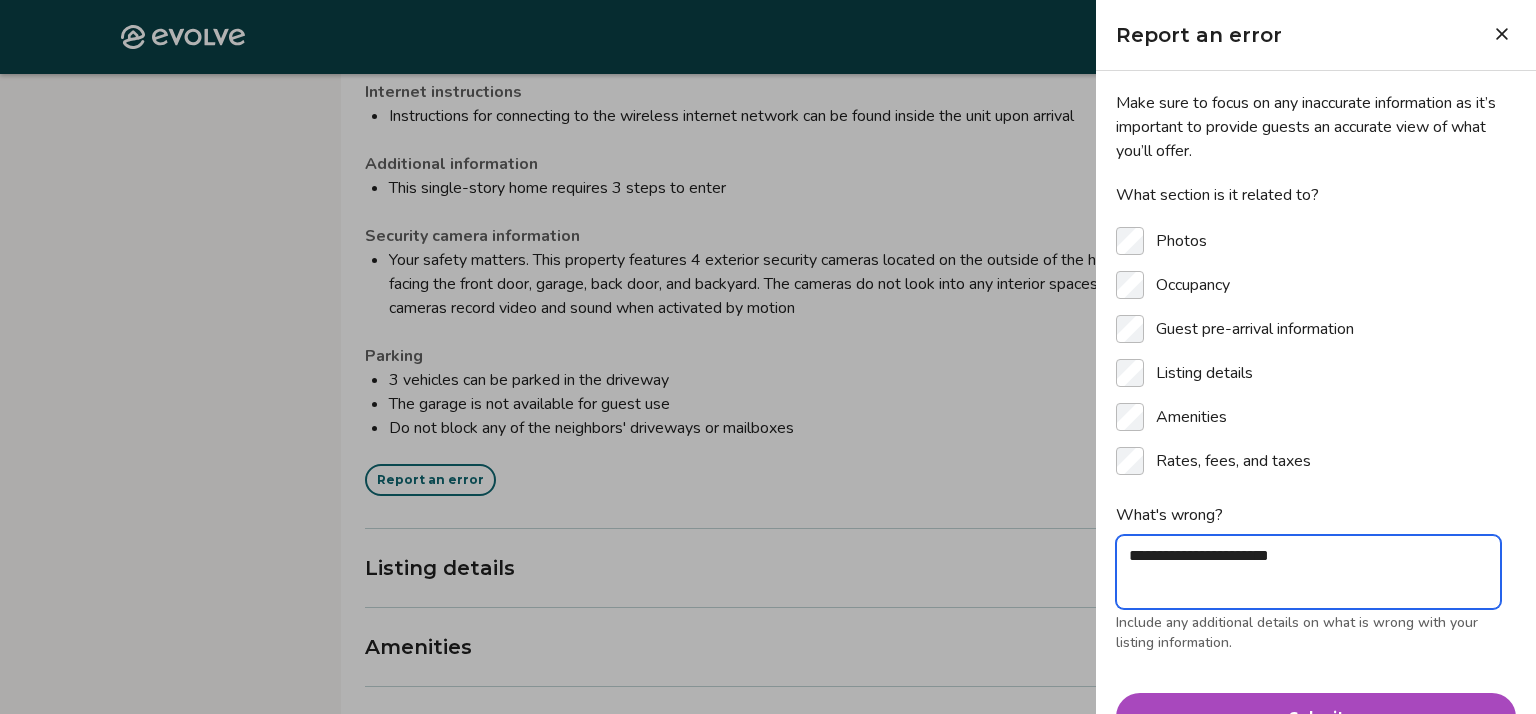 type on "**********" 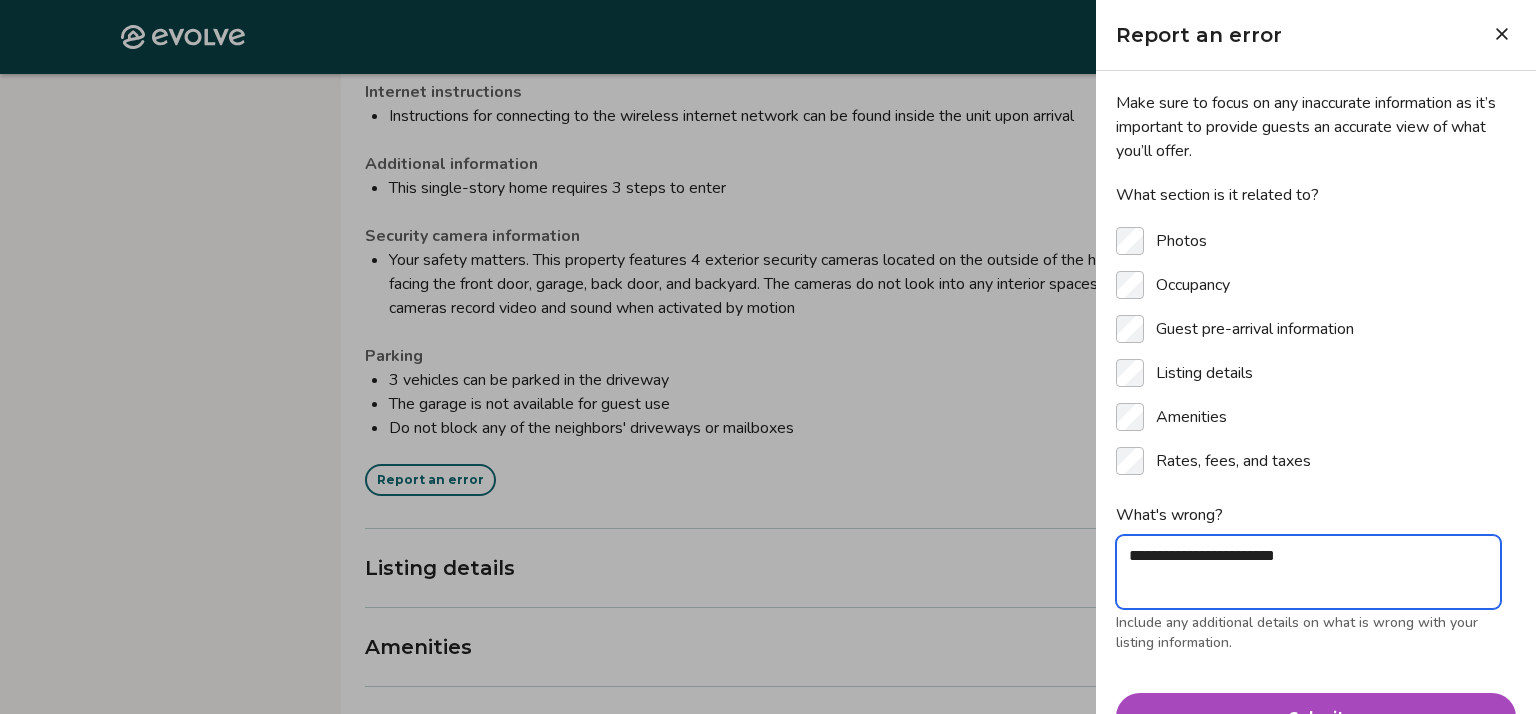 type on "**********" 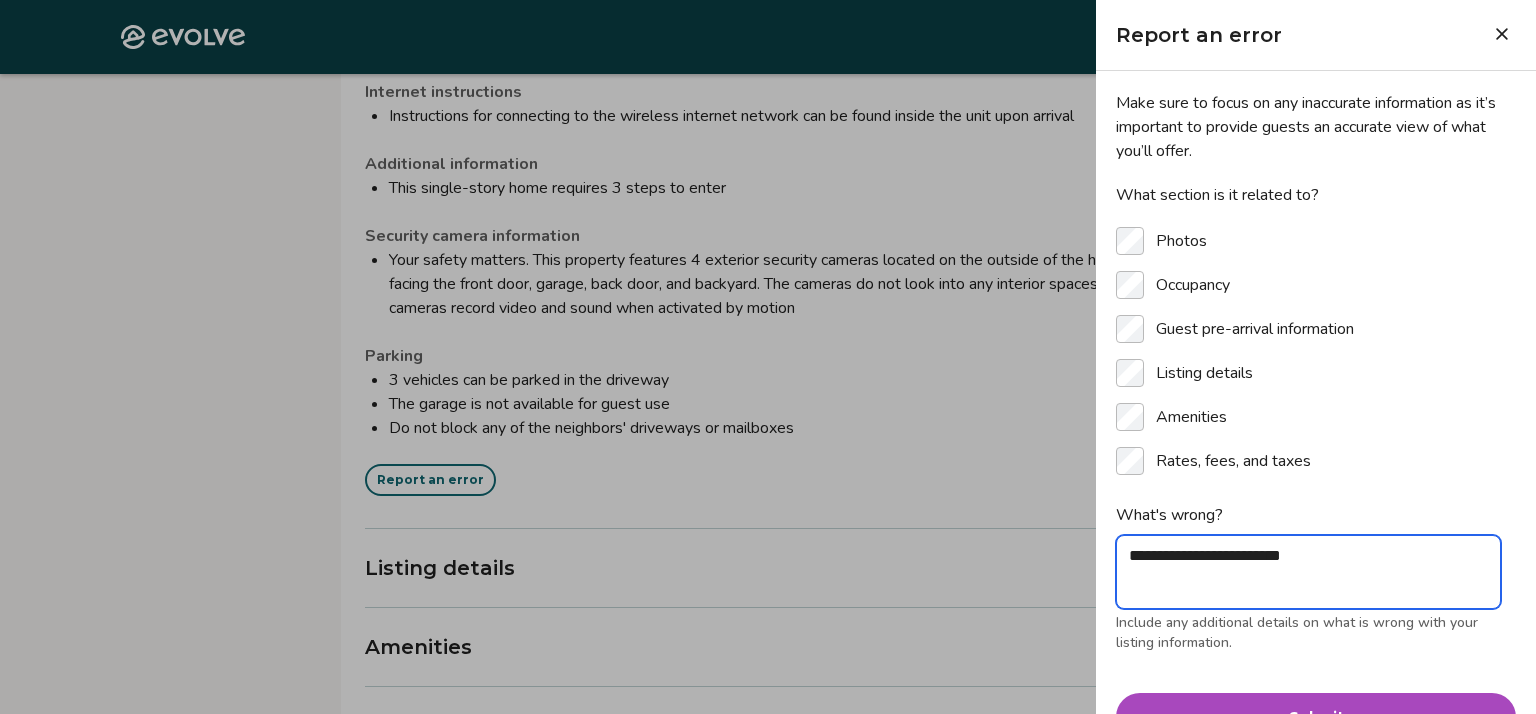 type on "**********" 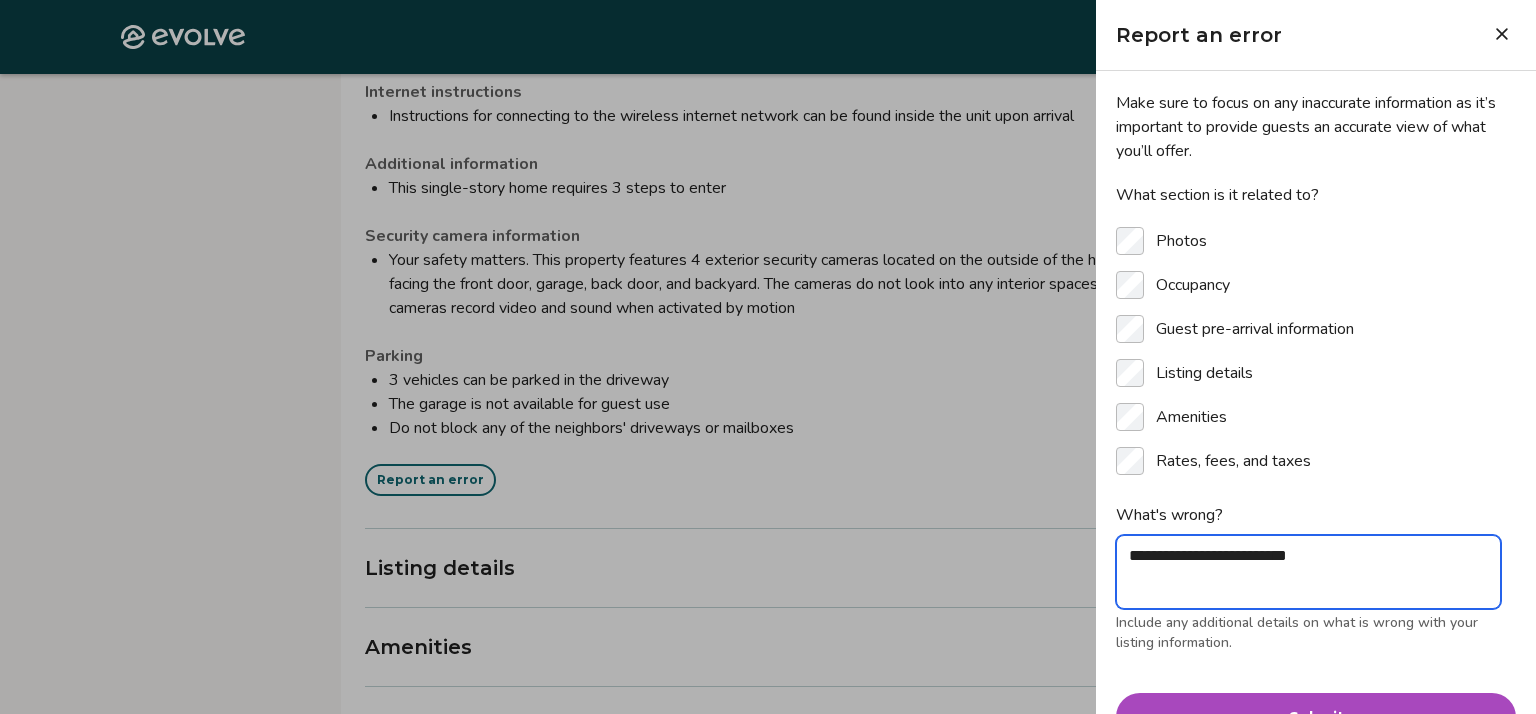 type on "**********" 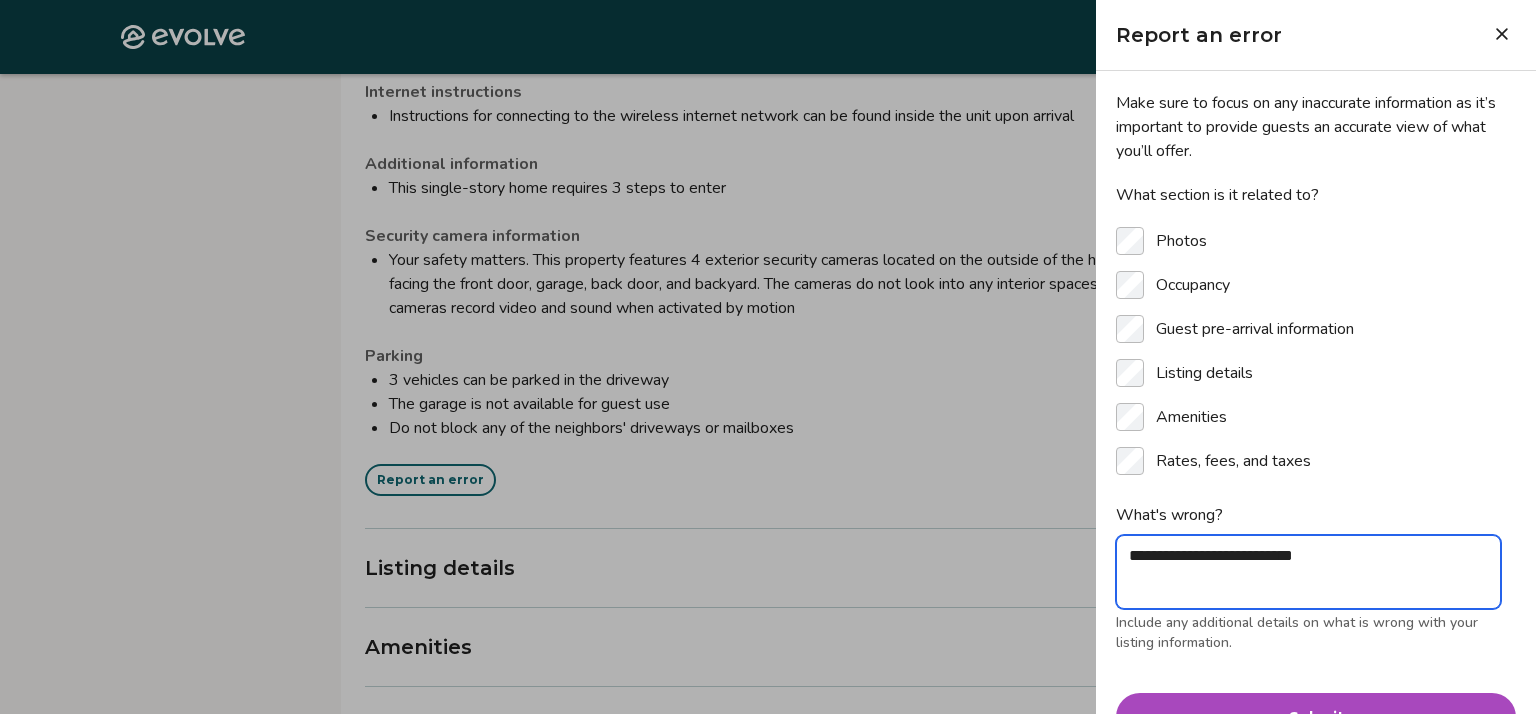 type on "**********" 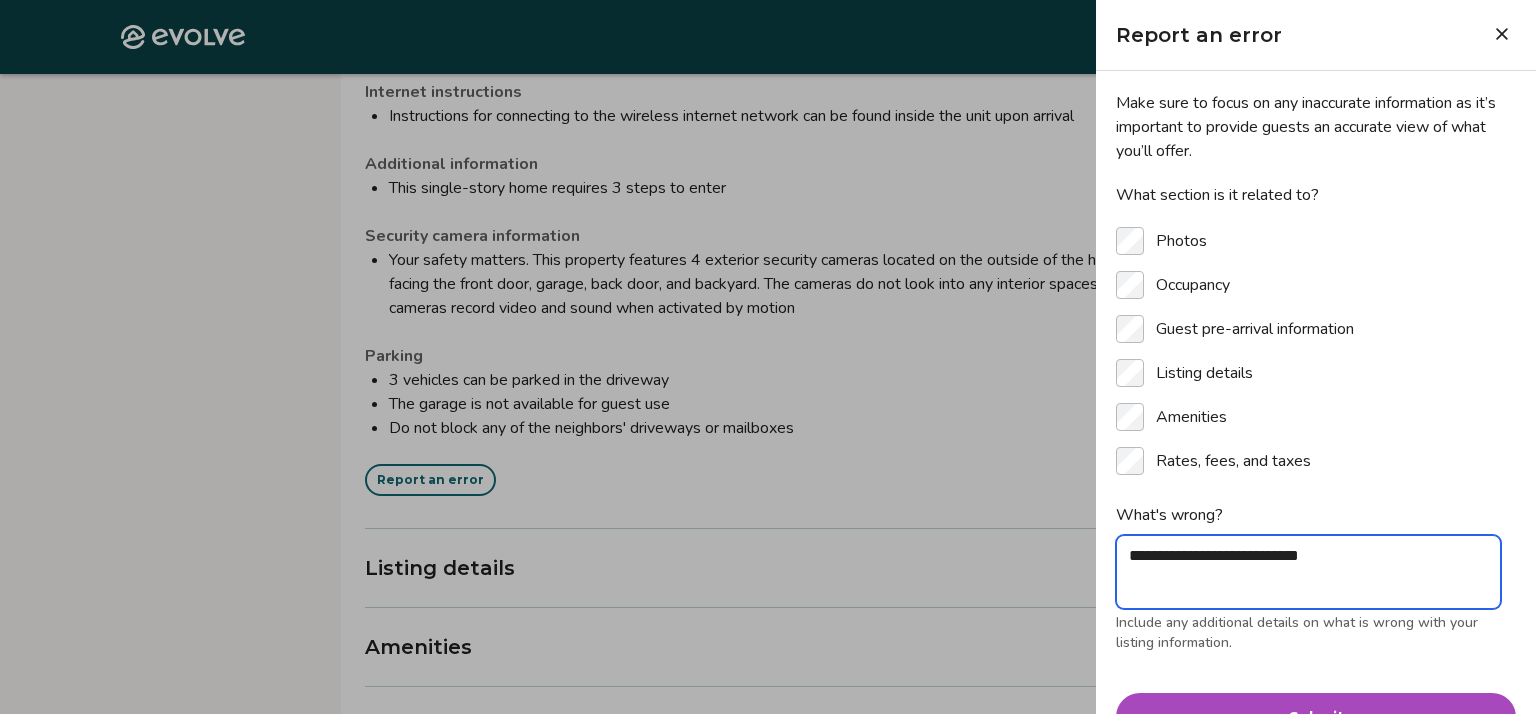 type on "**********" 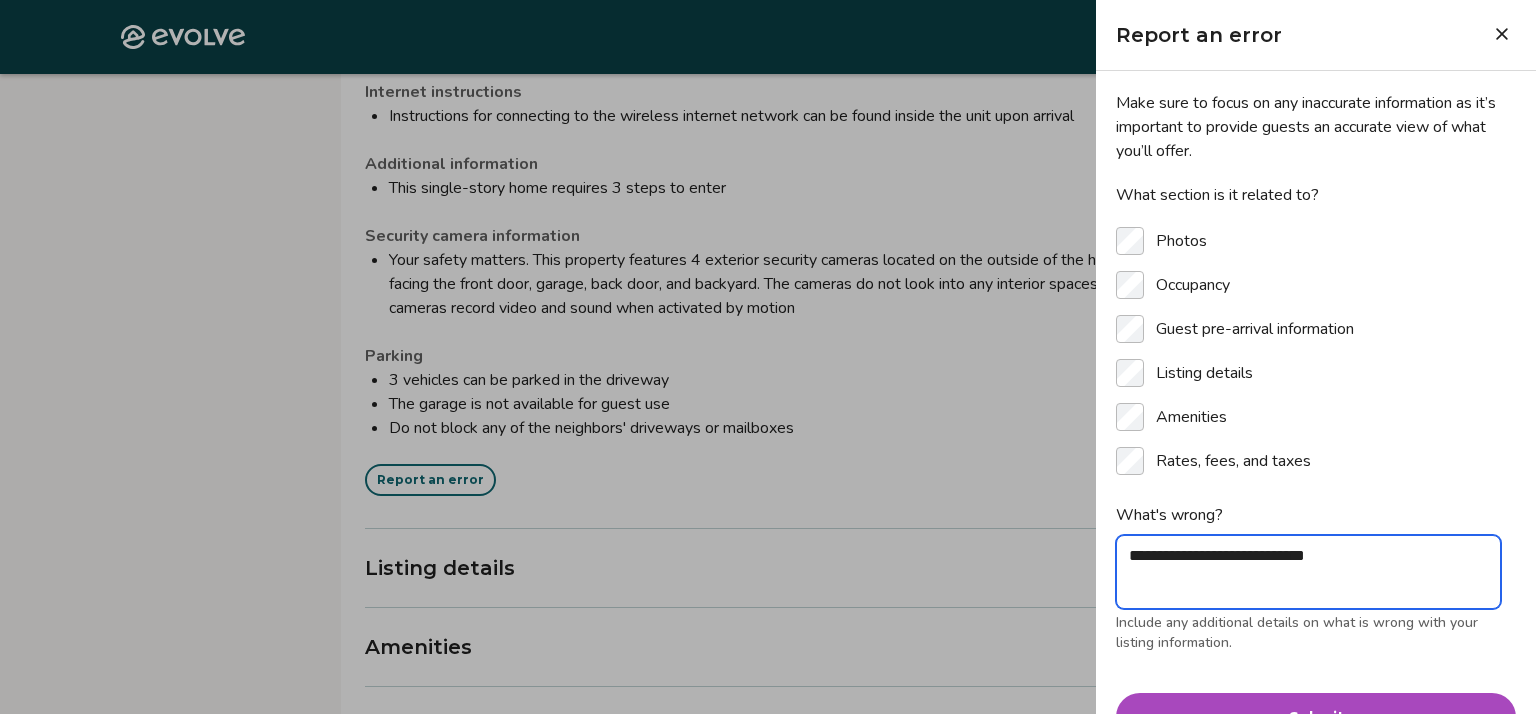 type on "**********" 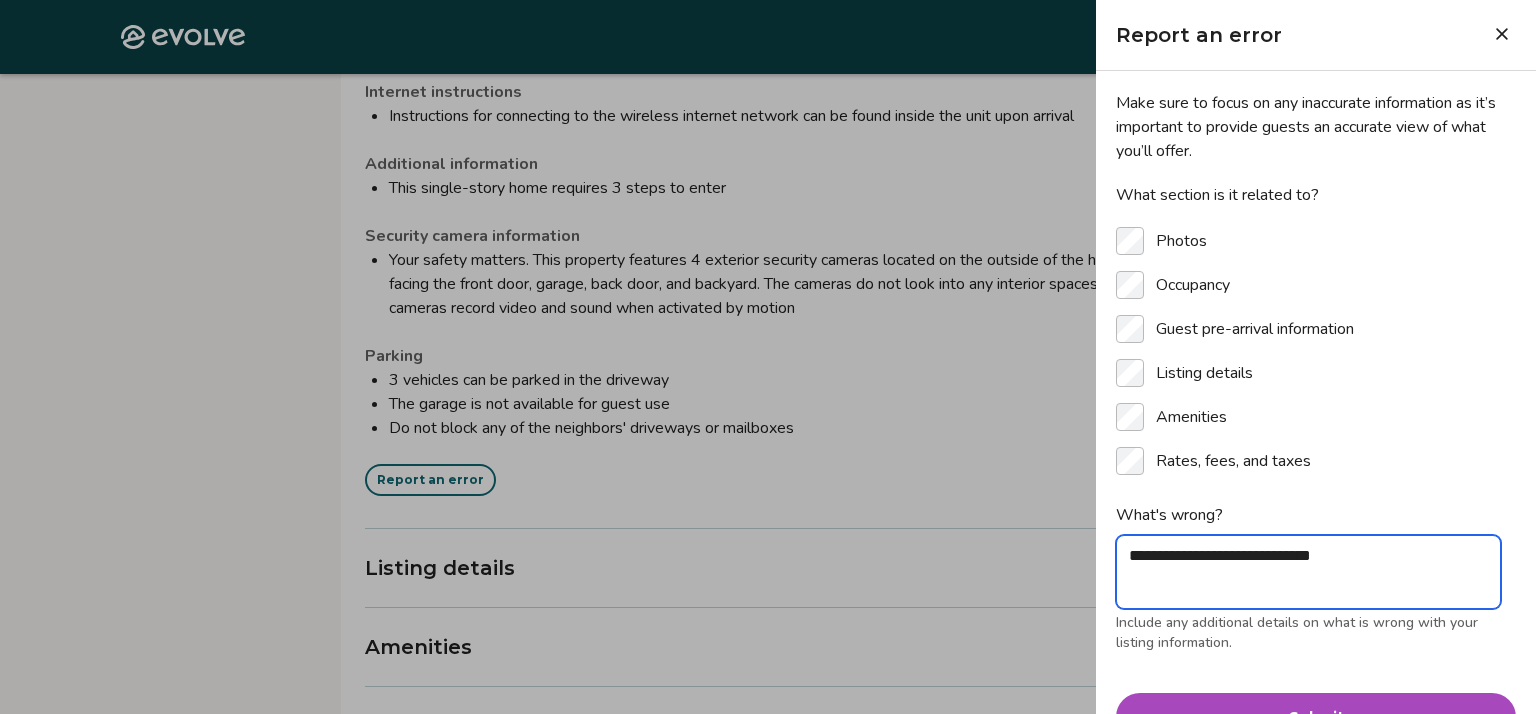 type on "**********" 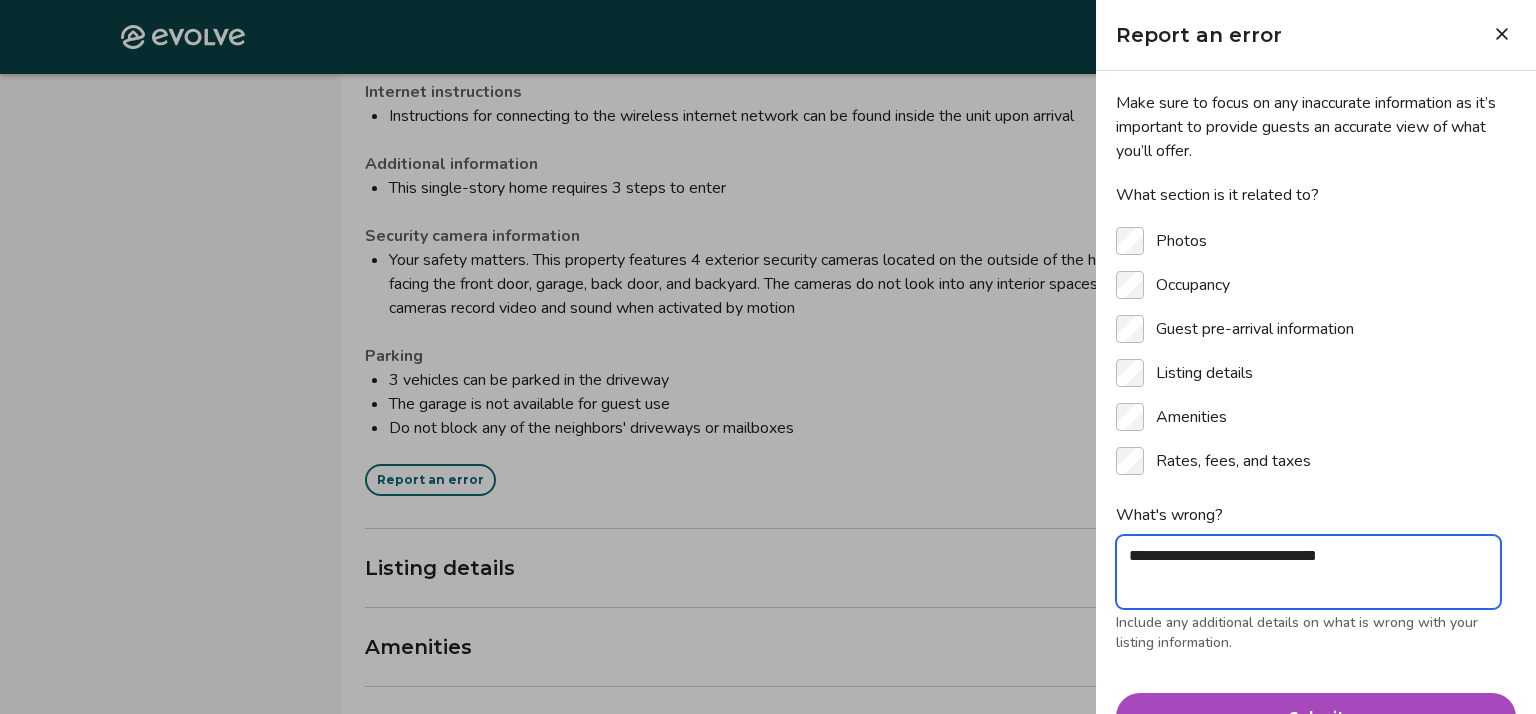 type on "**********" 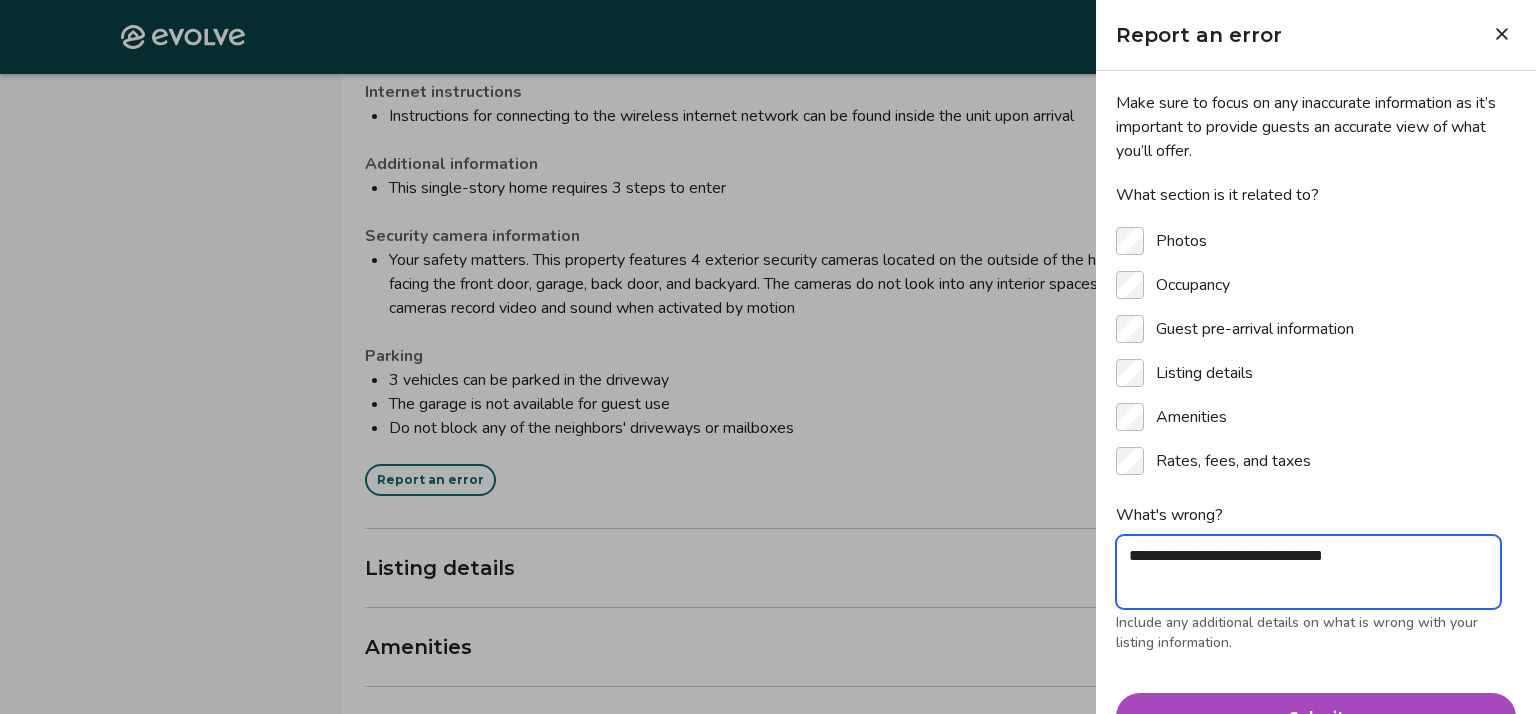 paste on "**********" 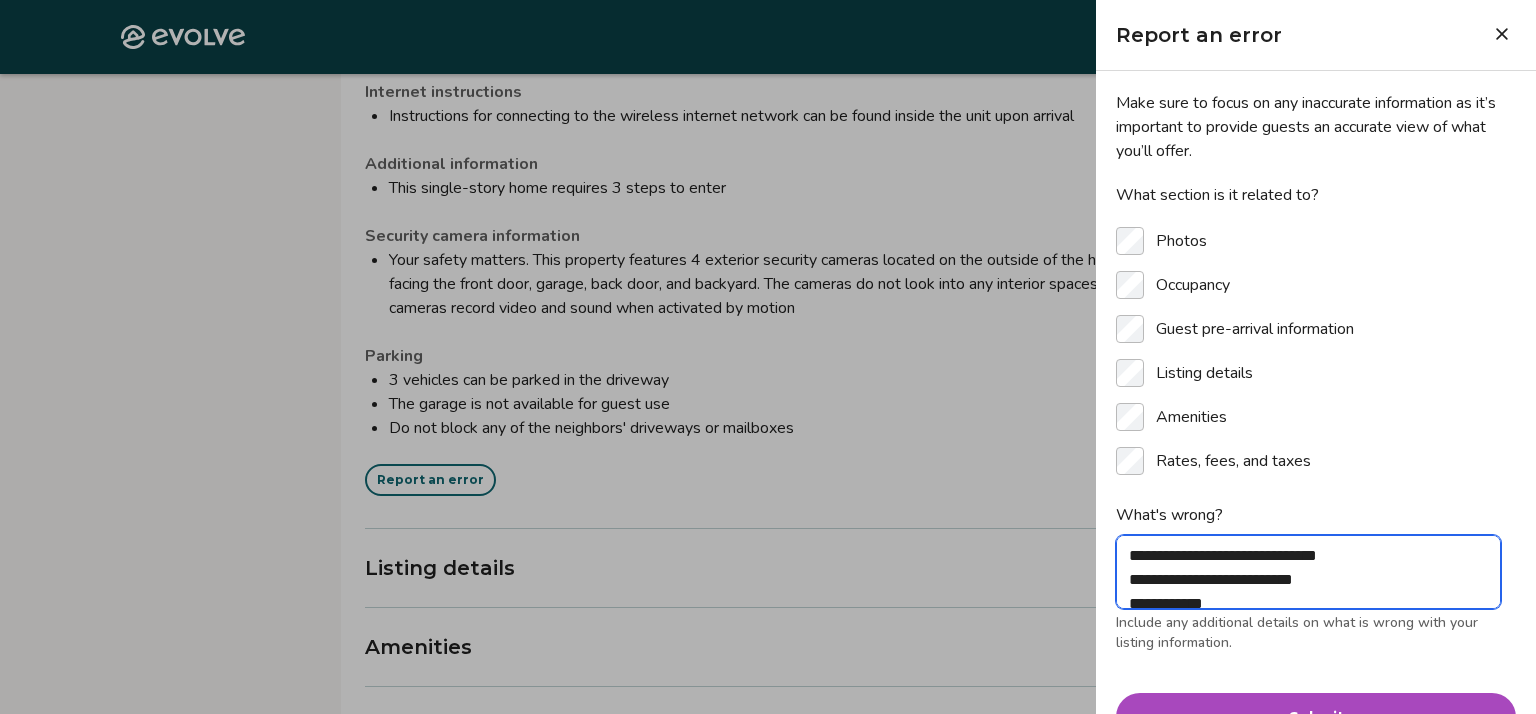 scroll, scrollTop: 30, scrollLeft: 0, axis: vertical 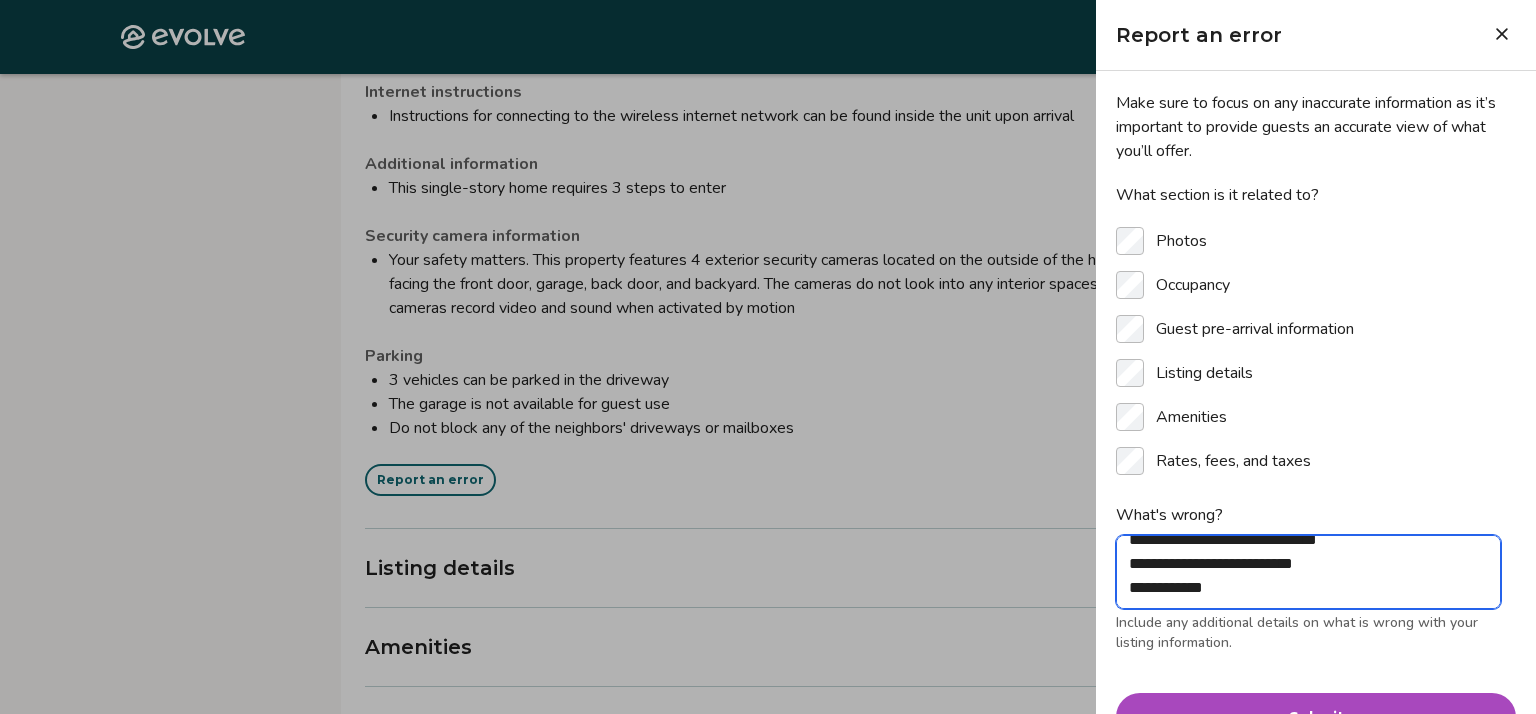 click on "**********" at bounding box center (1308, 572) 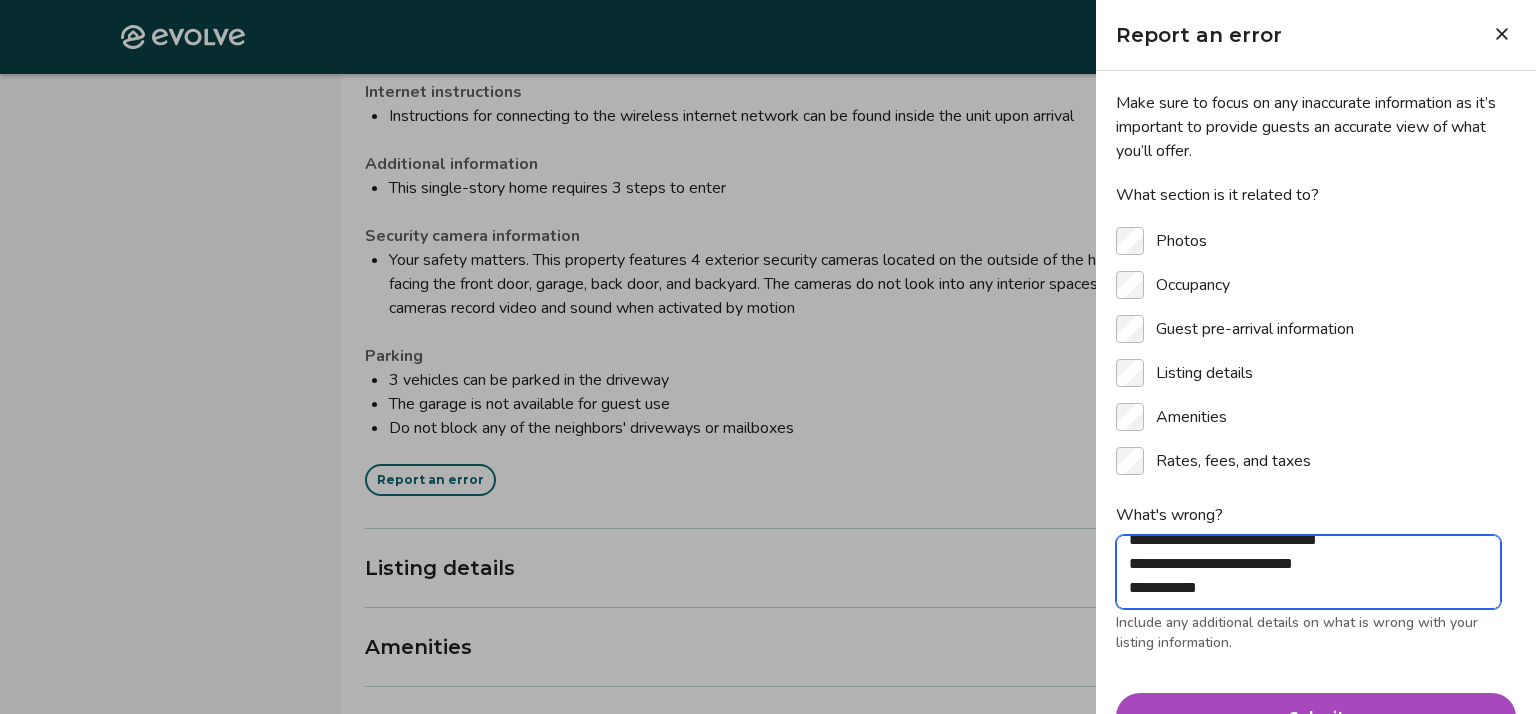 type on "**********" 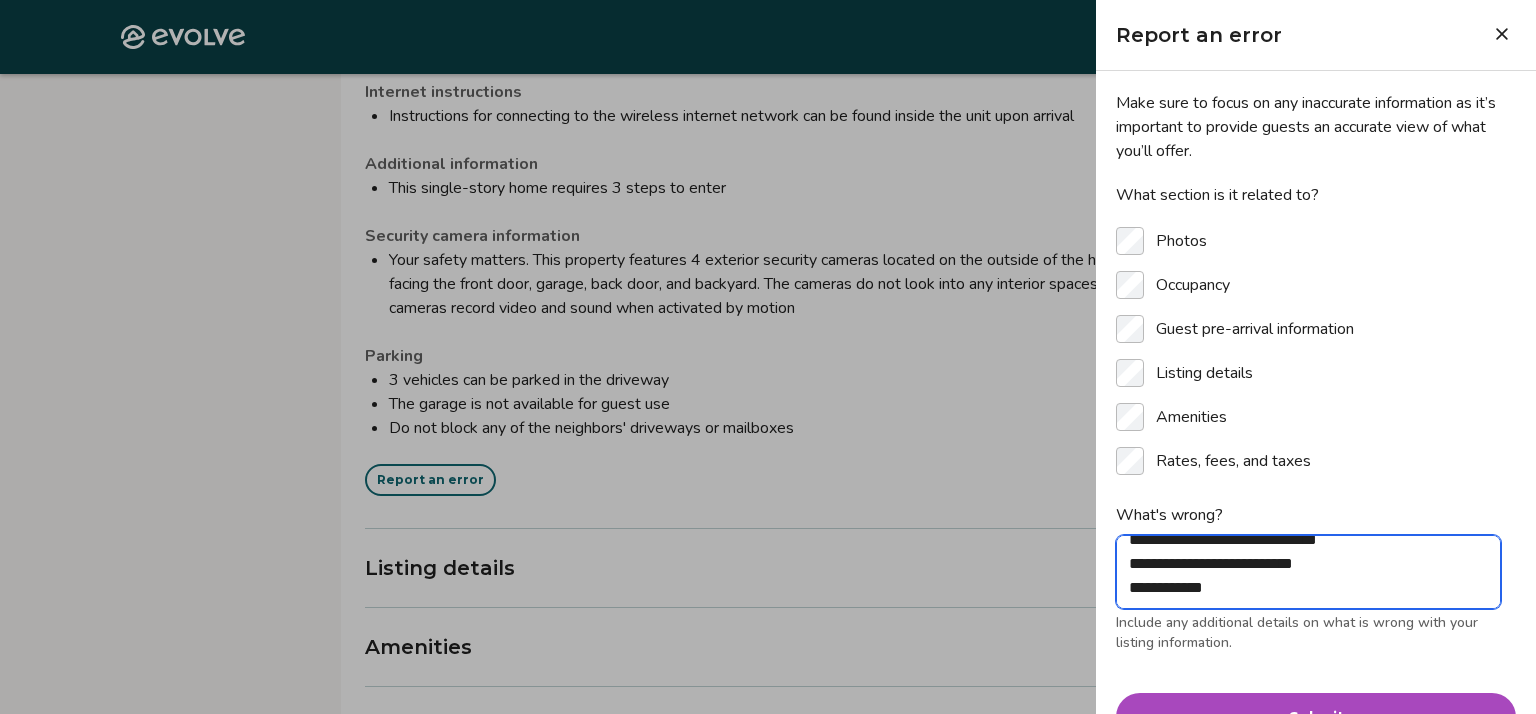 type on "**********" 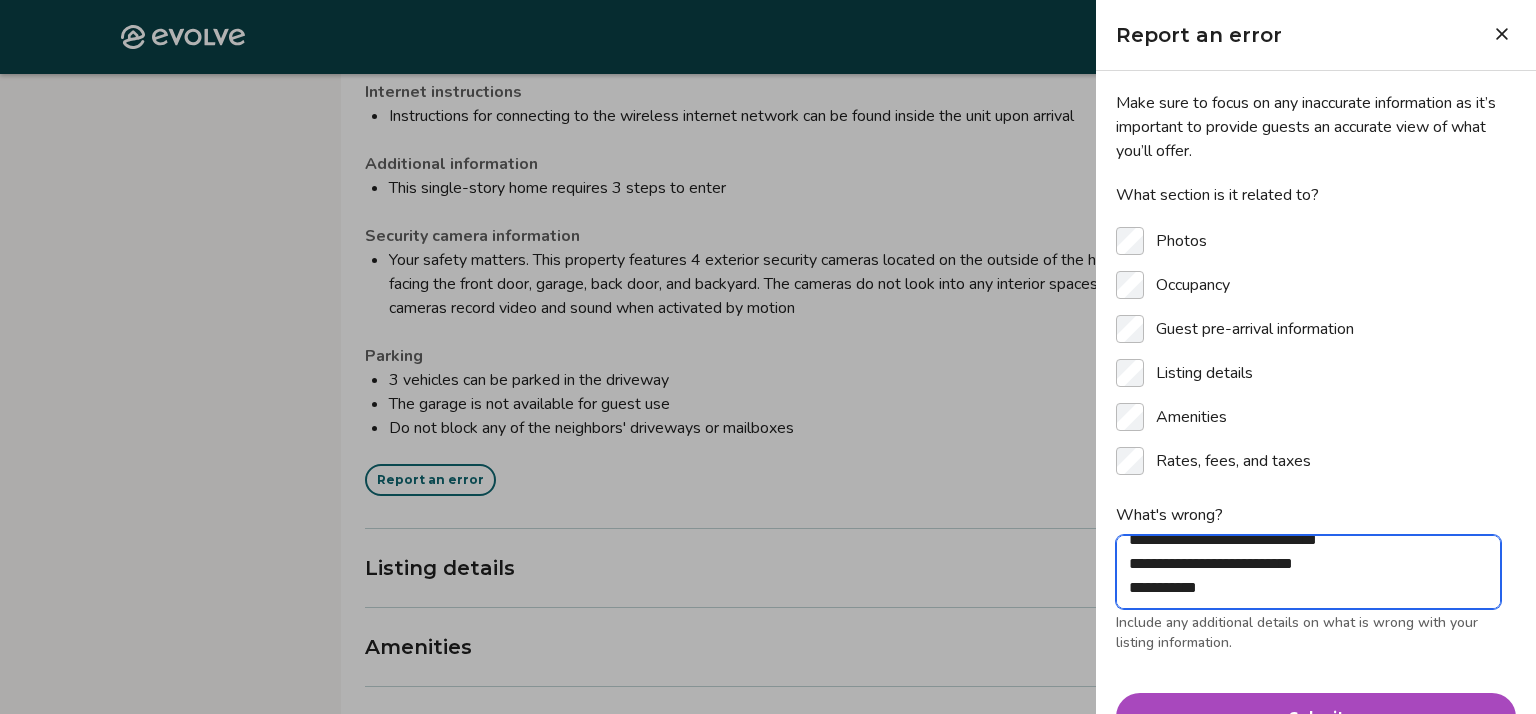 type on "**********" 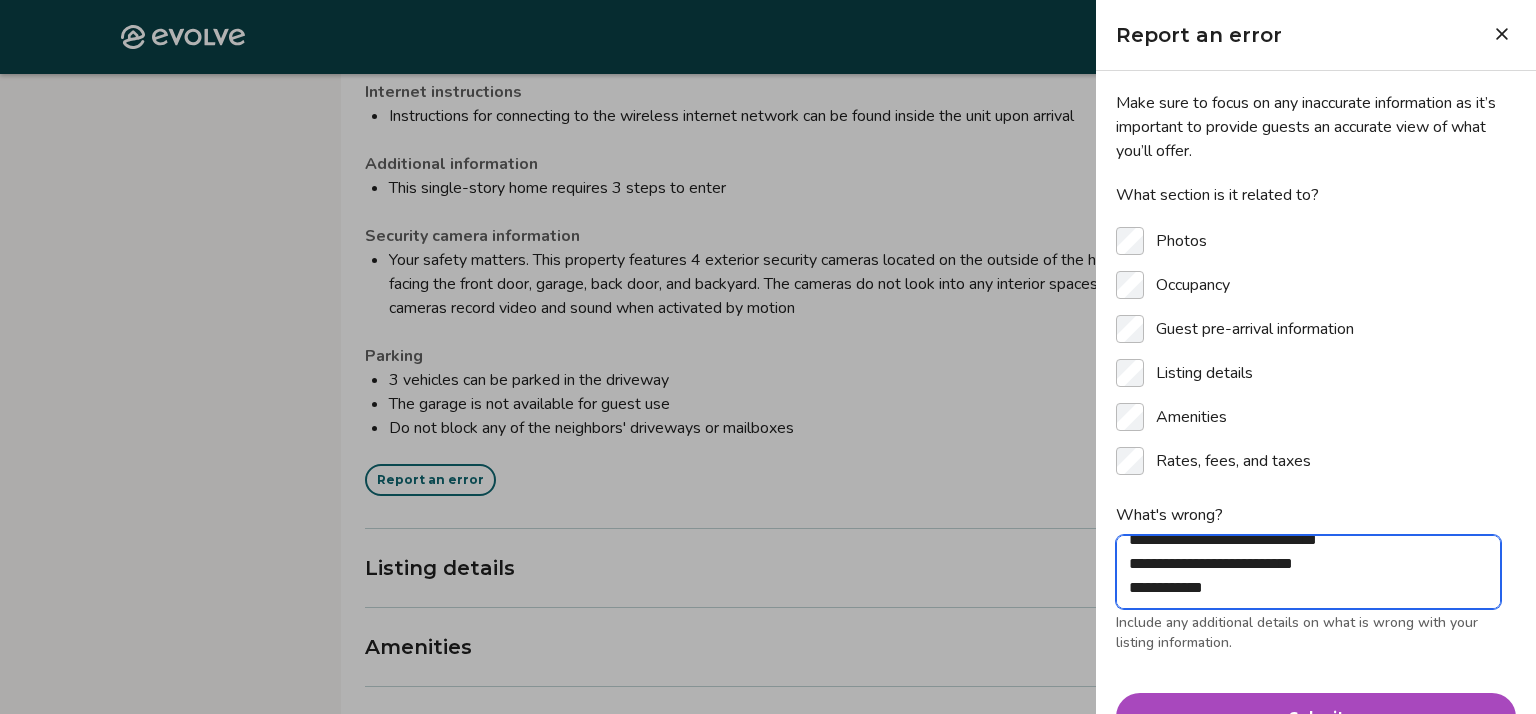 type on "**********" 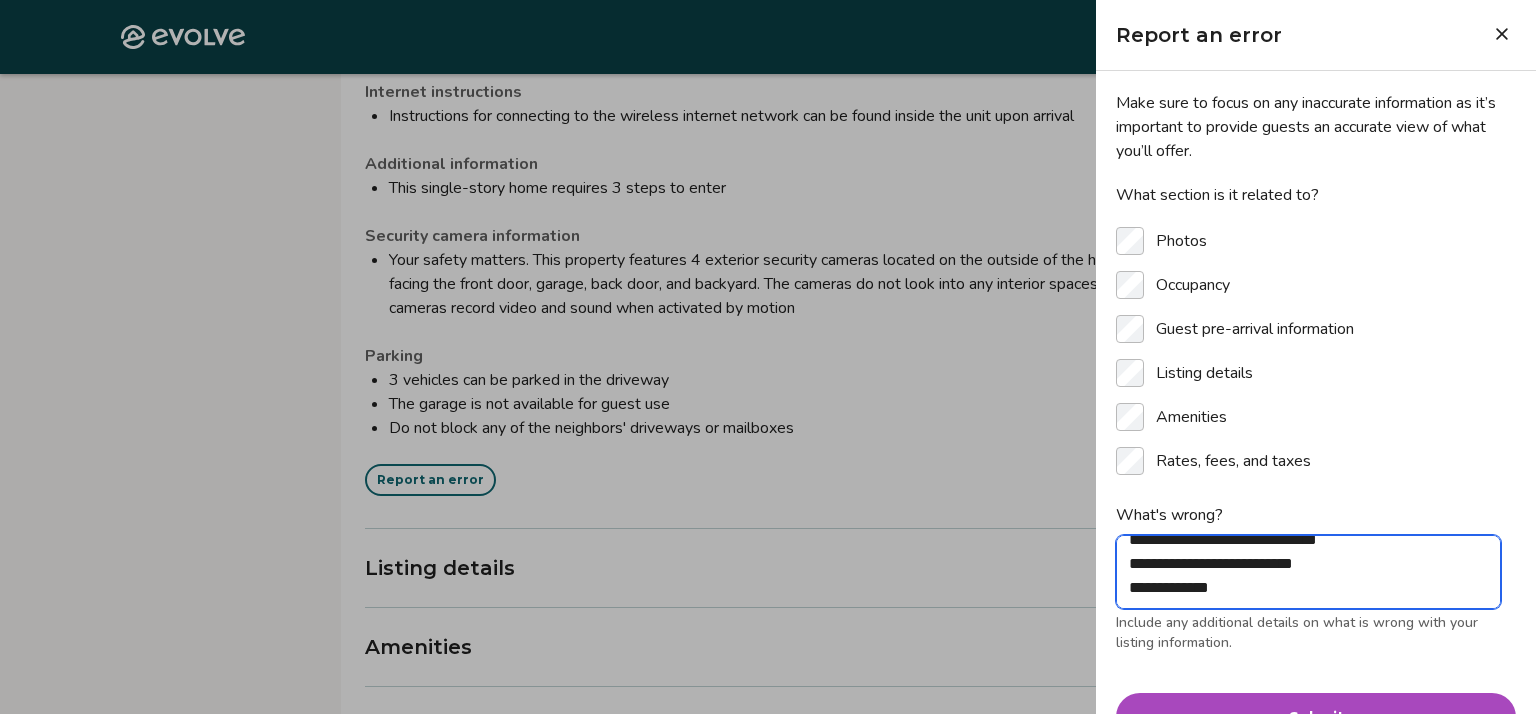 type on "*" 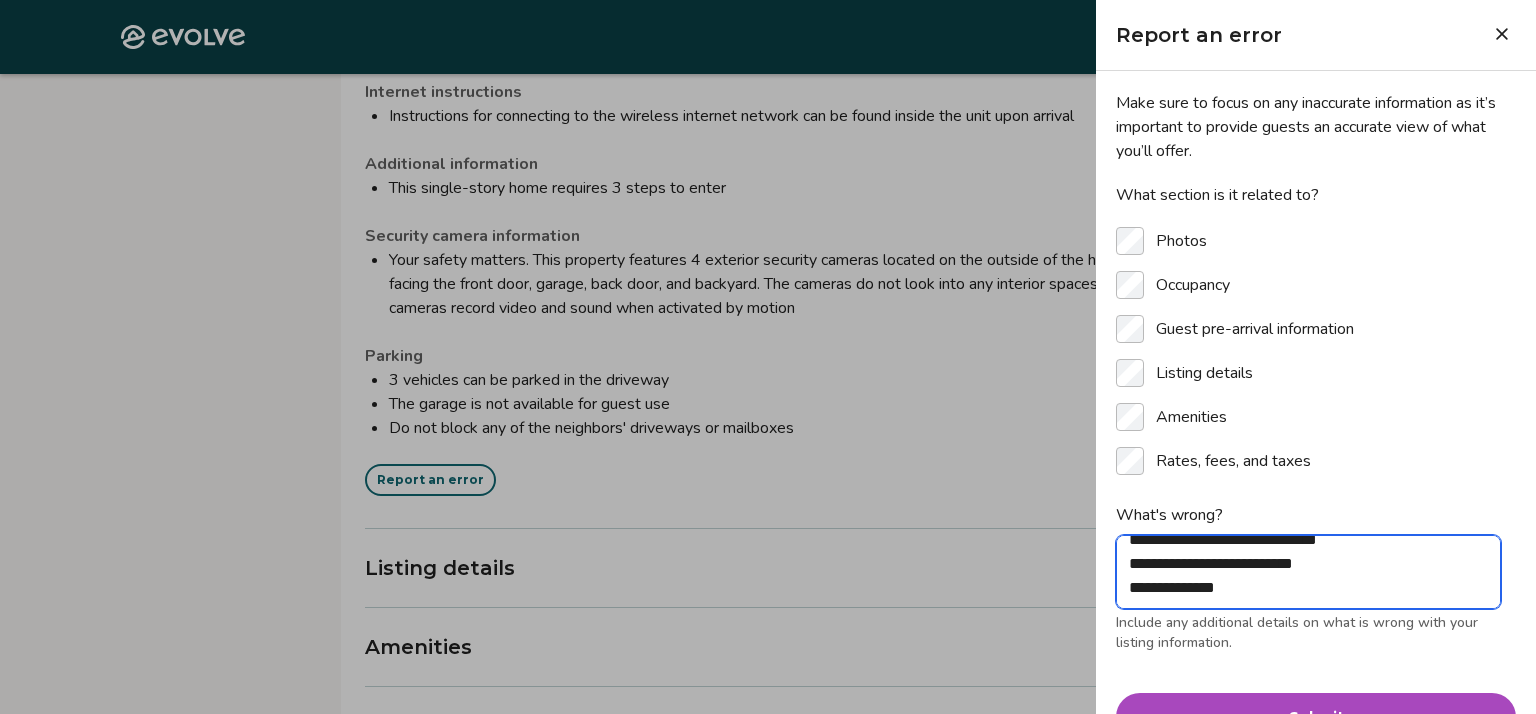 type on "**********" 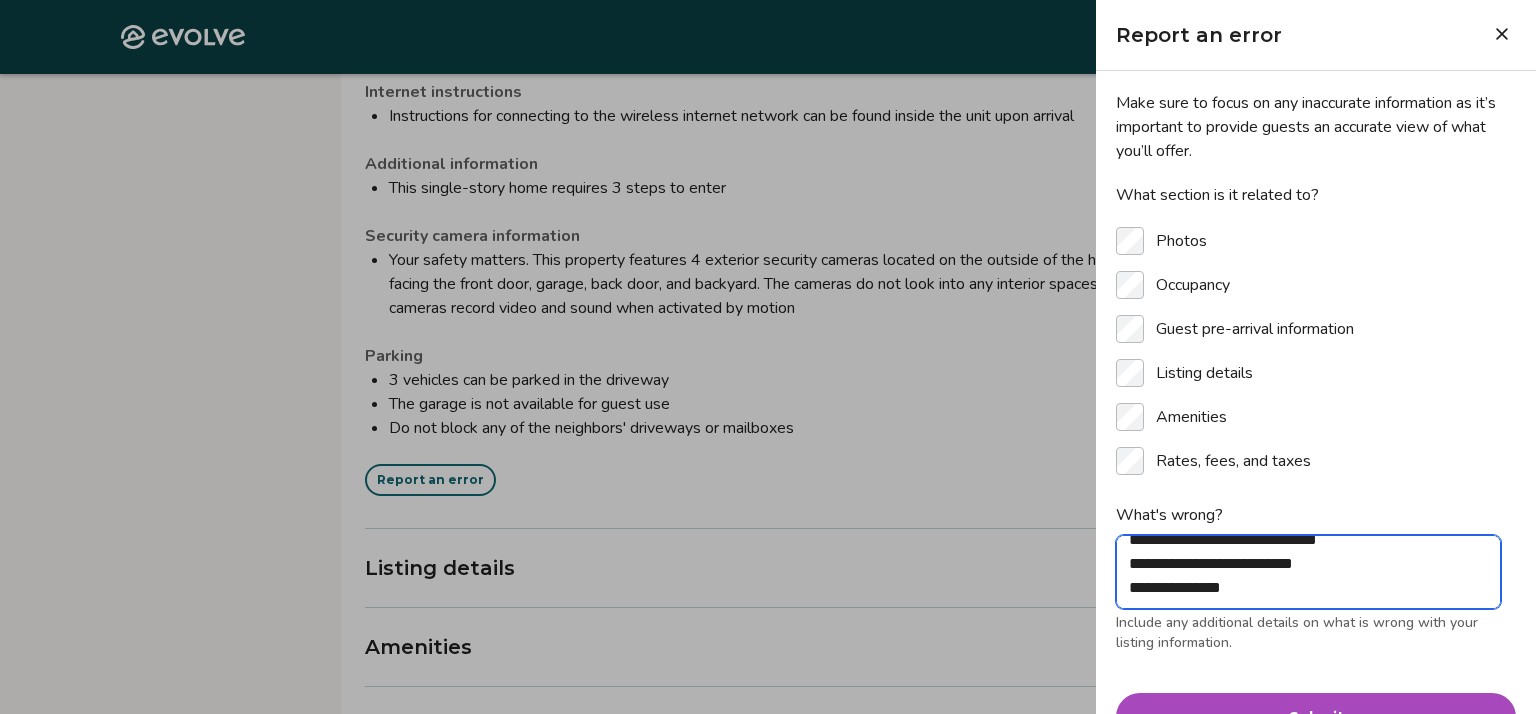 scroll, scrollTop: 0, scrollLeft: 0, axis: both 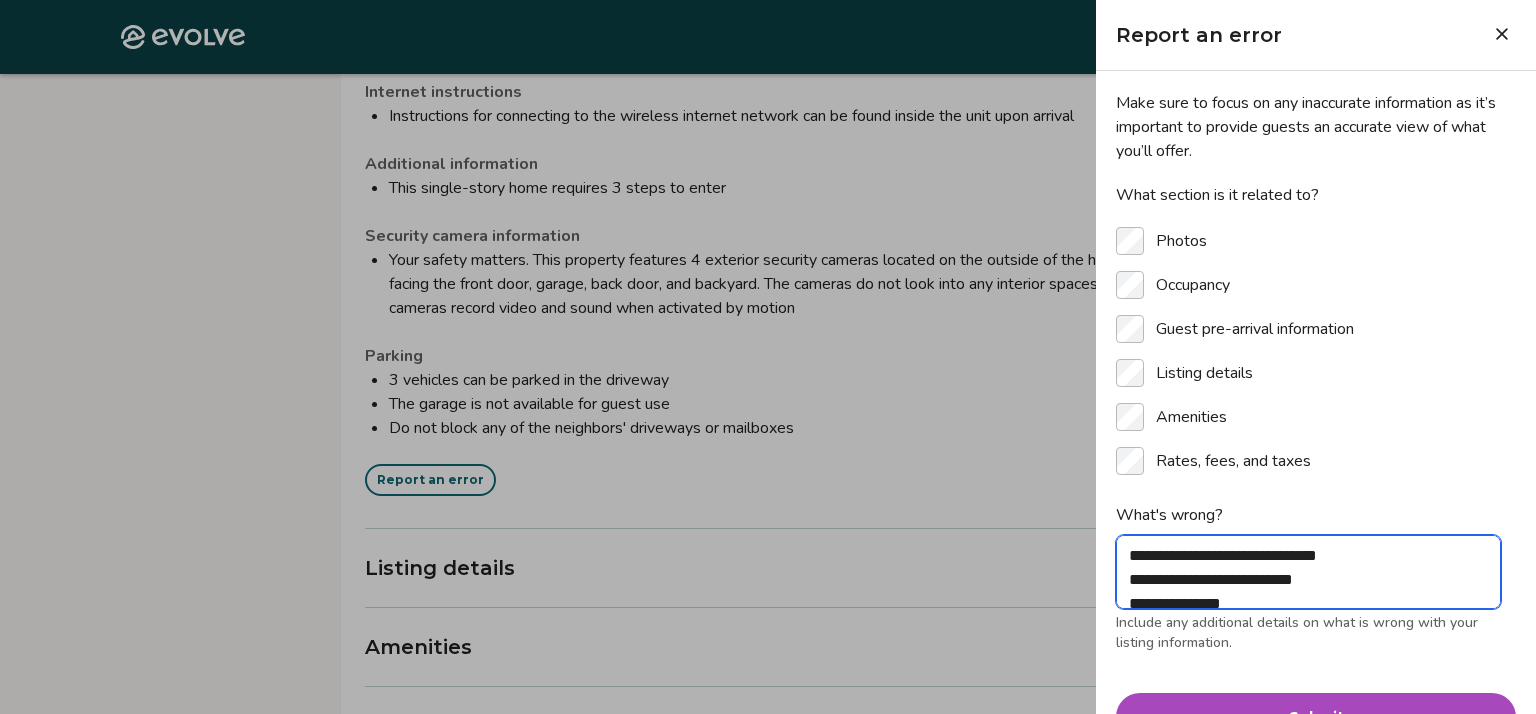 click on "**********" at bounding box center [1308, 572] 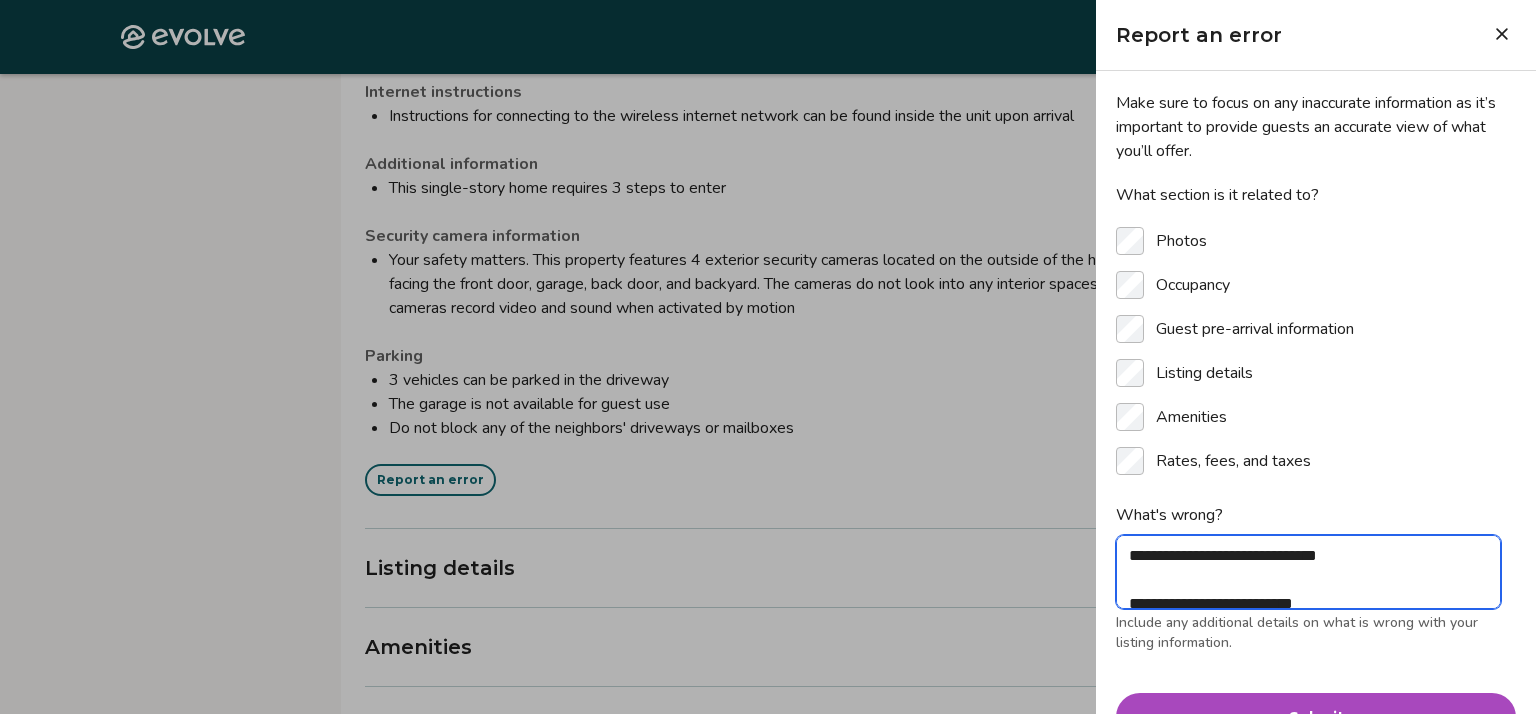 scroll, scrollTop: 6, scrollLeft: 0, axis: vertical 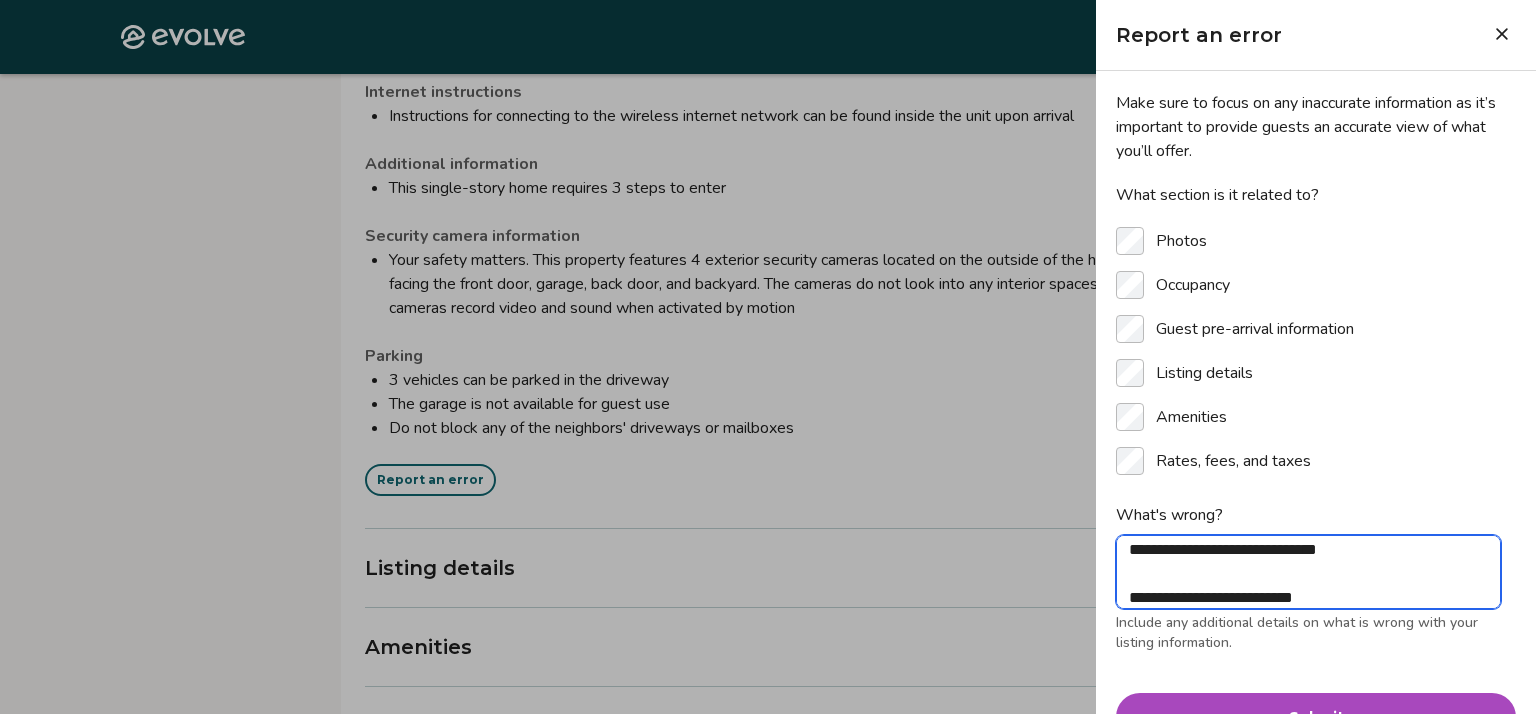 type on "**********" 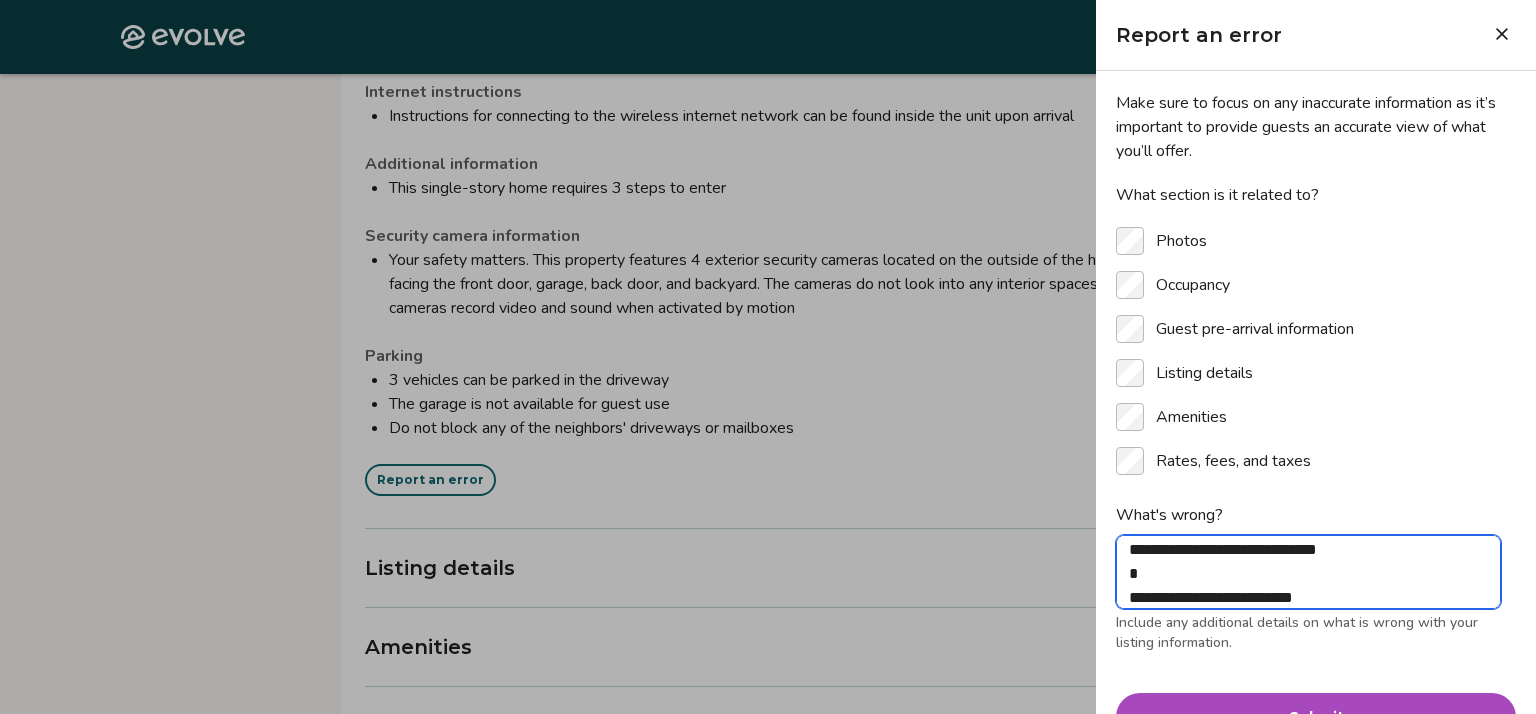type on "**********" 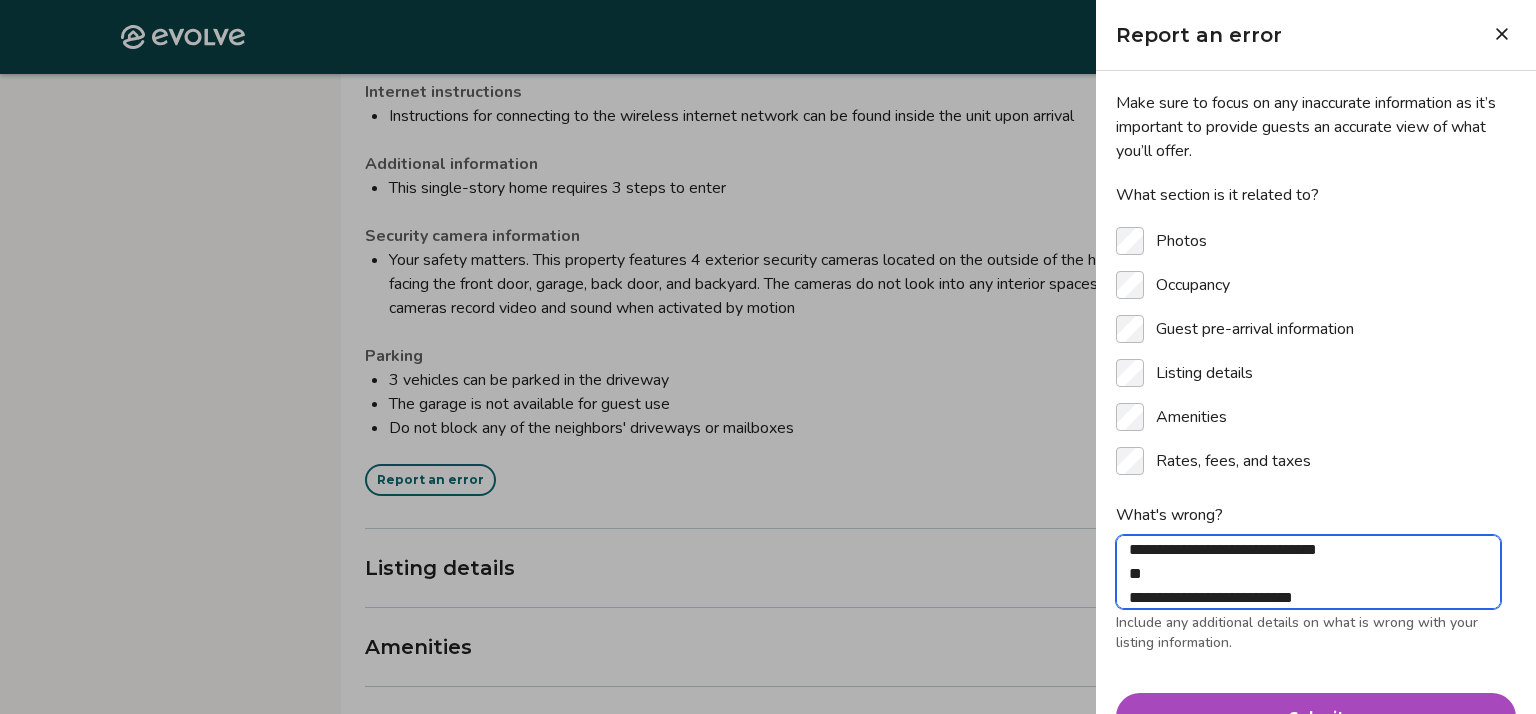 type on "**********" 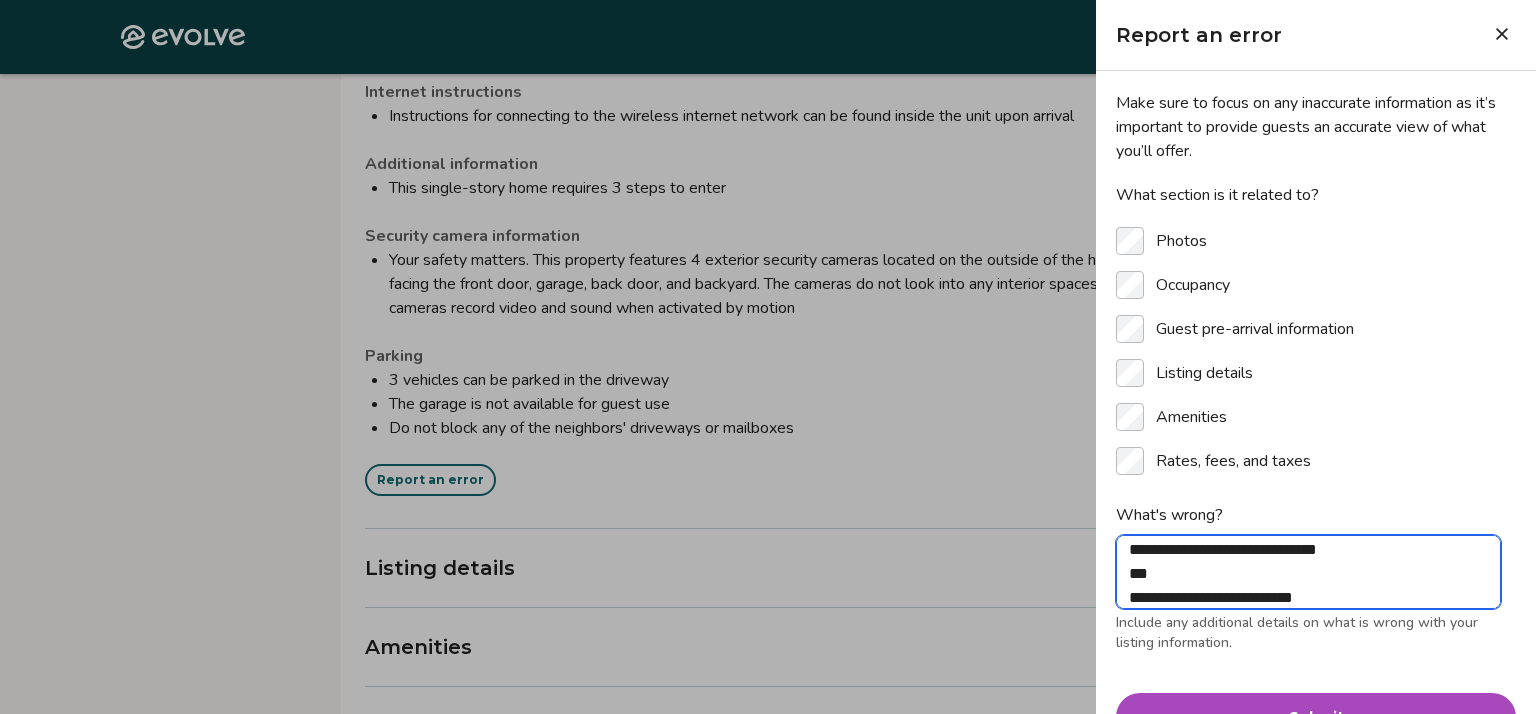 type on "**********" 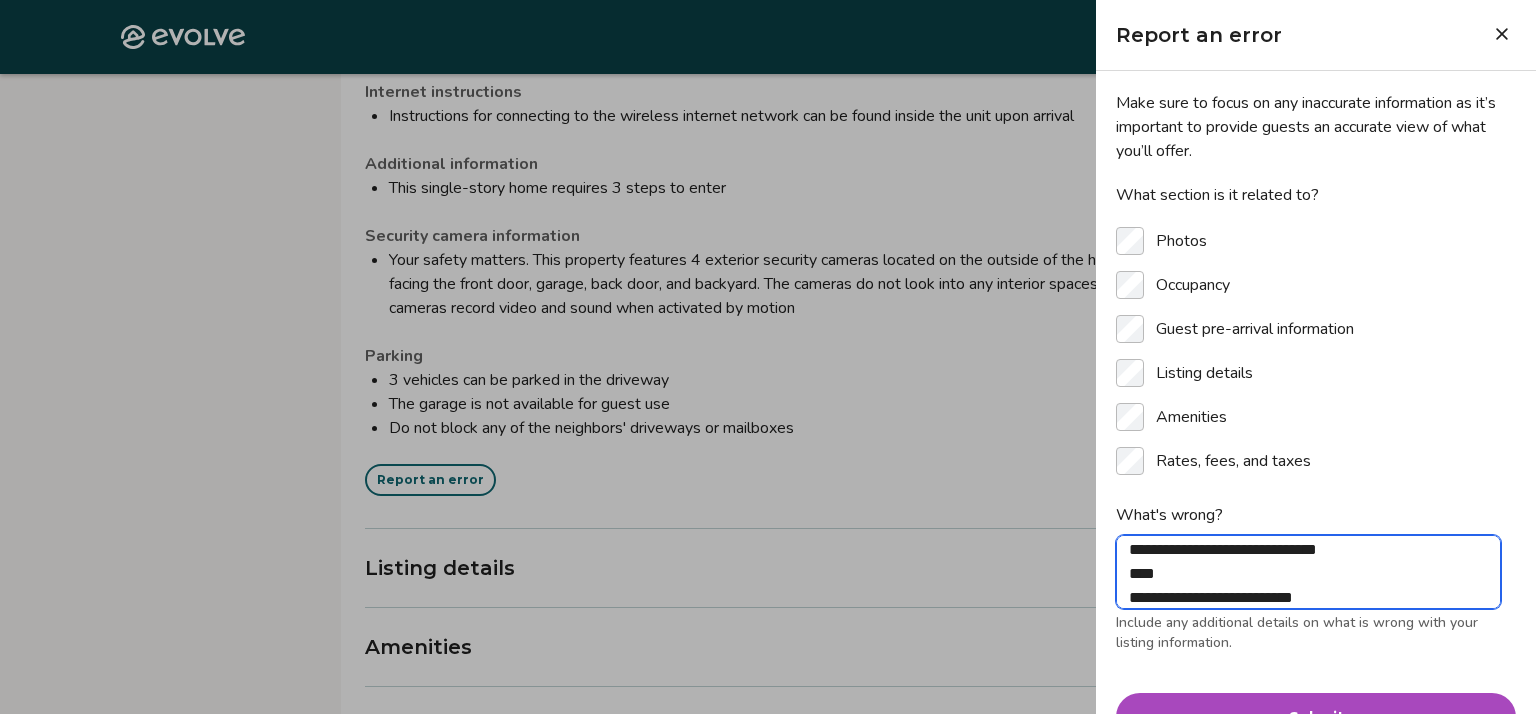 type on "**********" 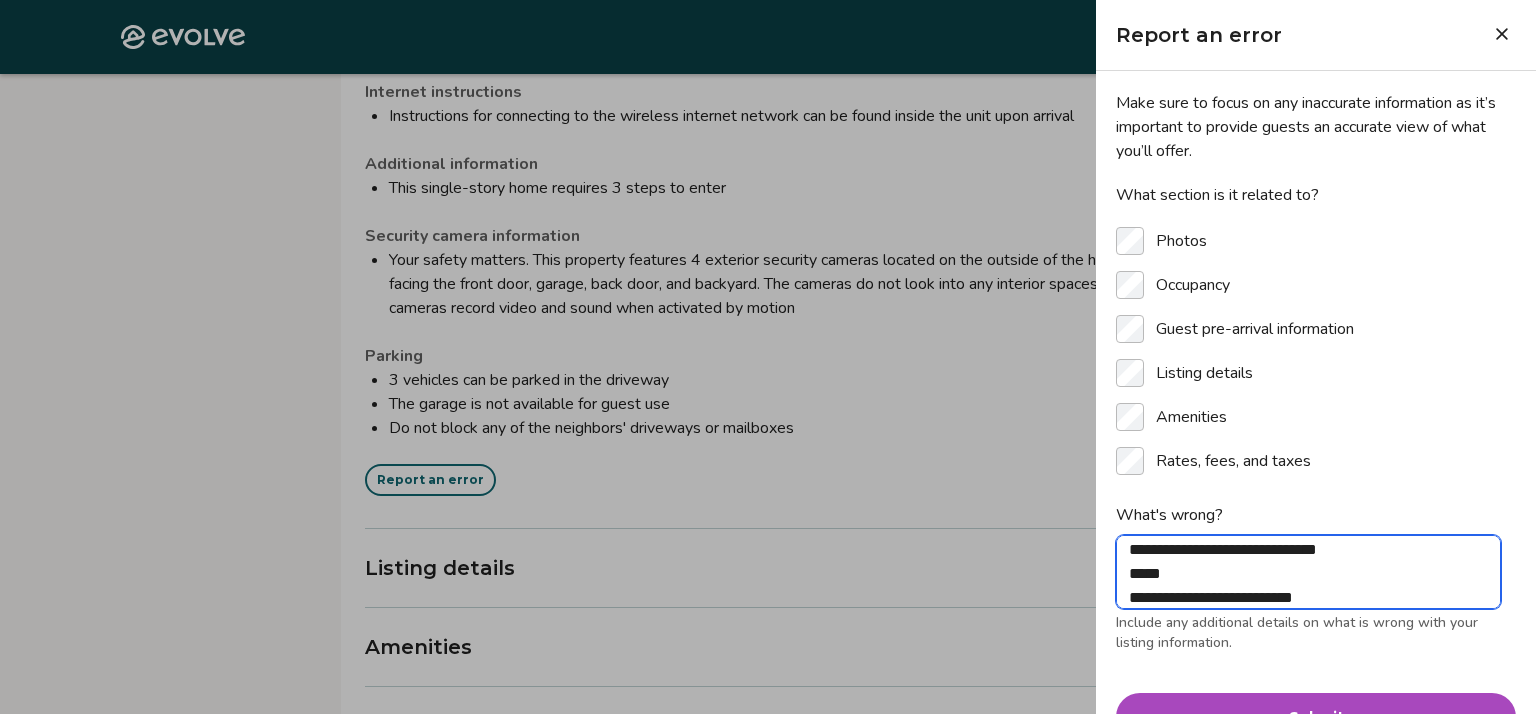 type on "**********" 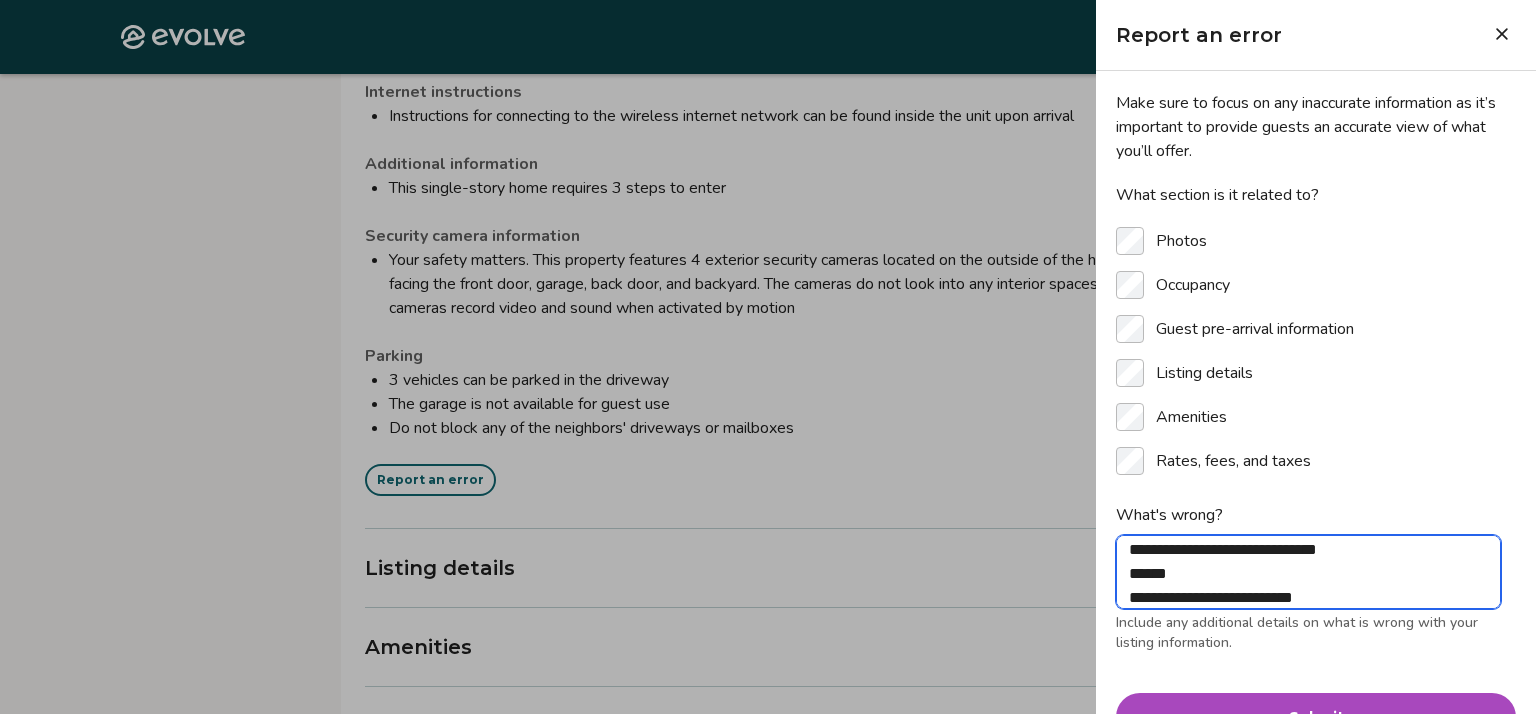 type on "**********" 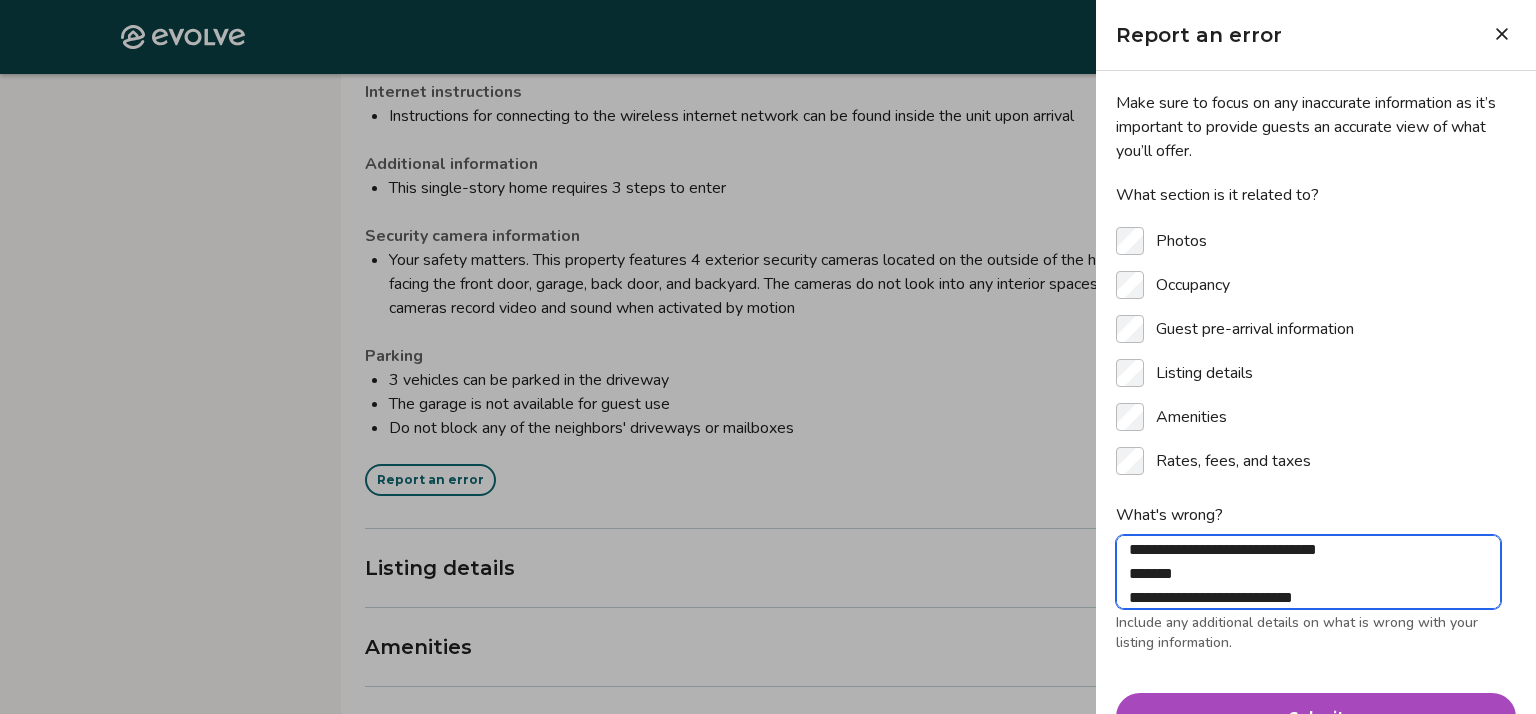 type on "**********" 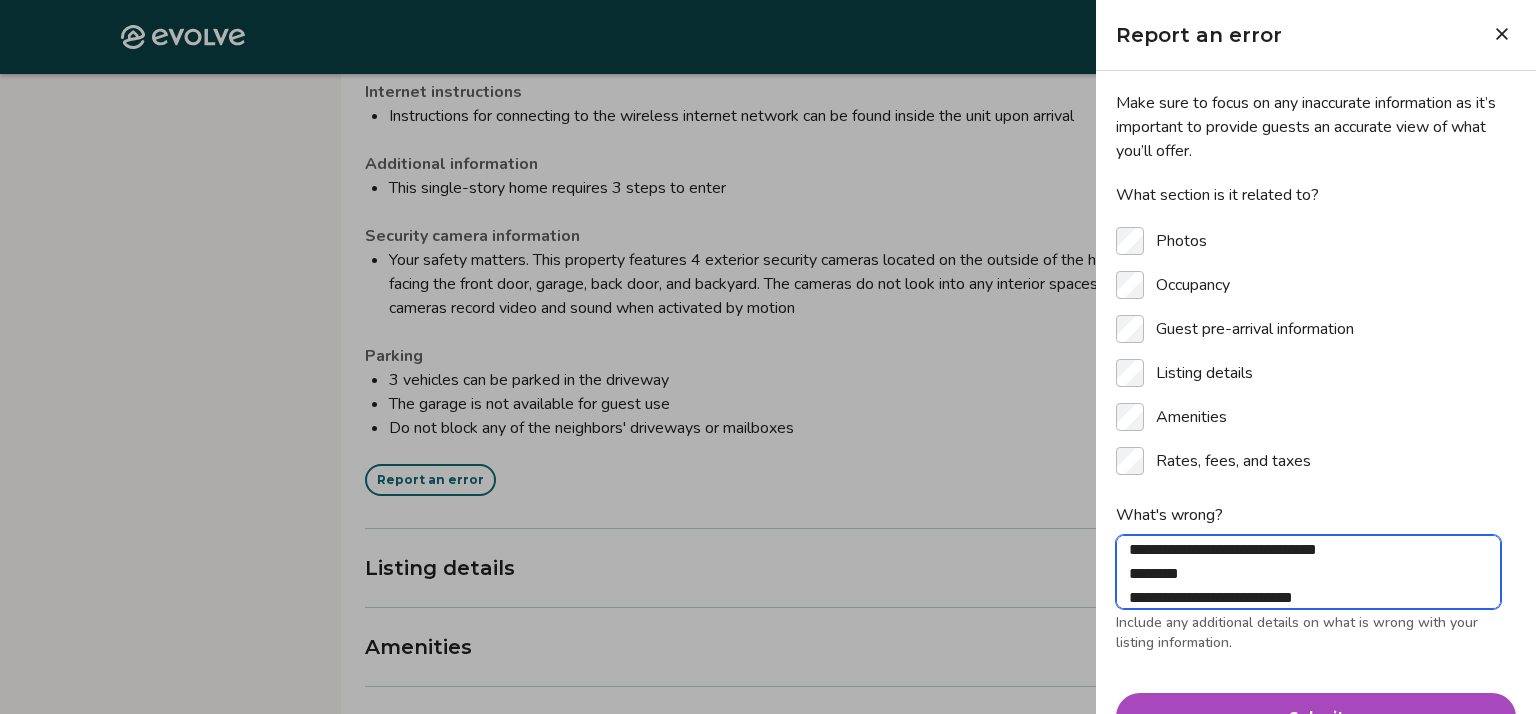 type on "**********" 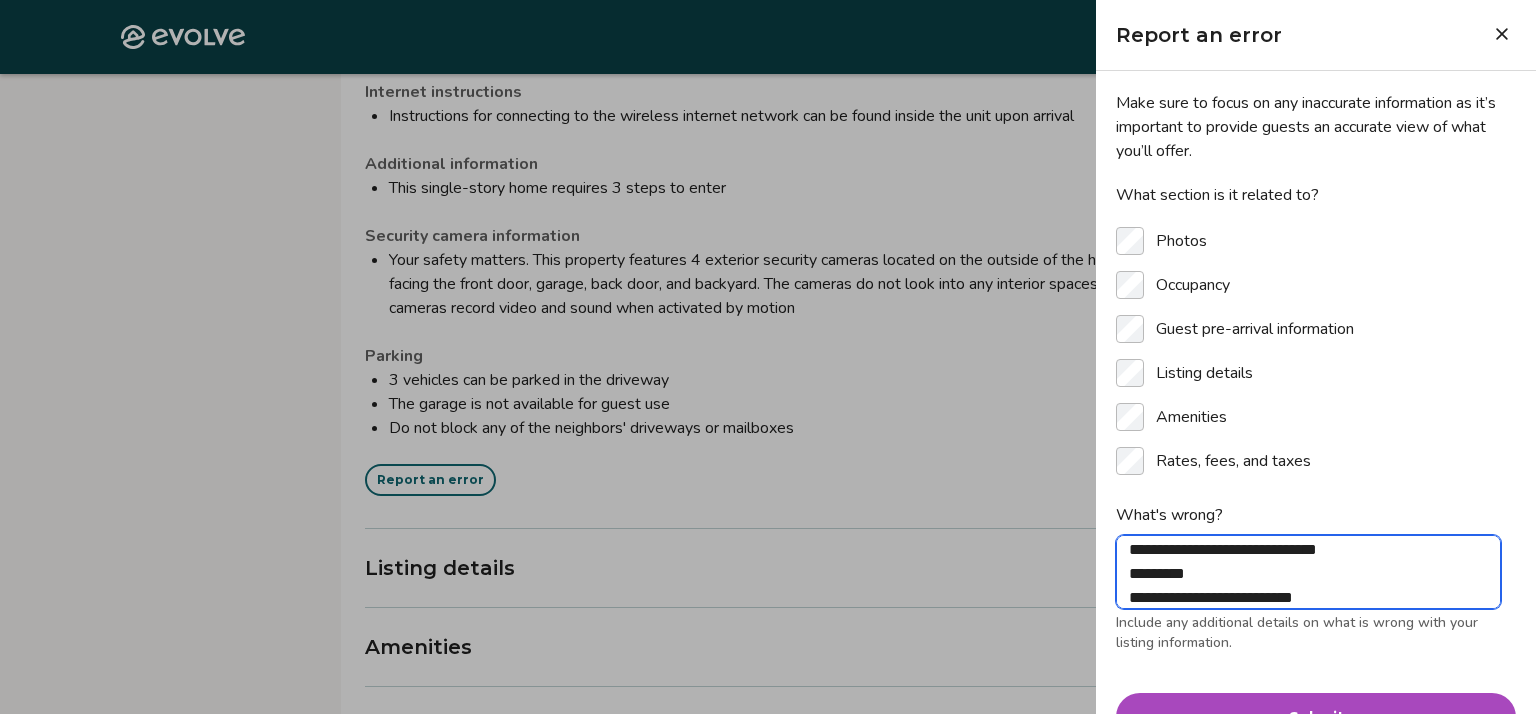 type on "**********" 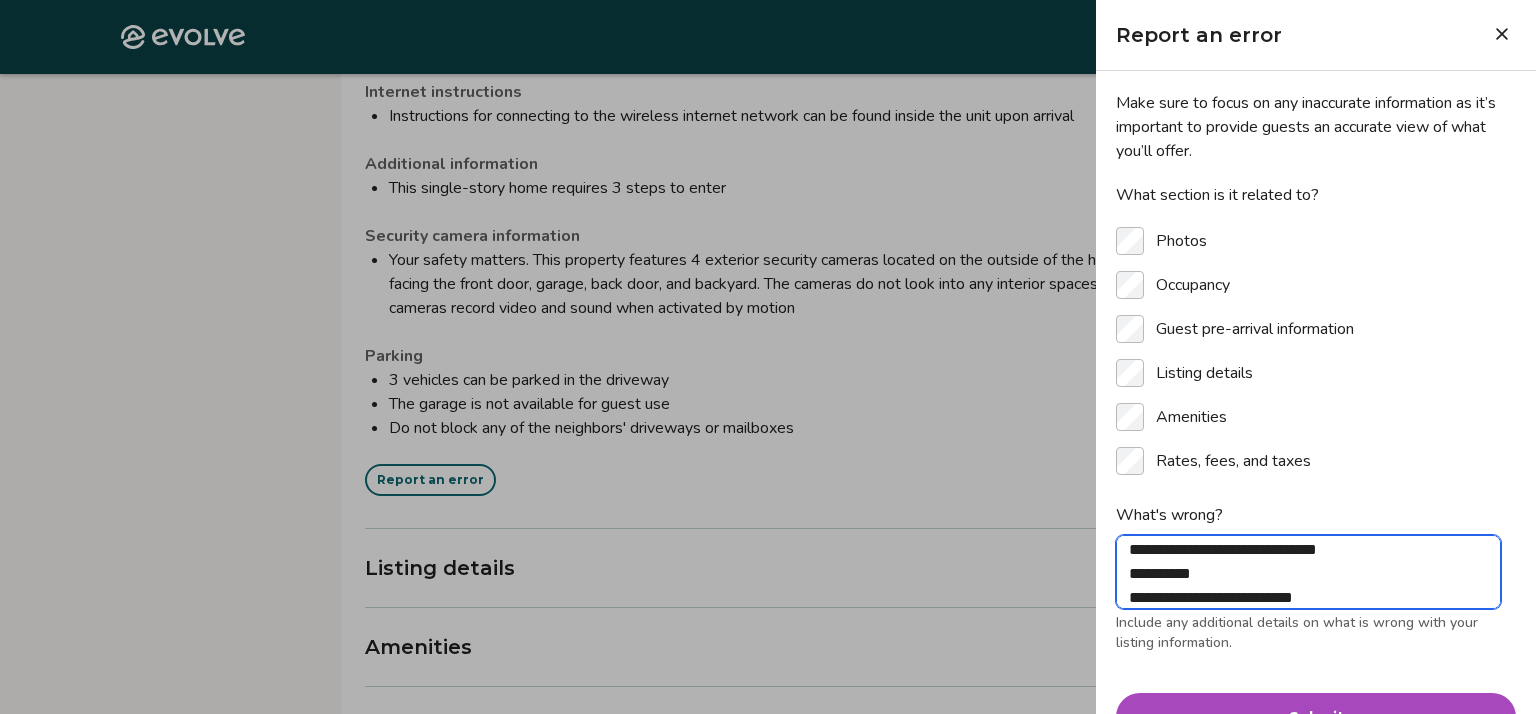 type on "*" 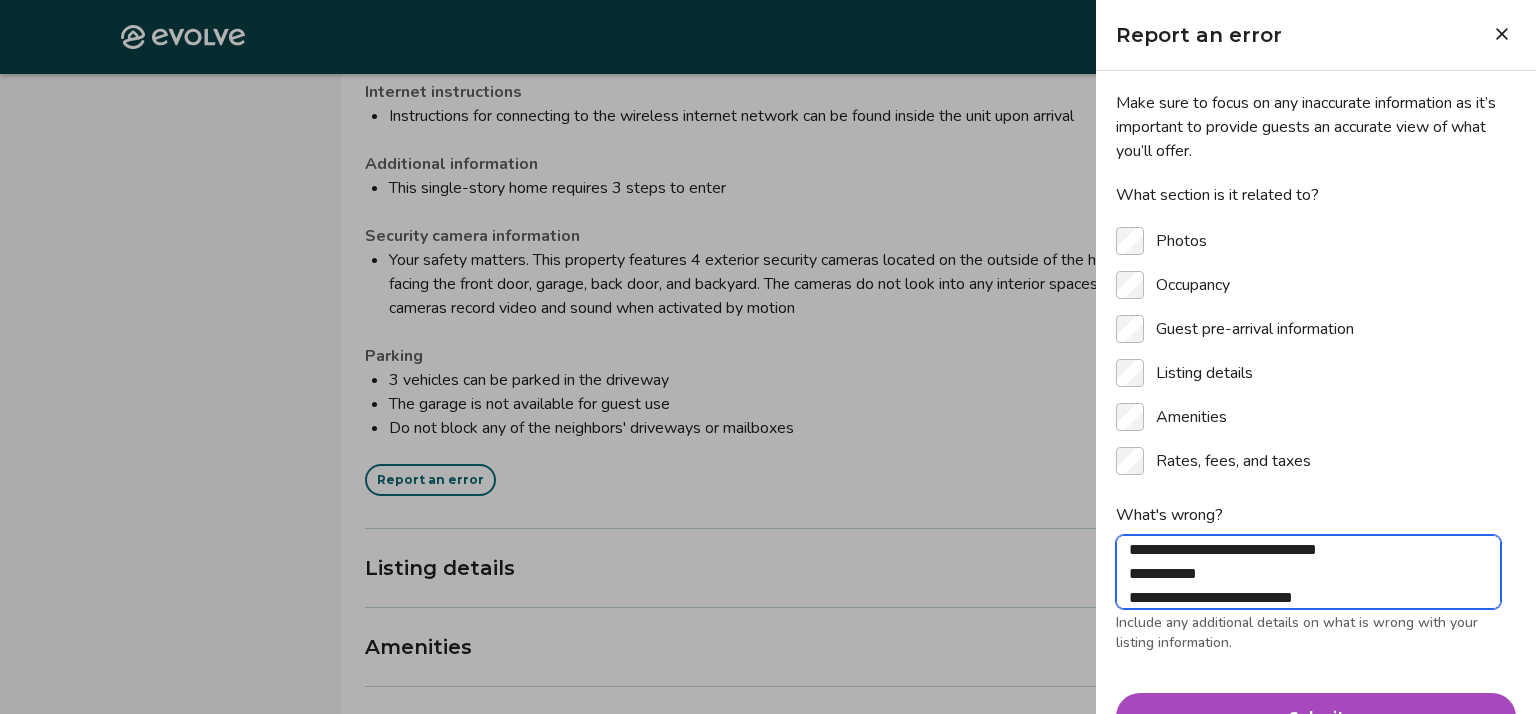 type on "**********" 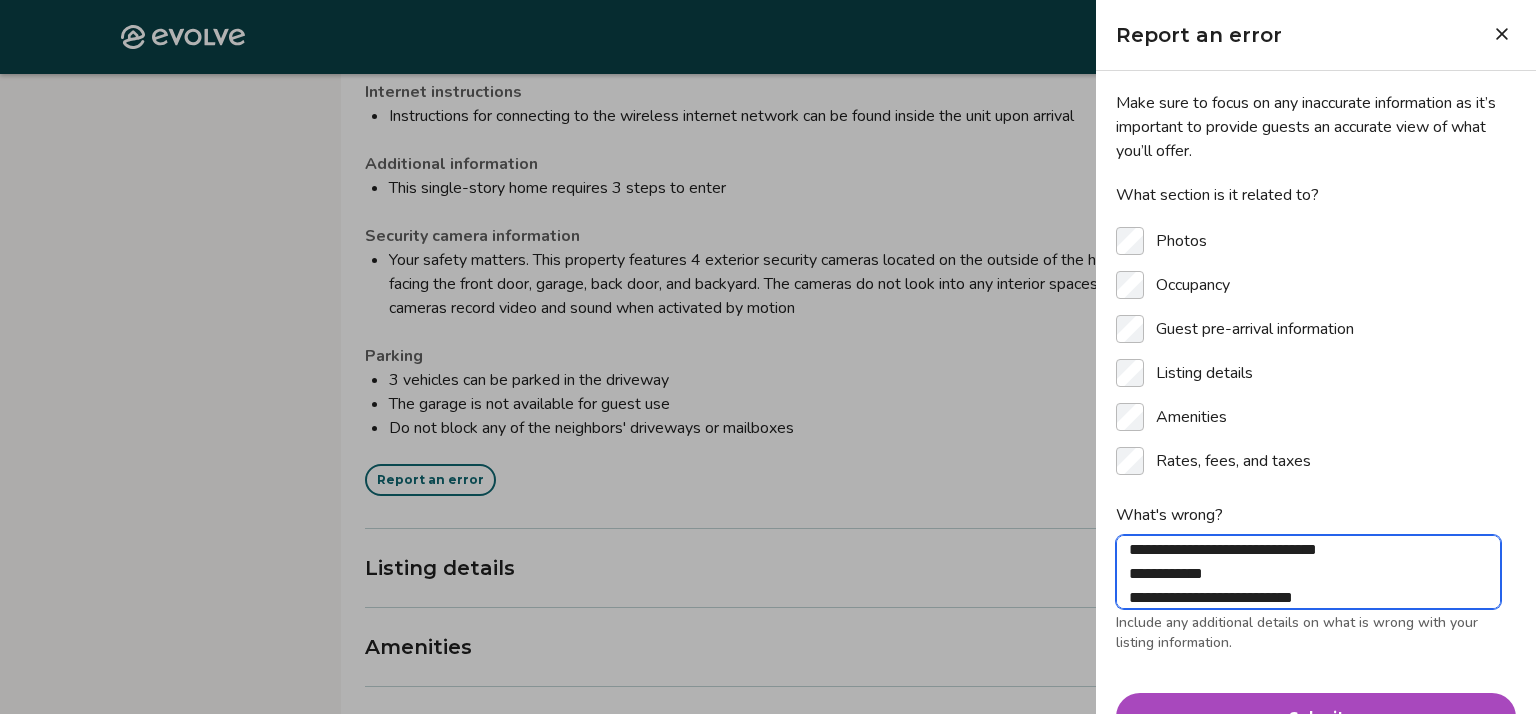 type on "**********" 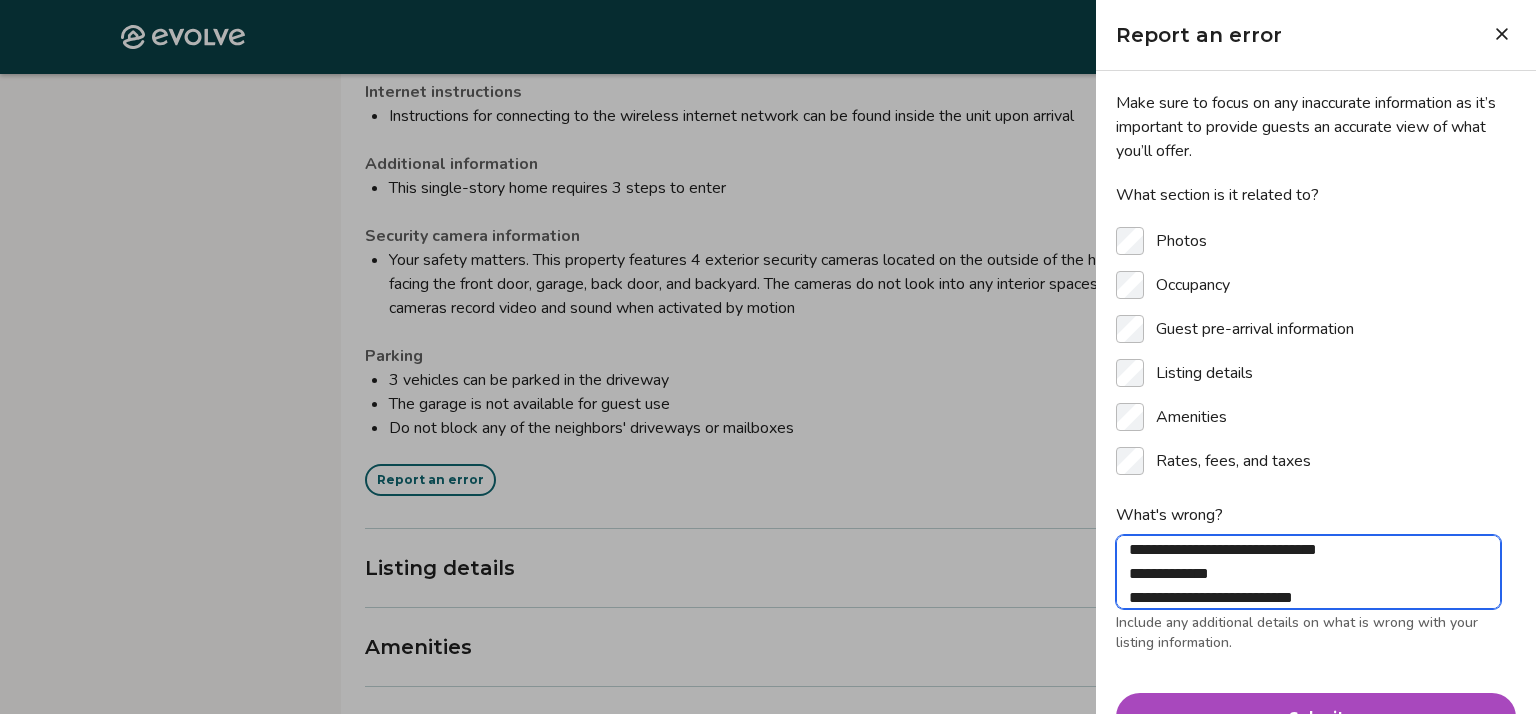 type on "**********" 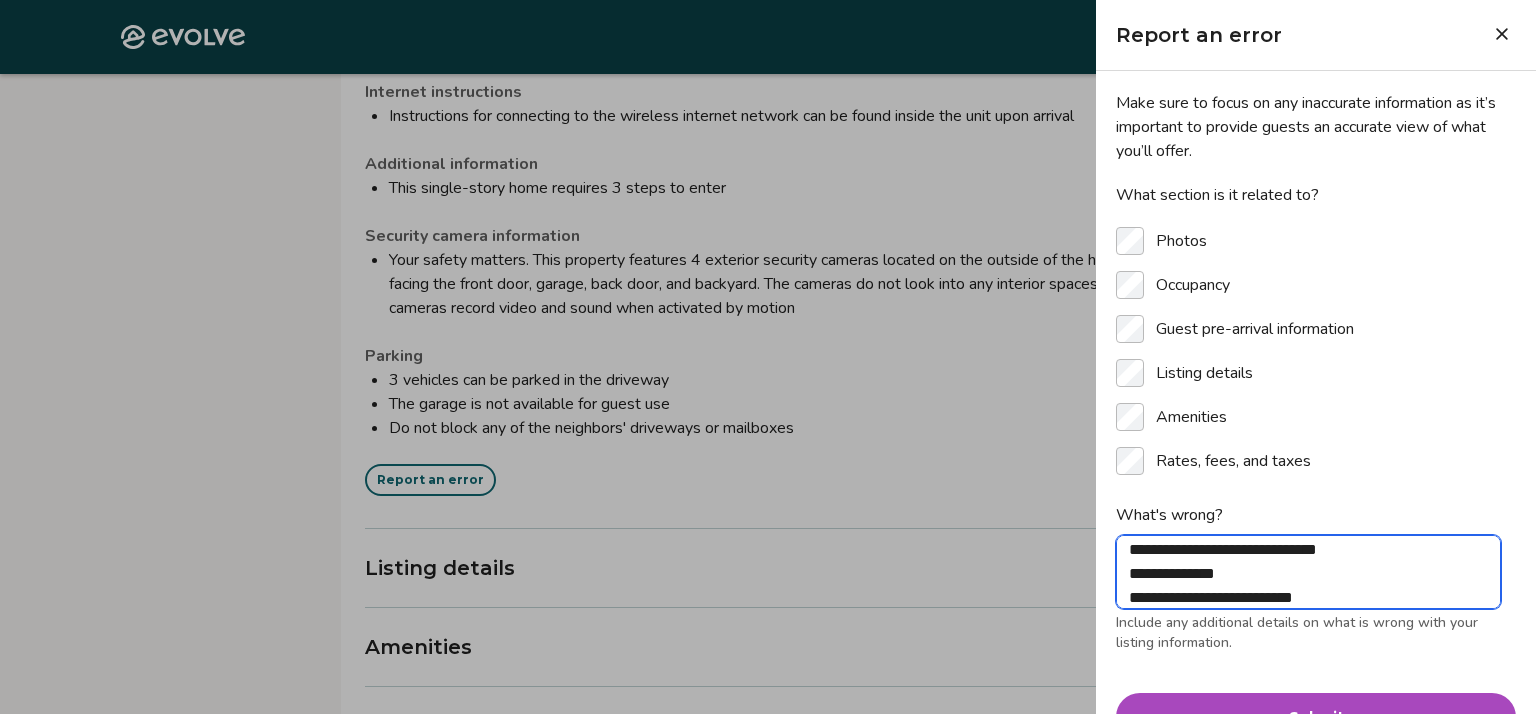 type on "**********" 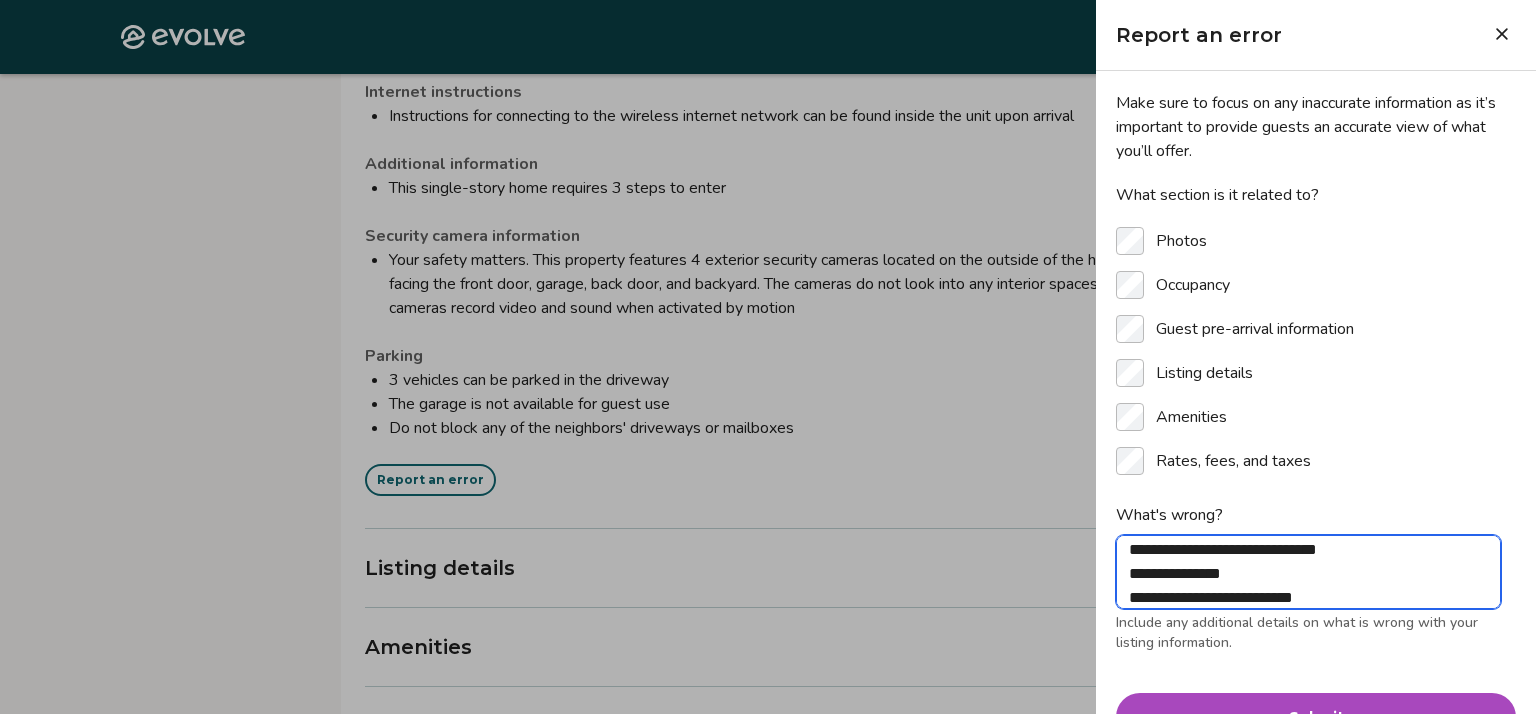 type on "**********" 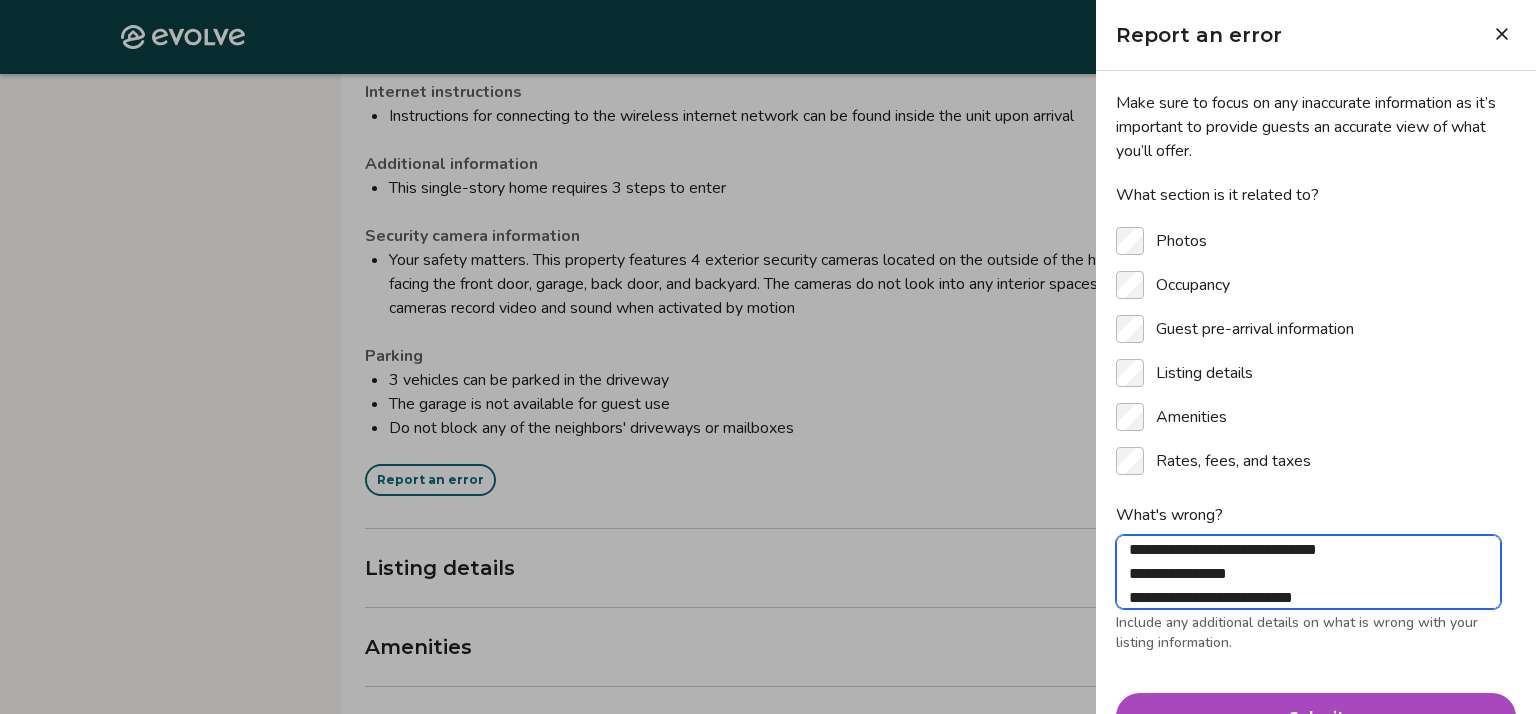 click on "**********" at bounding box center (1308, 572) 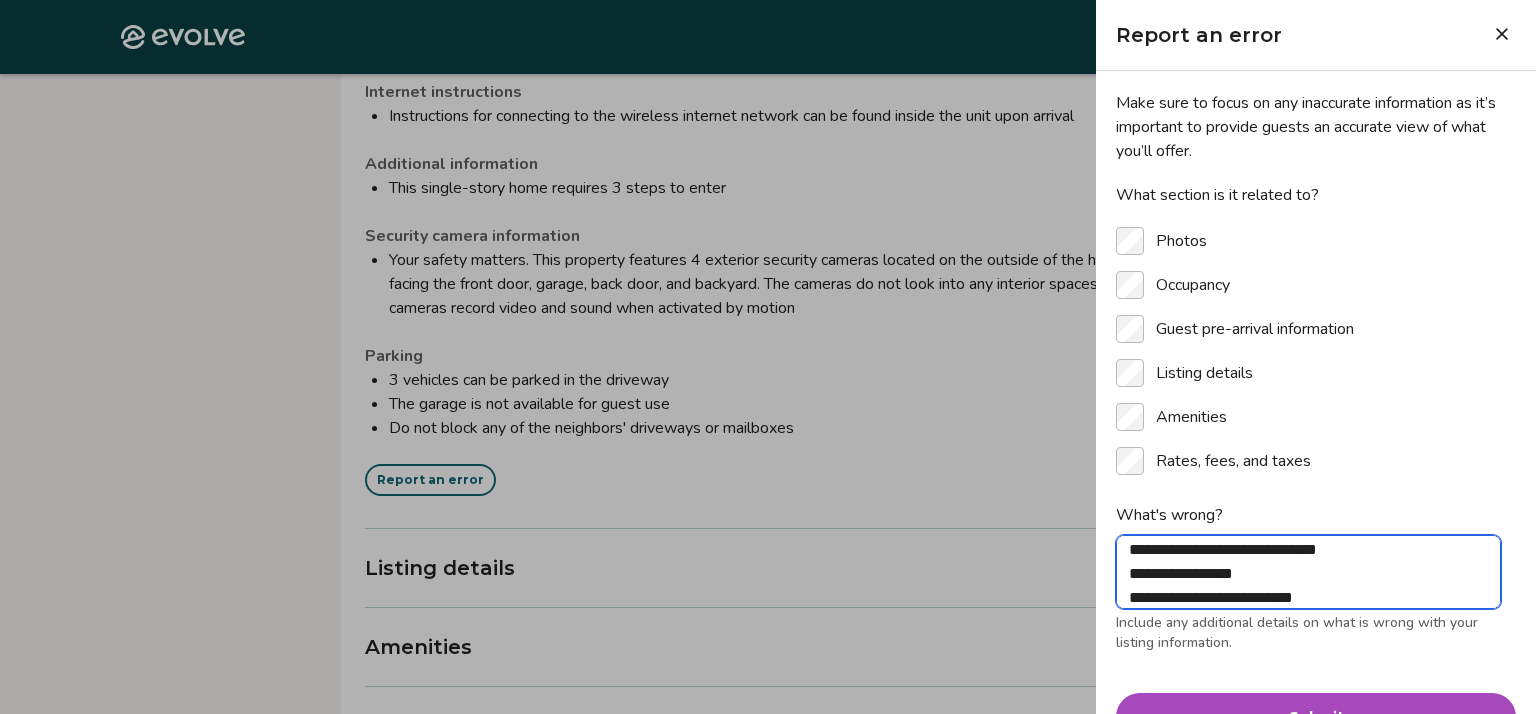 type on "**********" 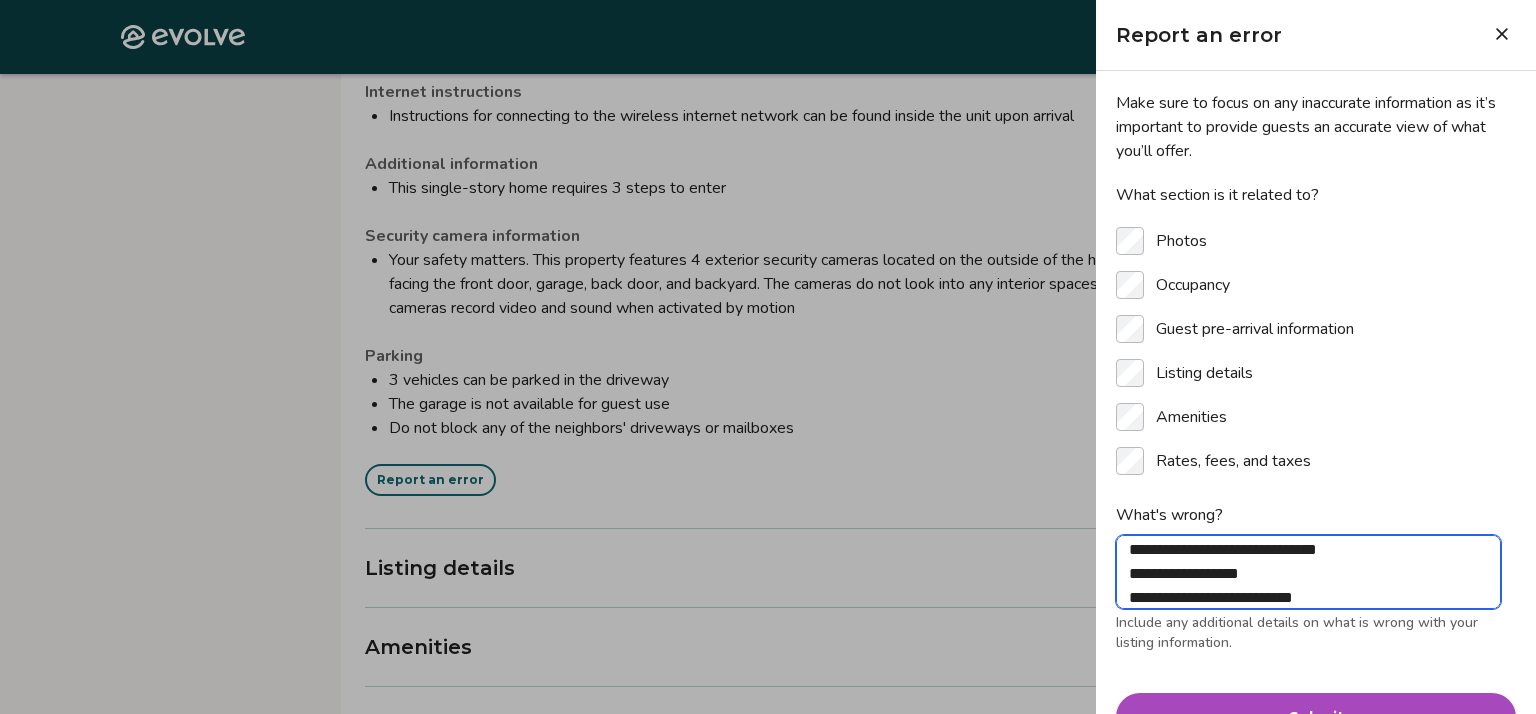 type on "**********" 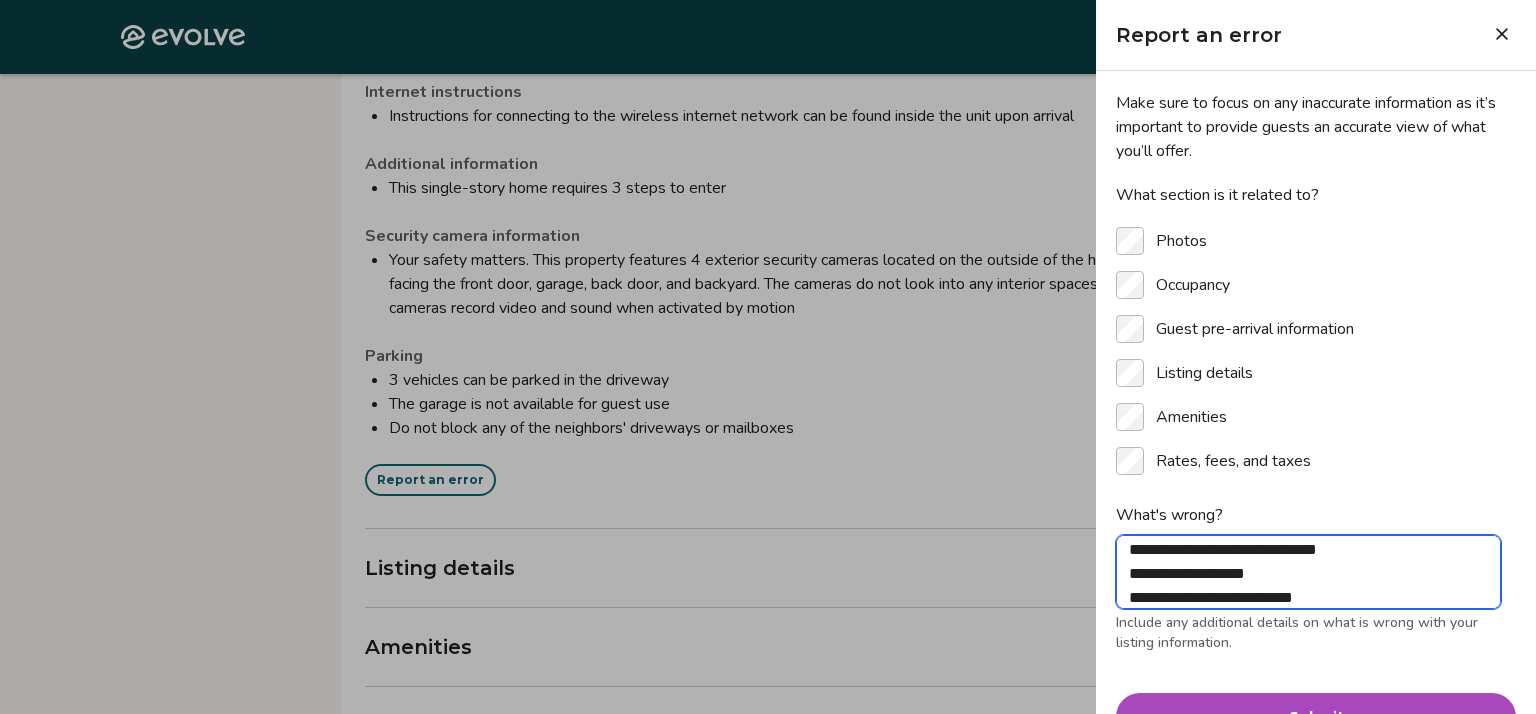 type on "**********" 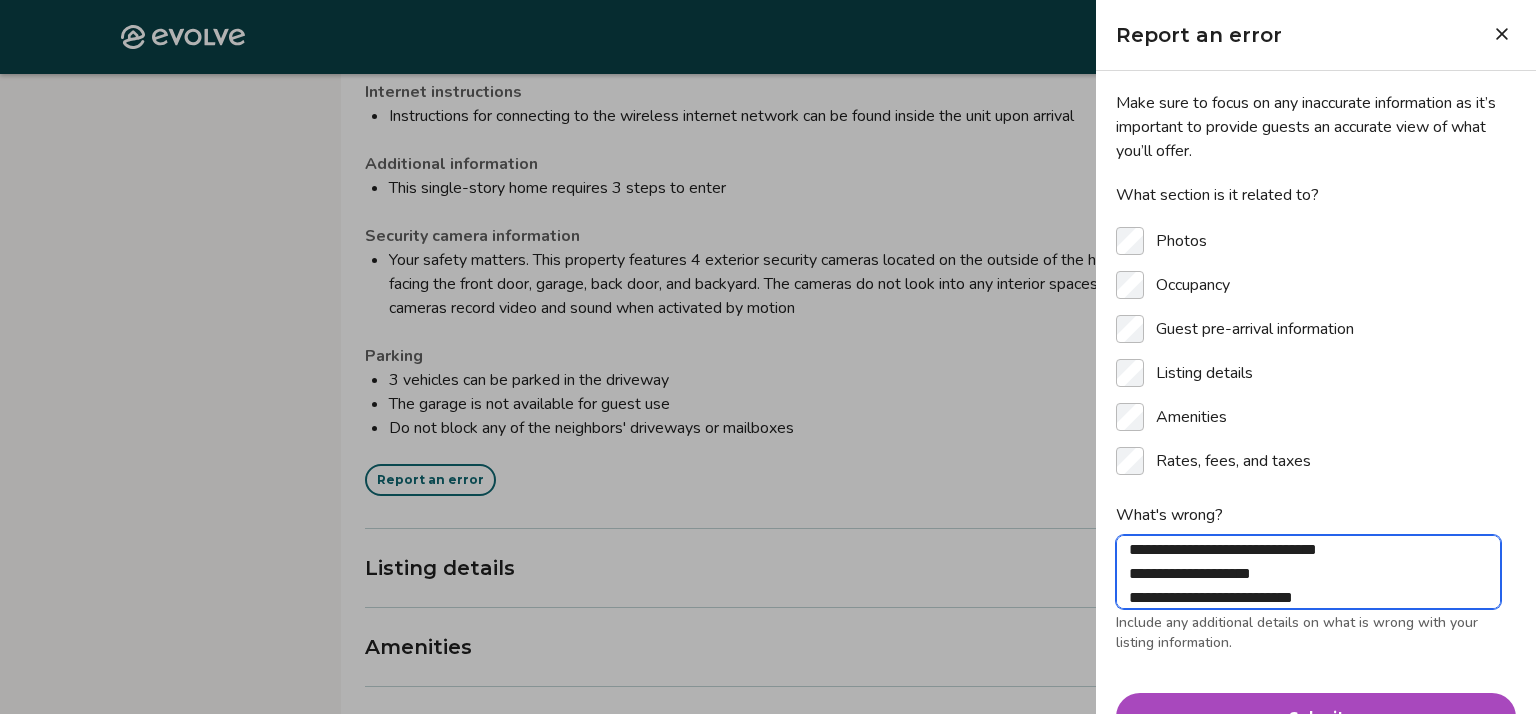 type on "**********" 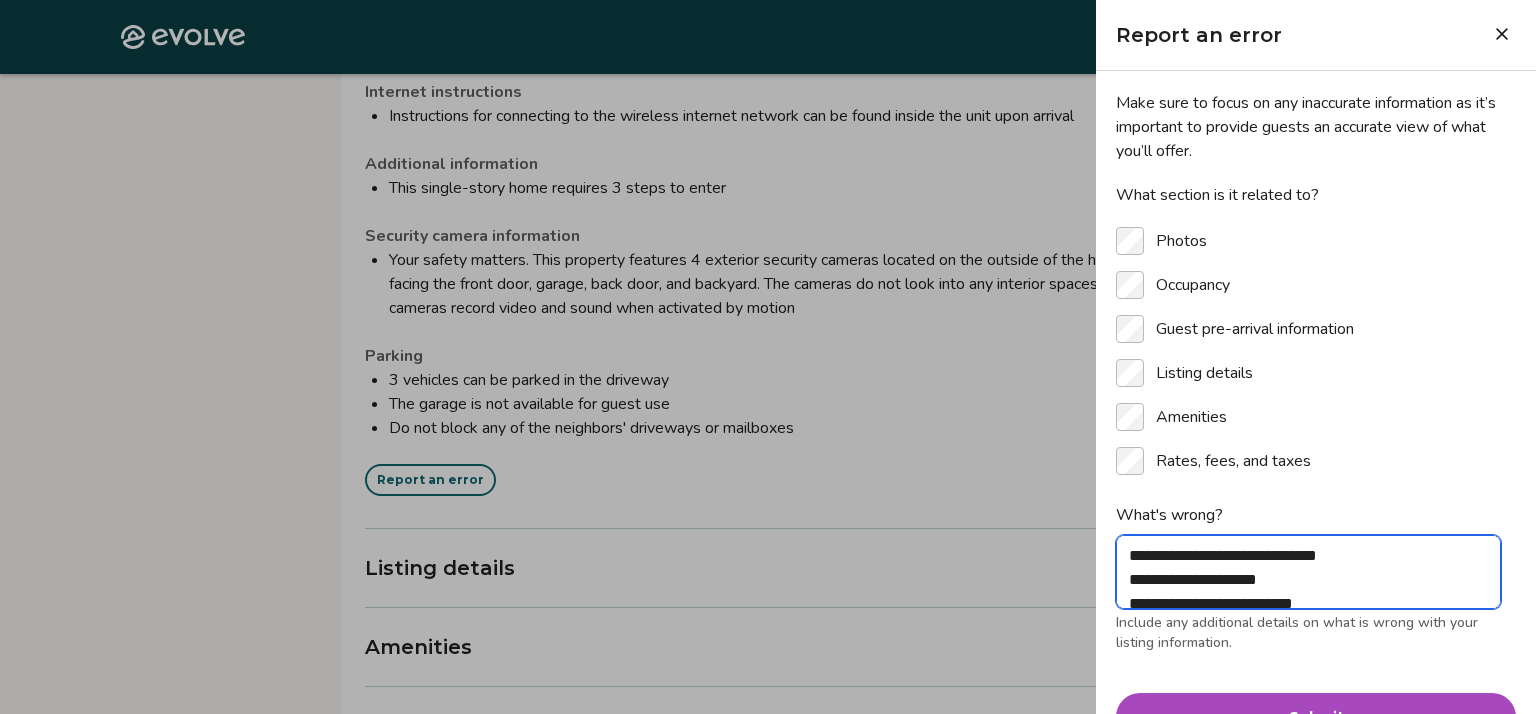 scroll, scrollTop: 63, scrollLeft: 0, axis: vertical 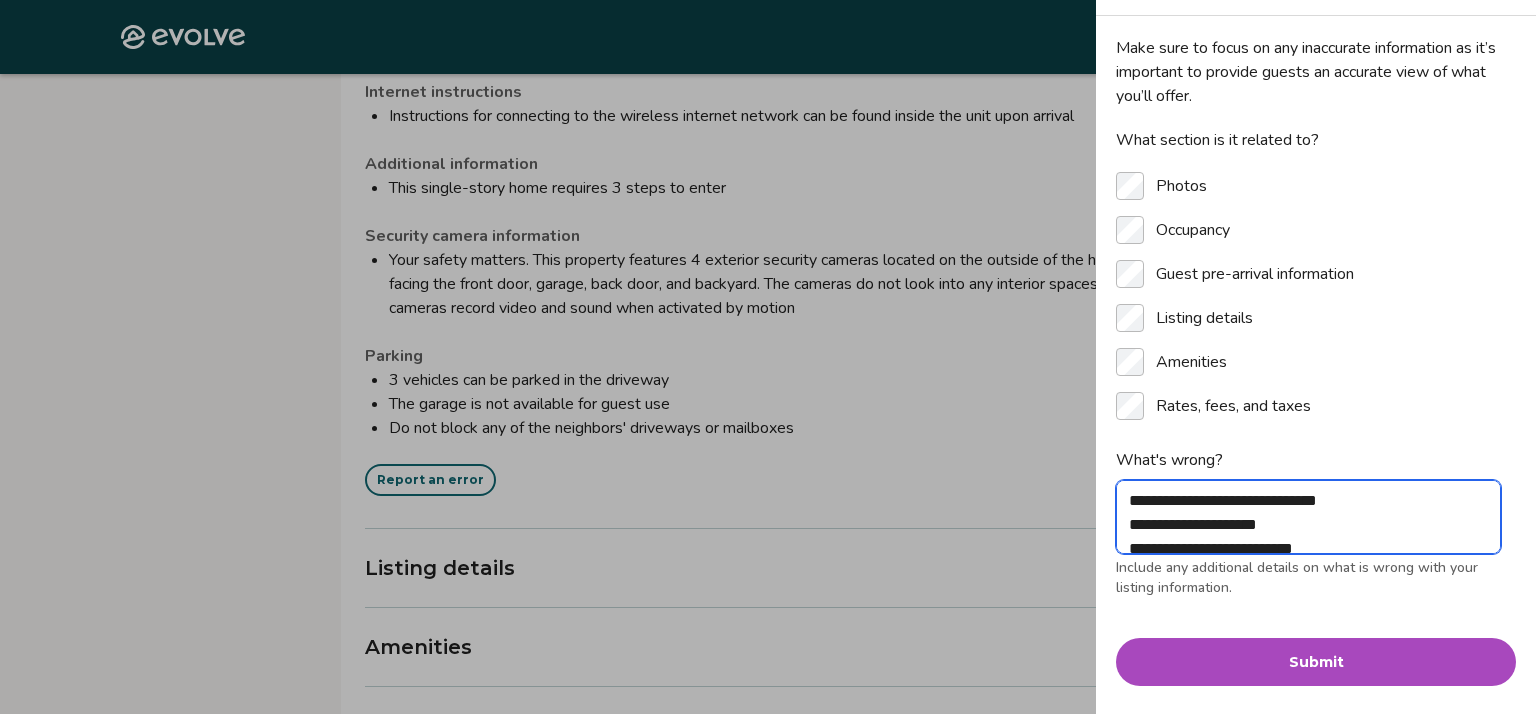 type on "**********" 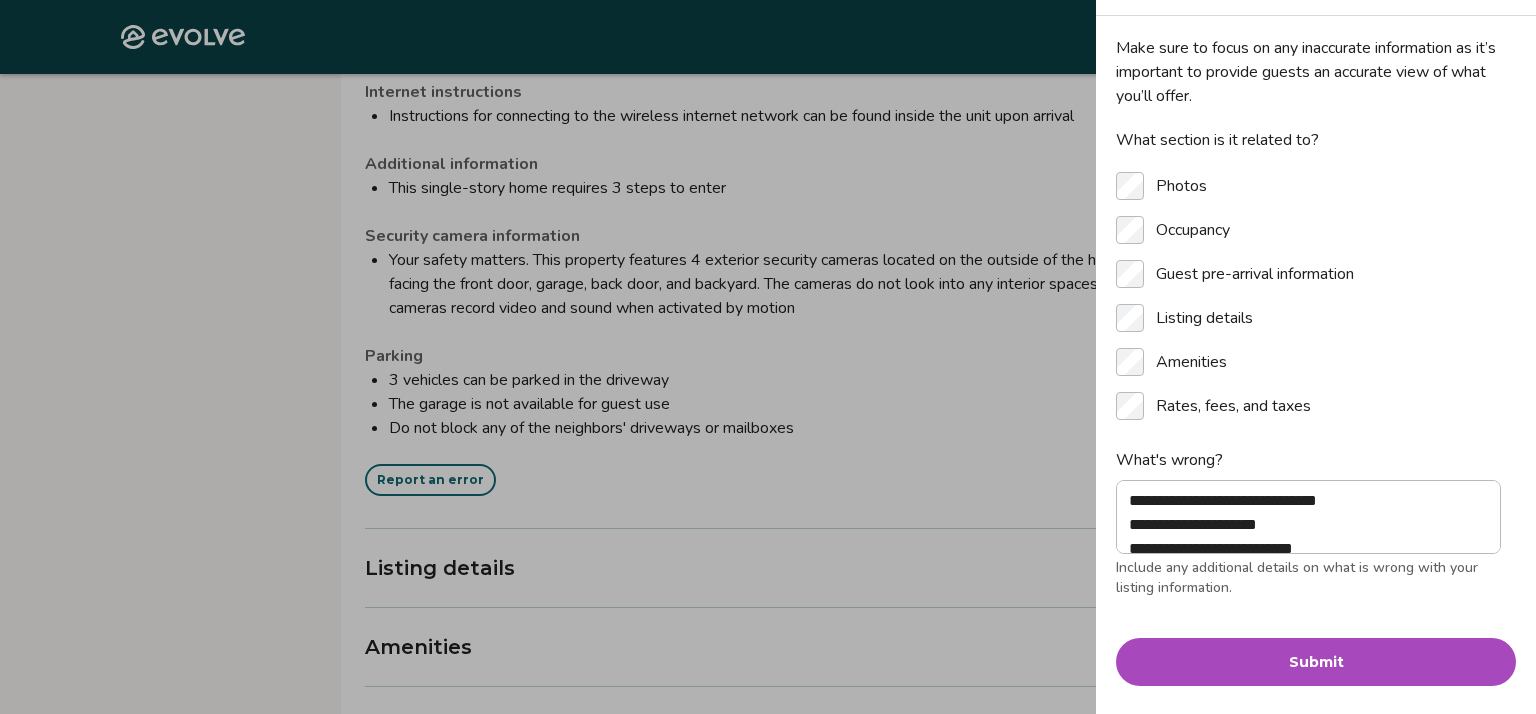 click on "Submit" at bounding box center (1316, 662) 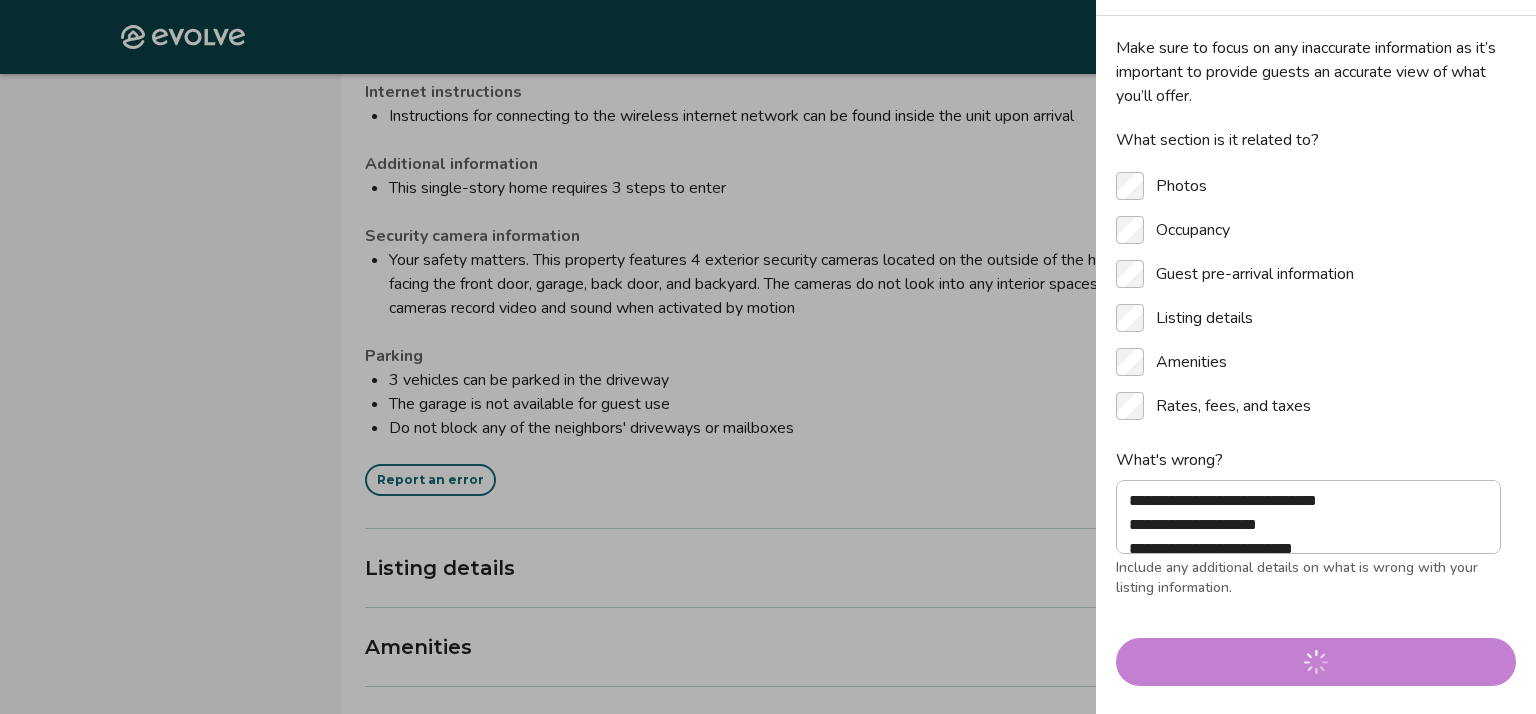 type 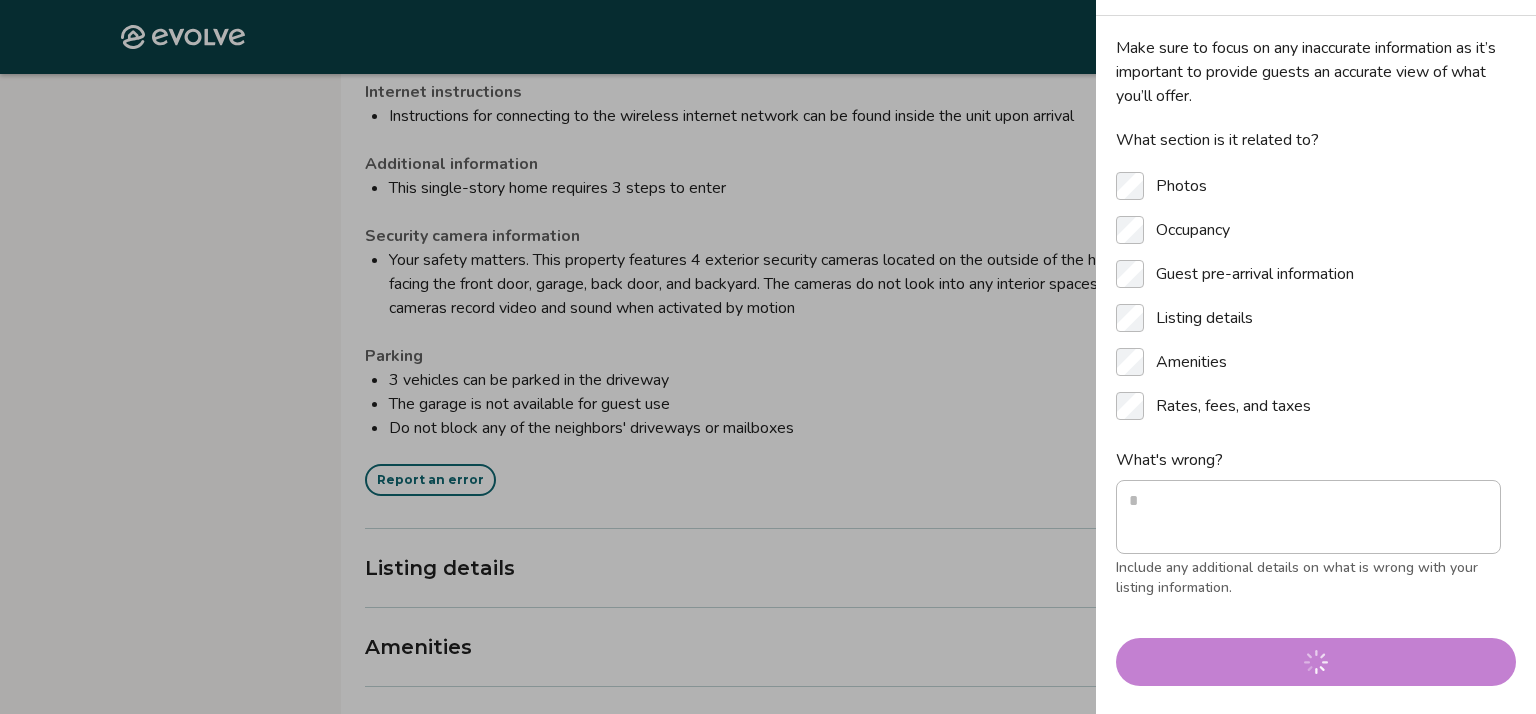 type on "*" 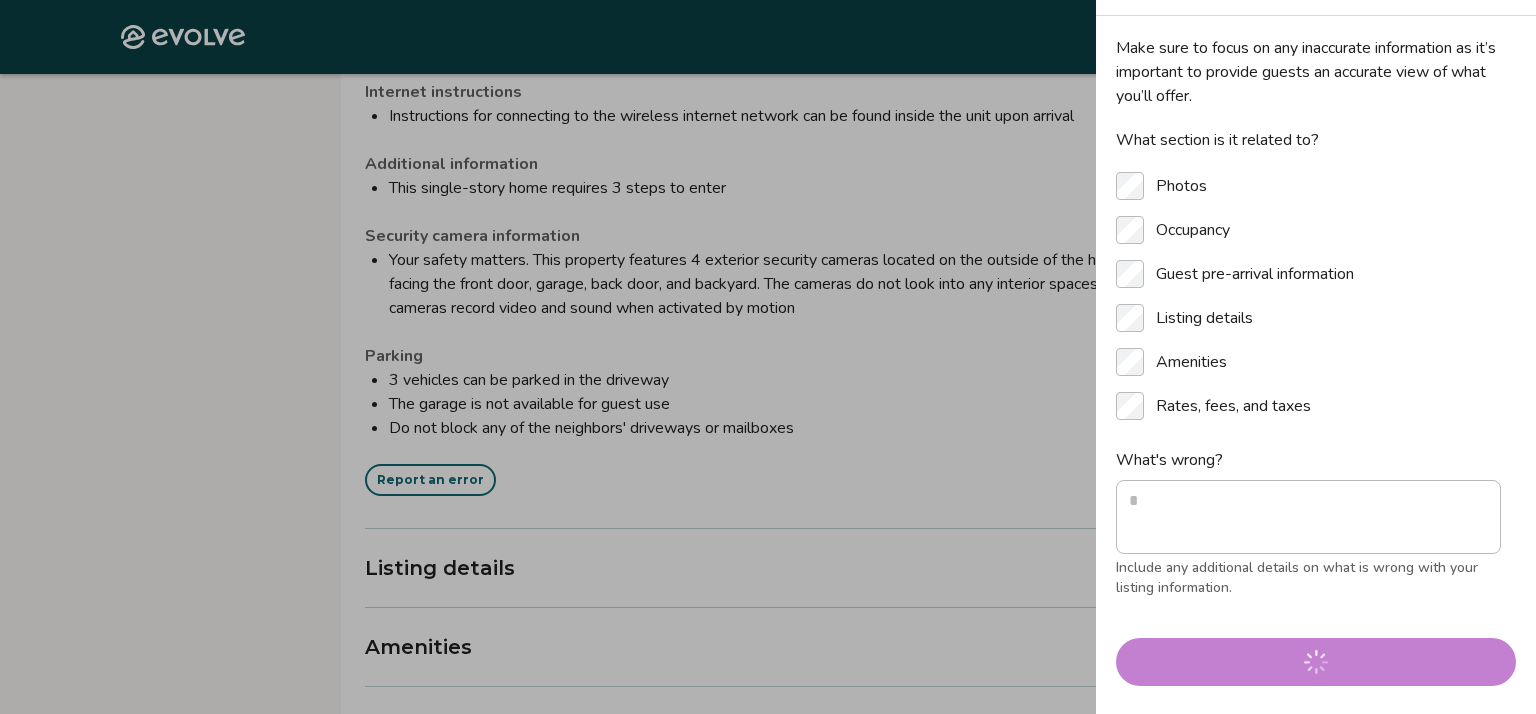 type on "**********" 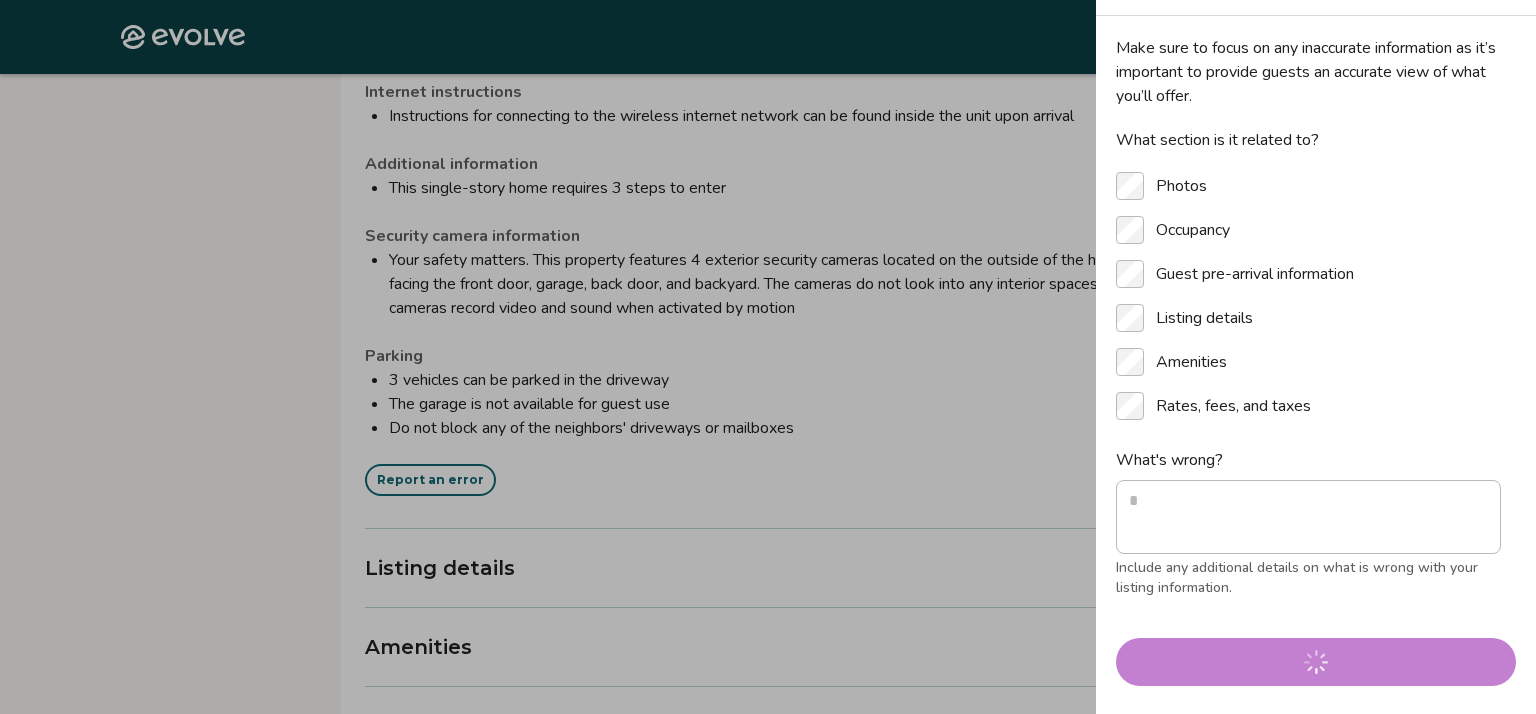 type on "*" 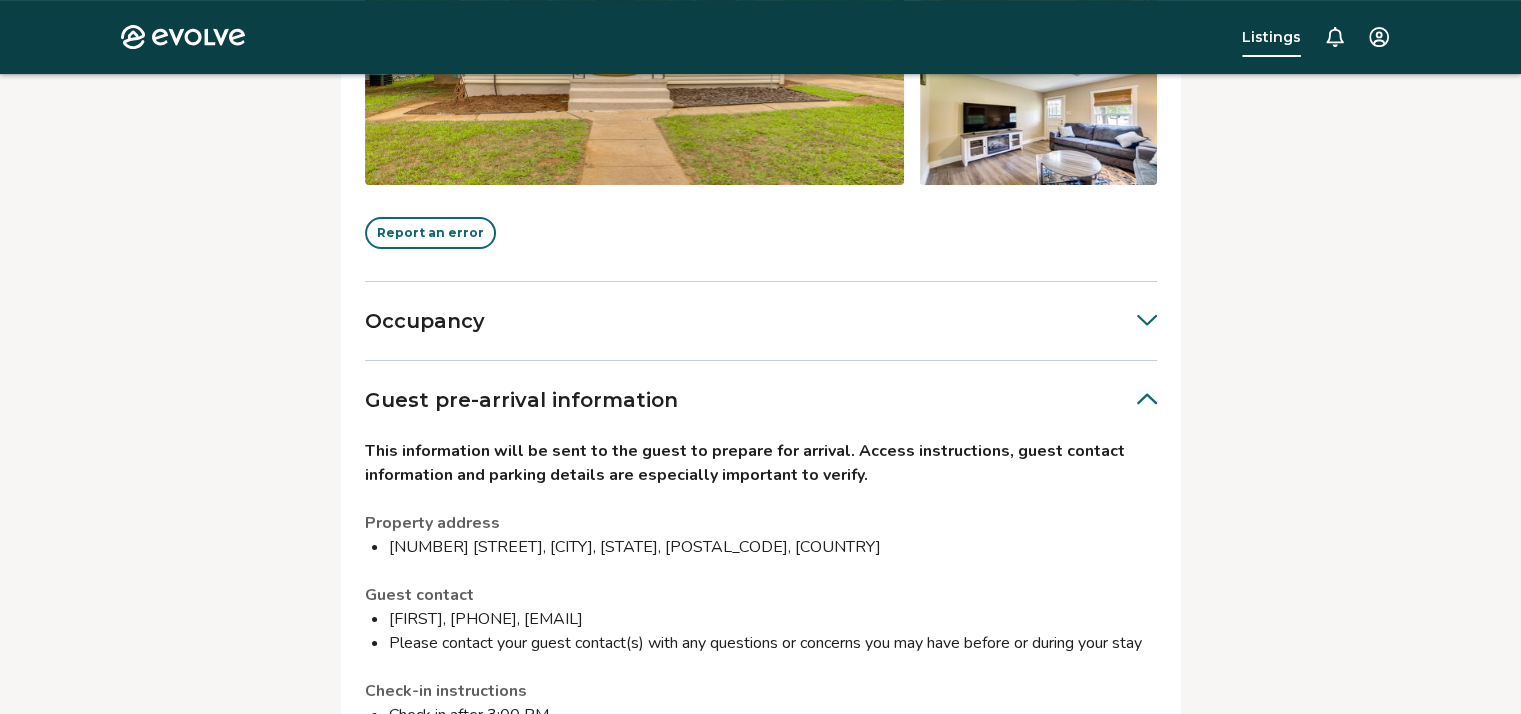scroll, scrollTop: 692, scrollLeft: 0, axis: vertical 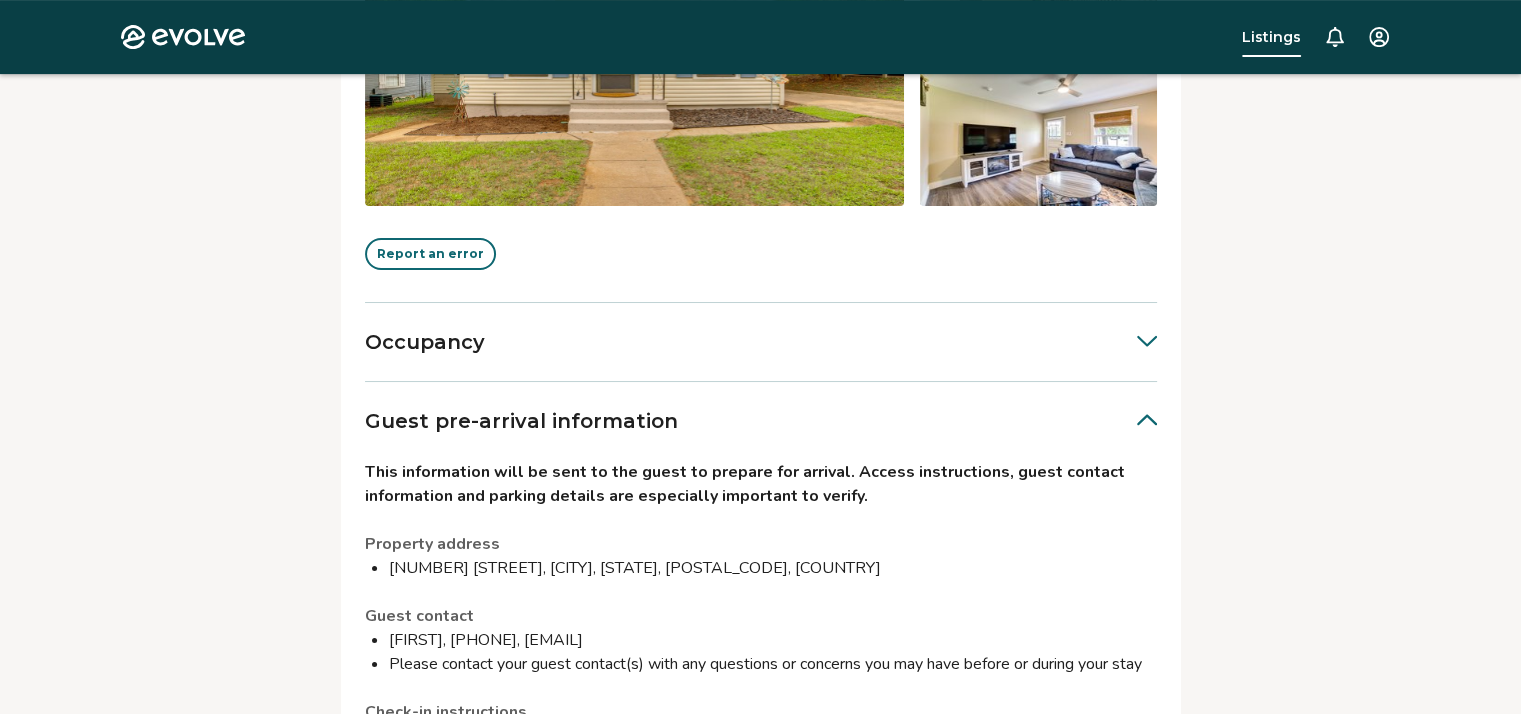 click on "Occupancy" at bounding box center [761, 342] 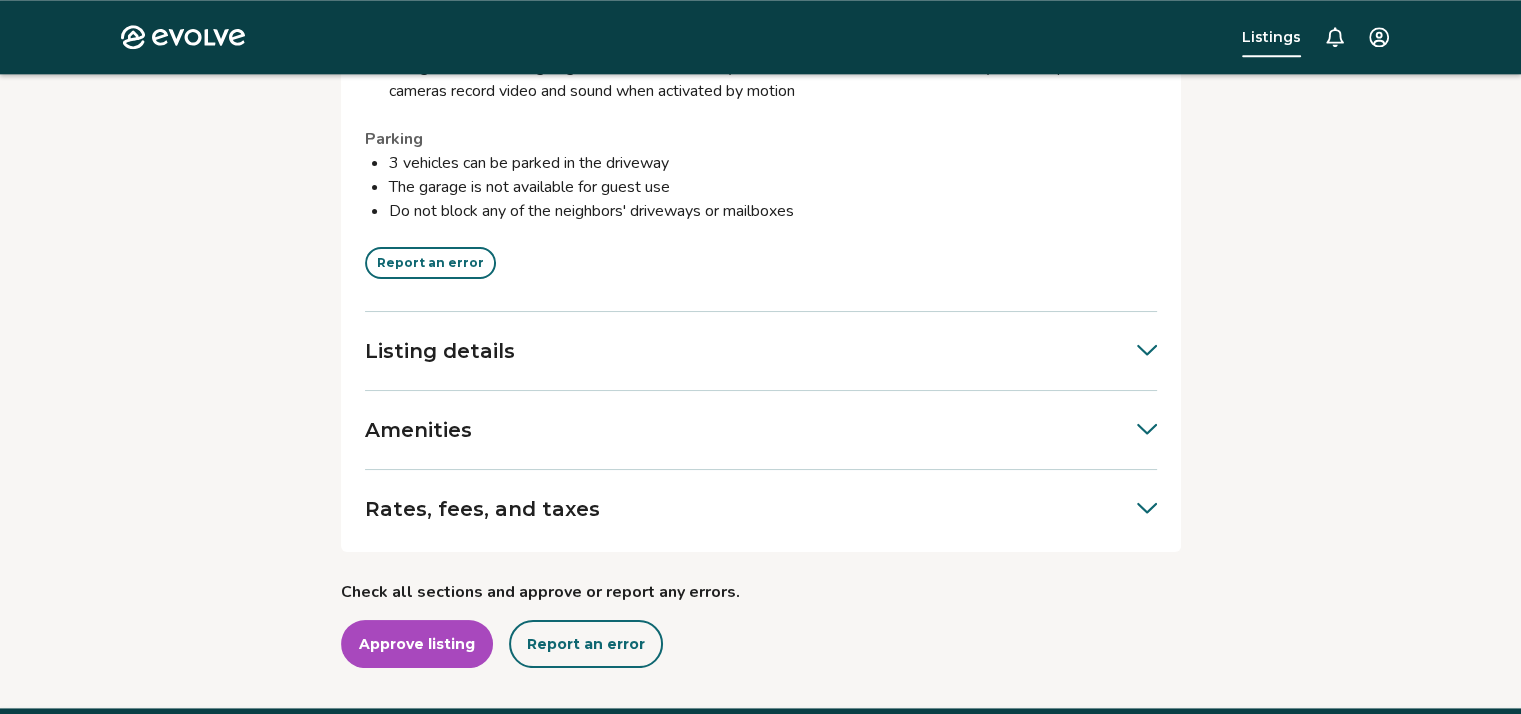 scroll, scrollTop: 2452, scrollLeft: 0, axis: vertical 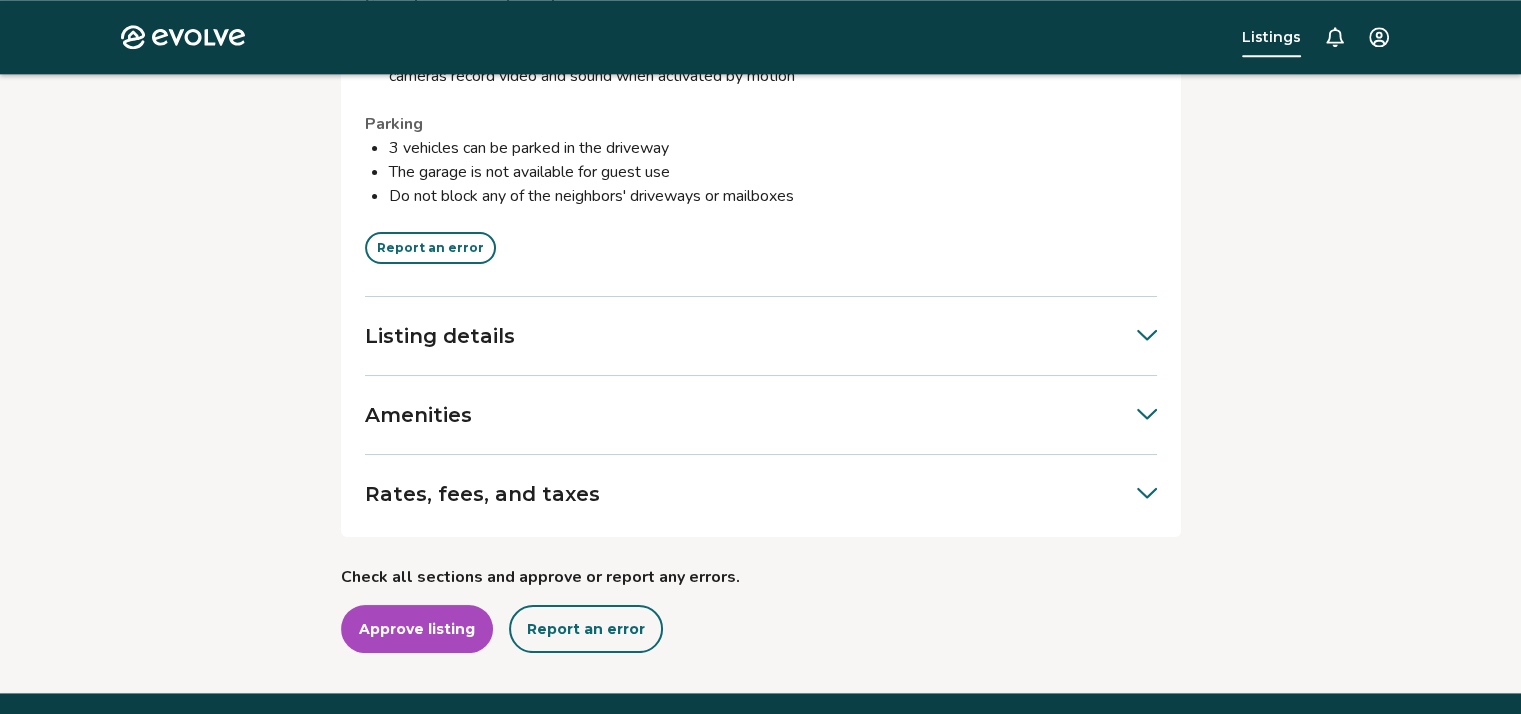 click on "Amenities" at bounding box center (761, 415) 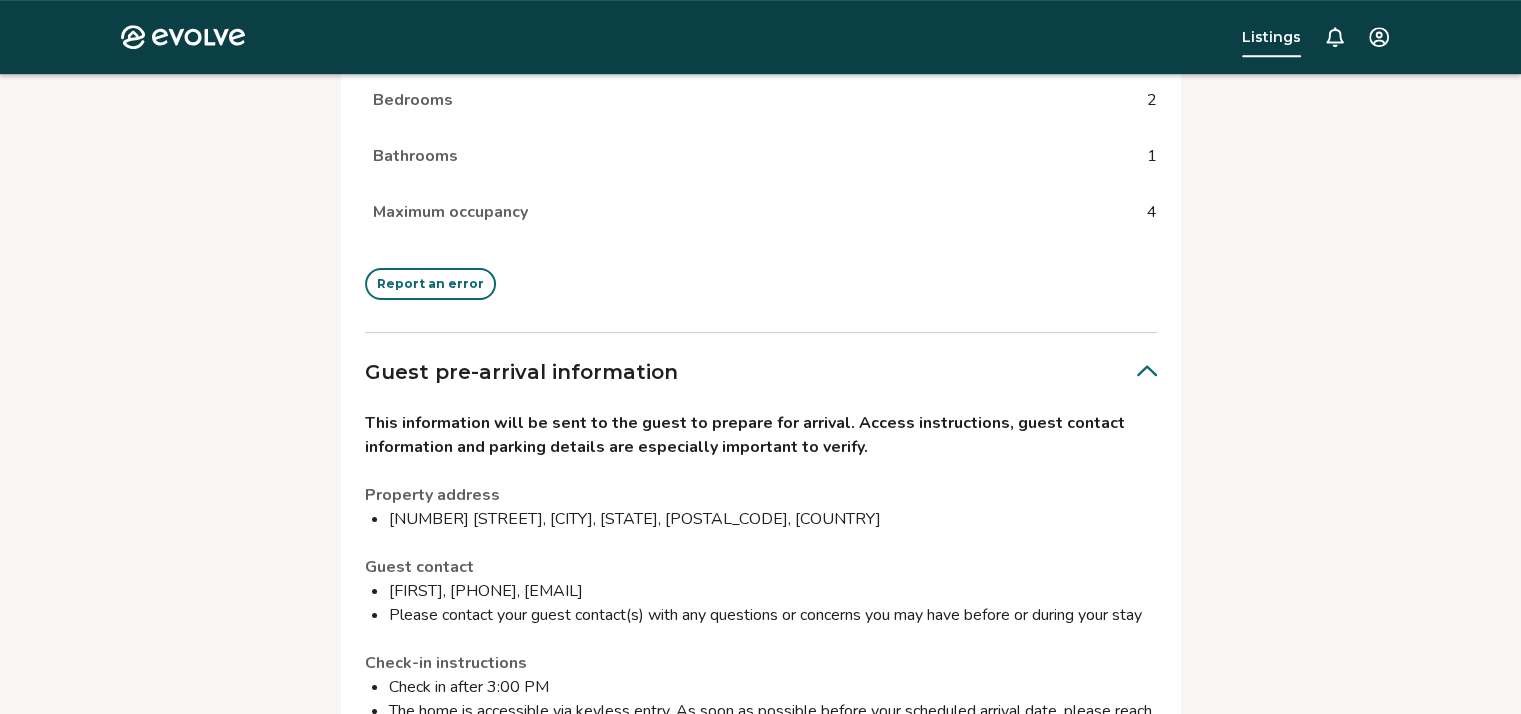 scroll, scrollTop: 1009, scrollLeft: 0, axis: vertical 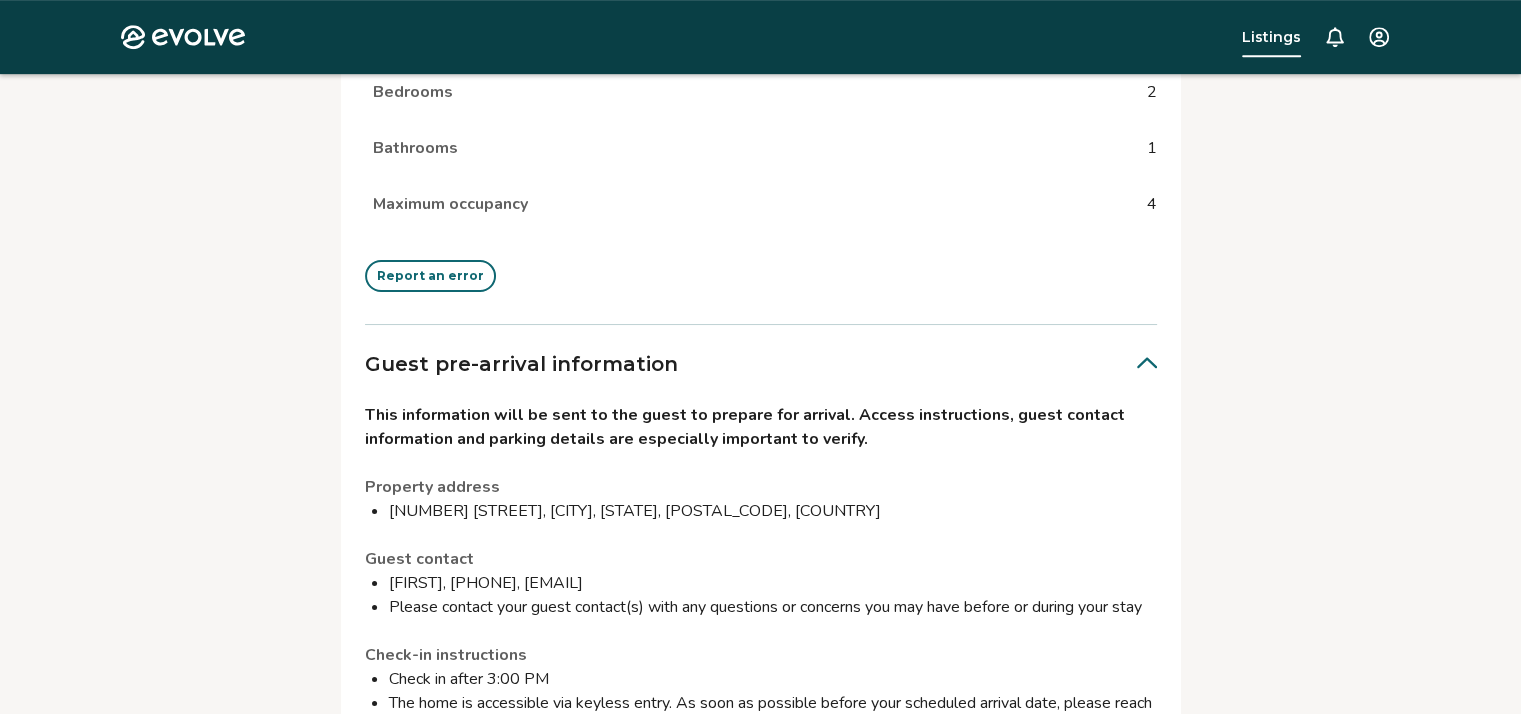 click 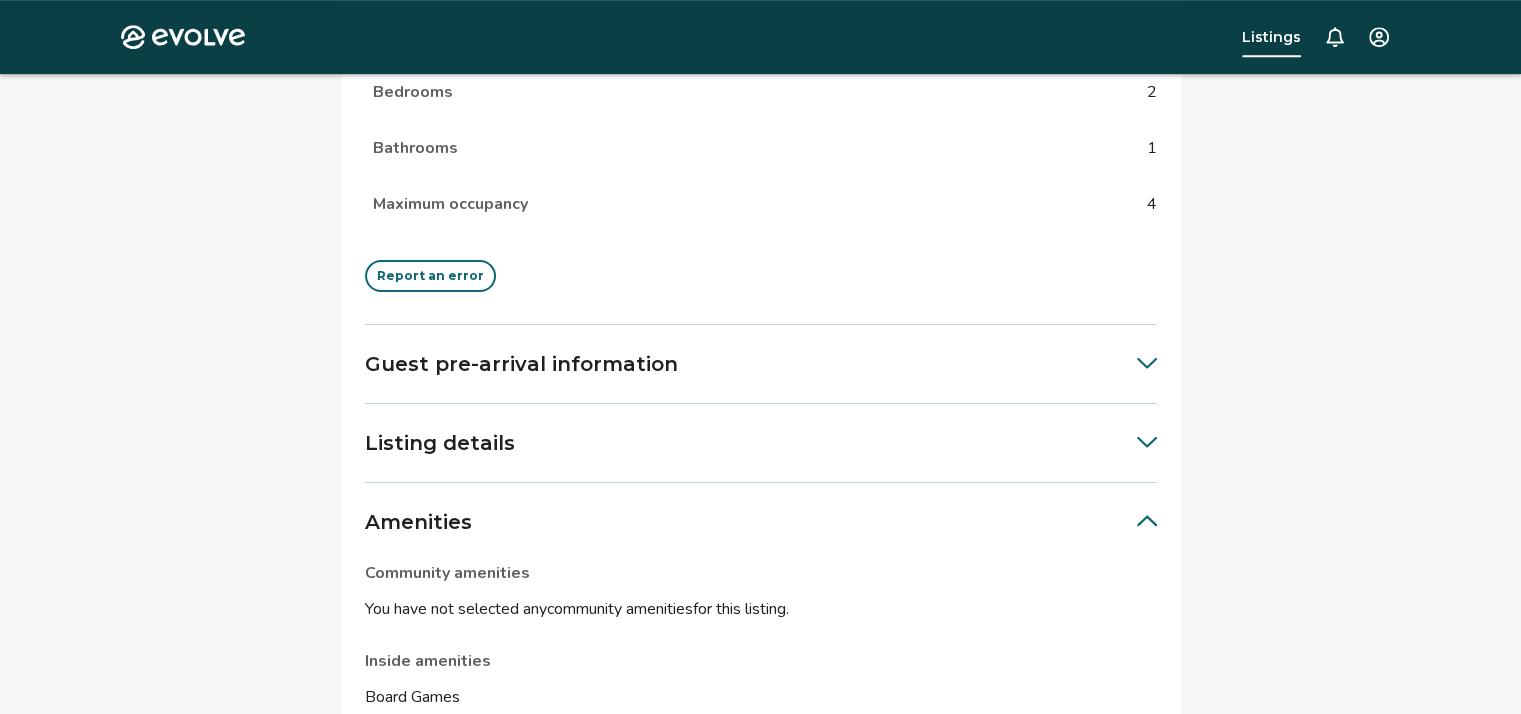 click 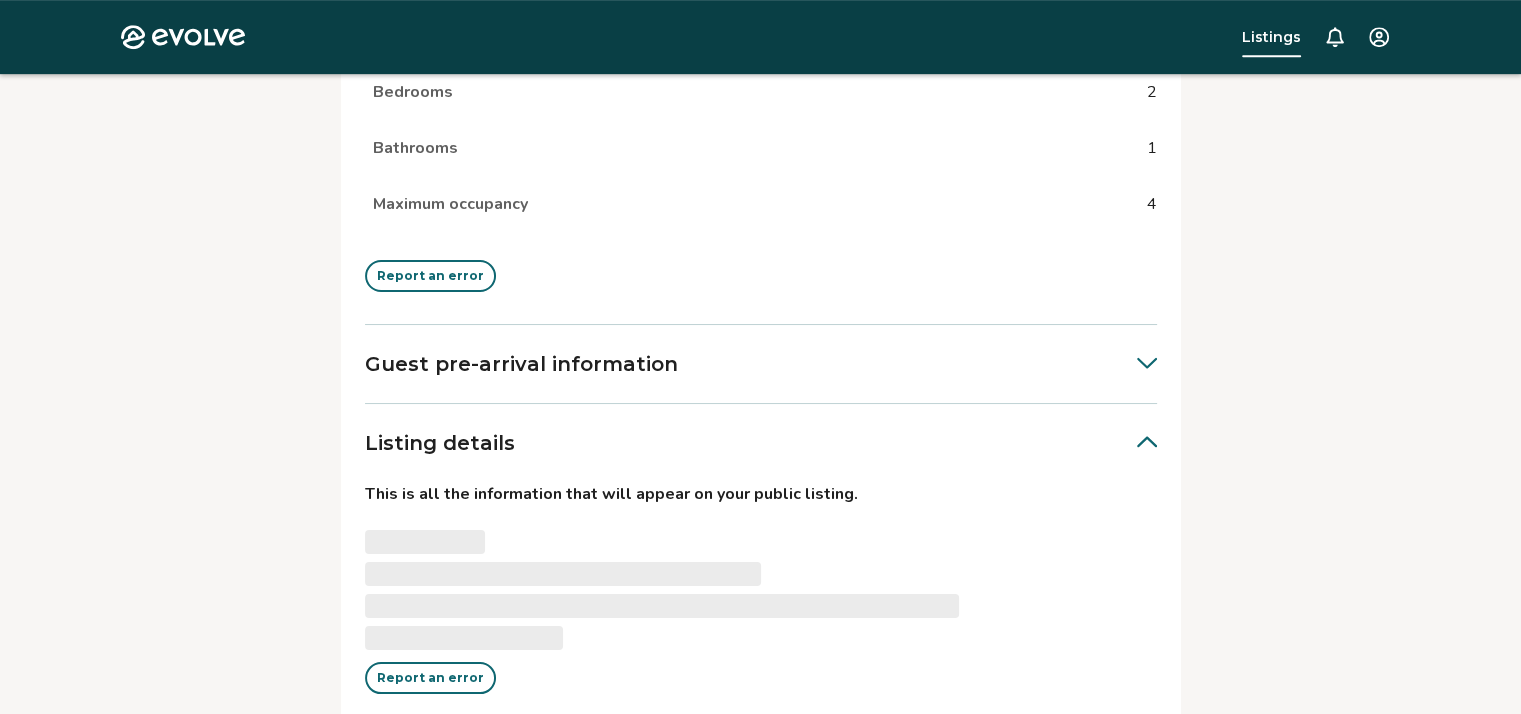 click 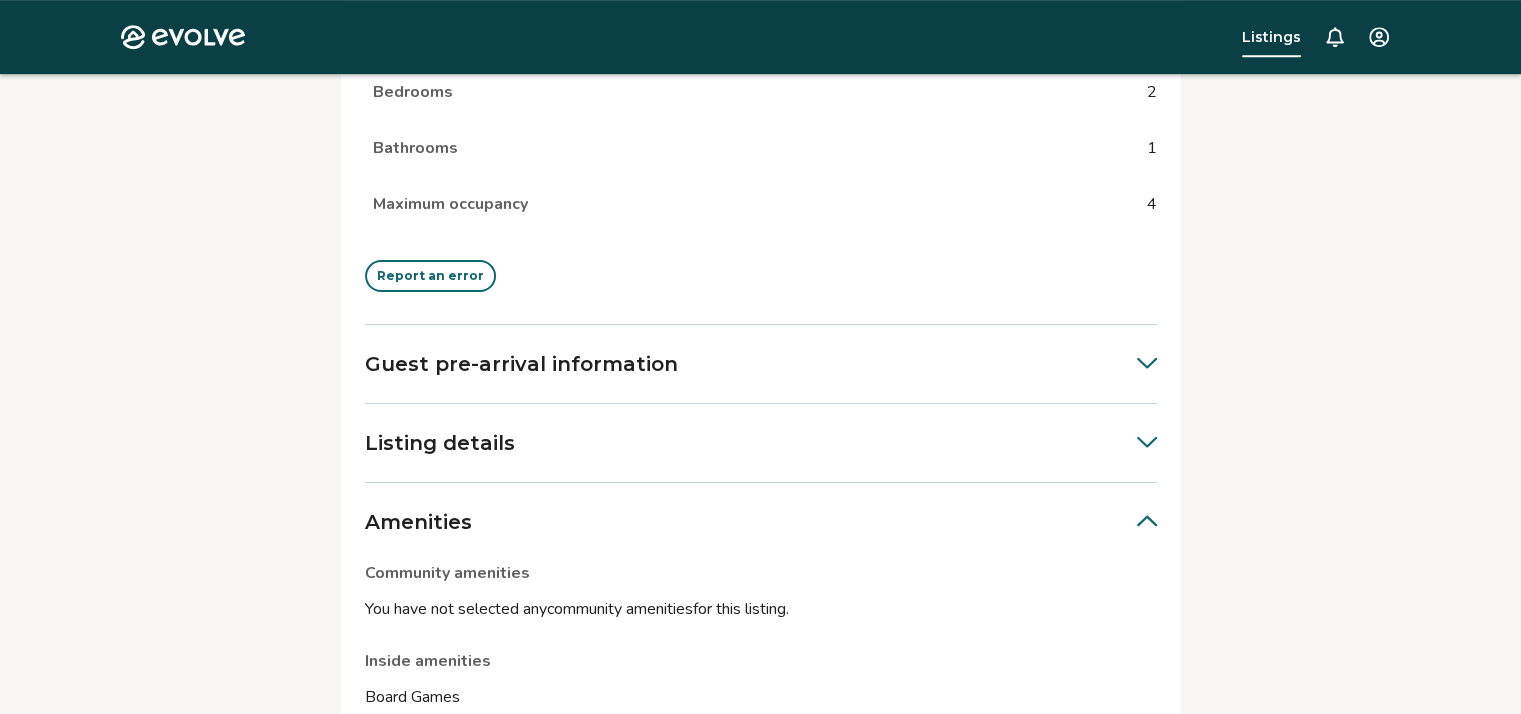 click 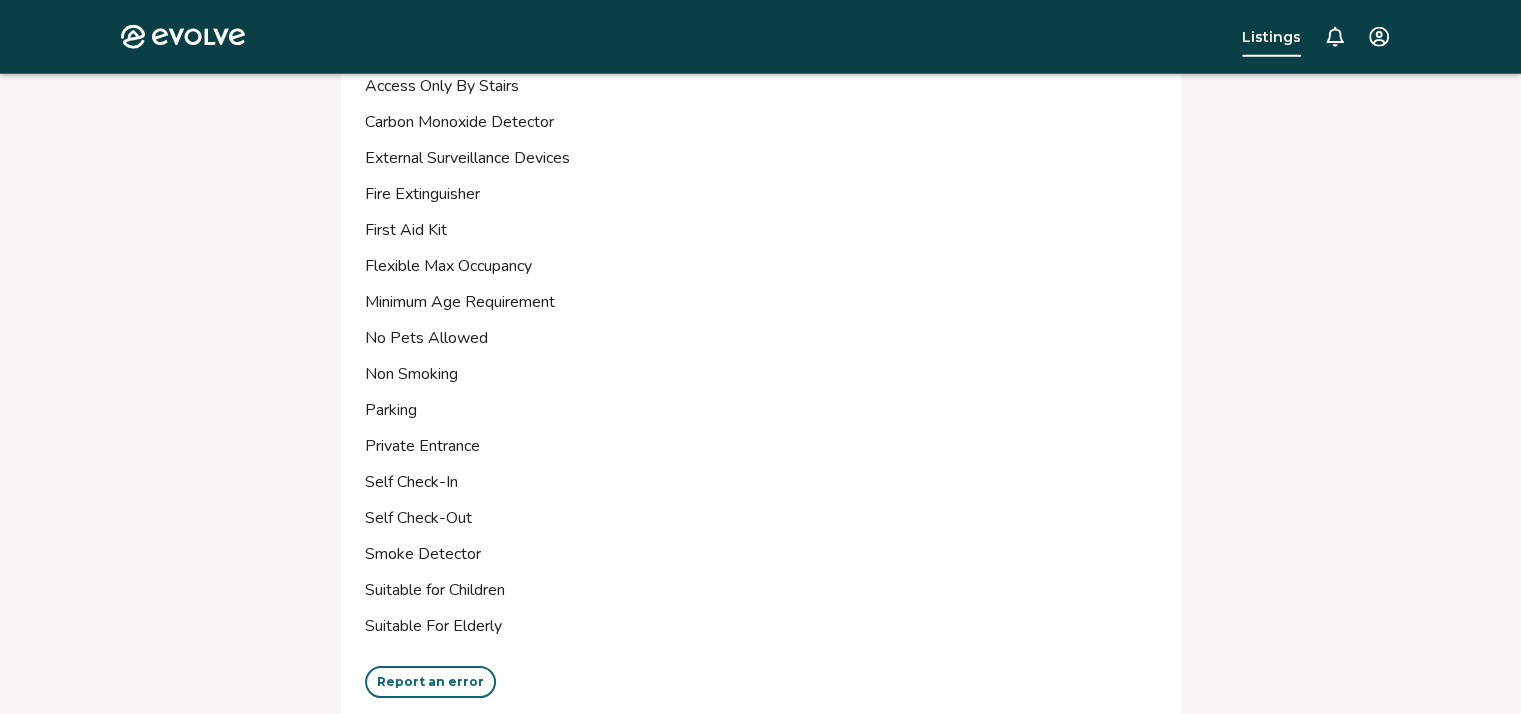 scroll, scrollTop: 5764, scrollLeft: 0, axis: vertical 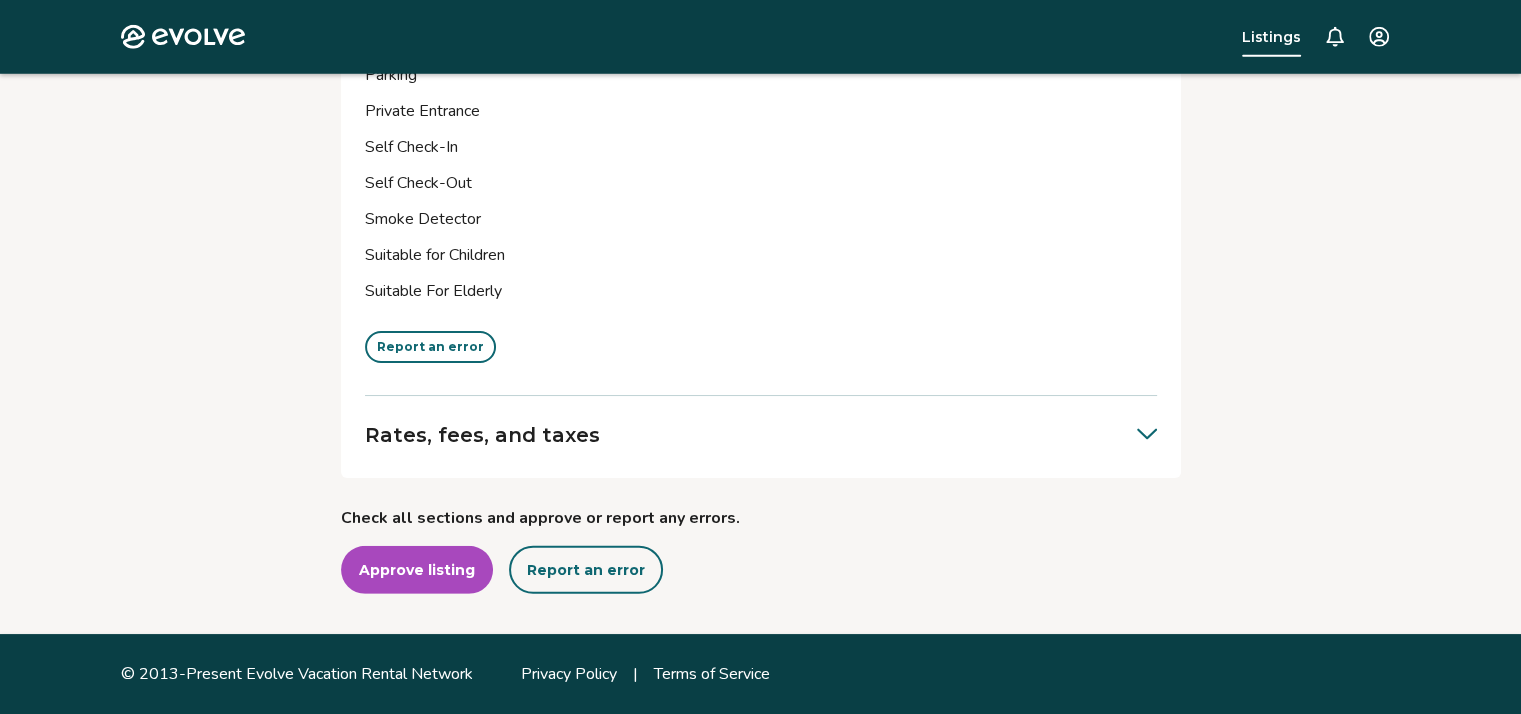 click on "Rates, fees, and taxes" at bounding box center (482, 435) 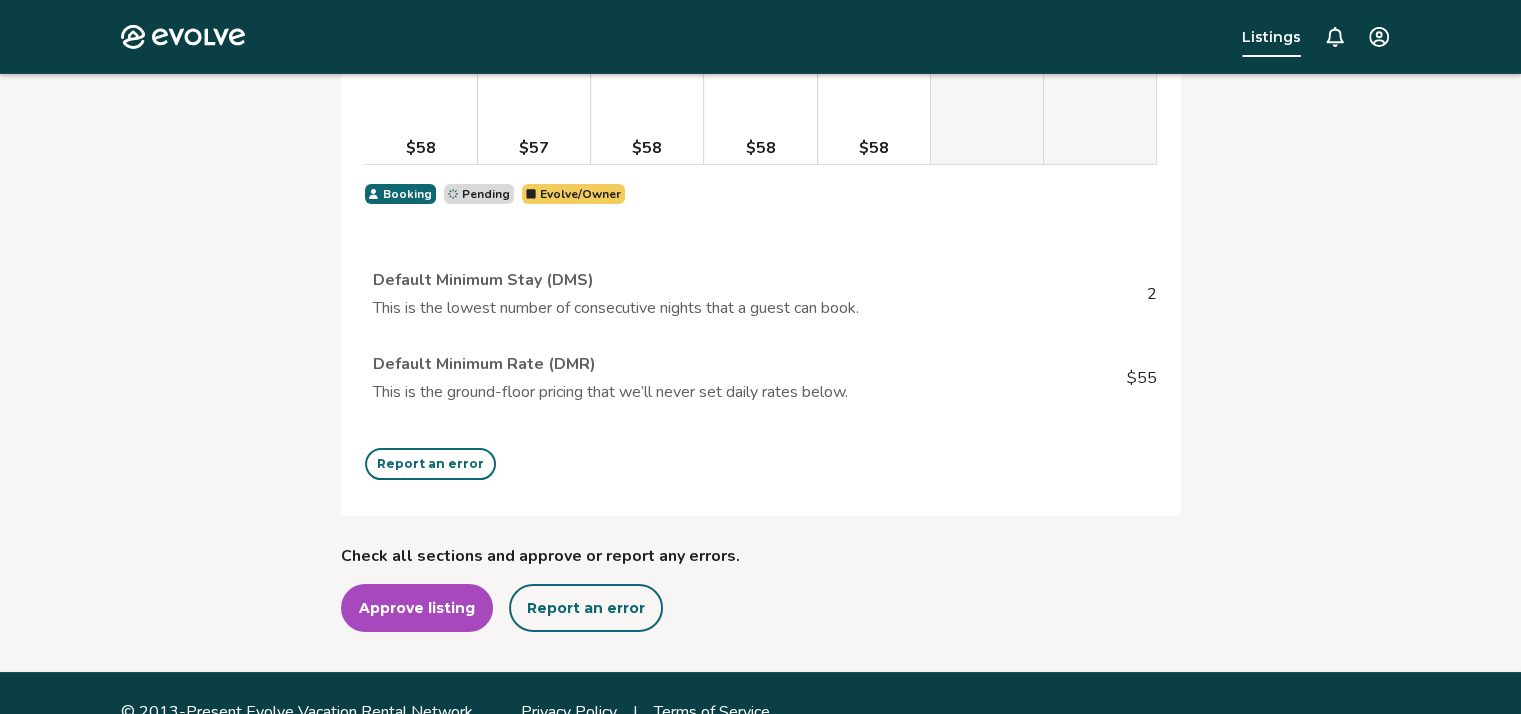 scroll, scrollTop: 6857, scrollLeft: 0, axis: vertical 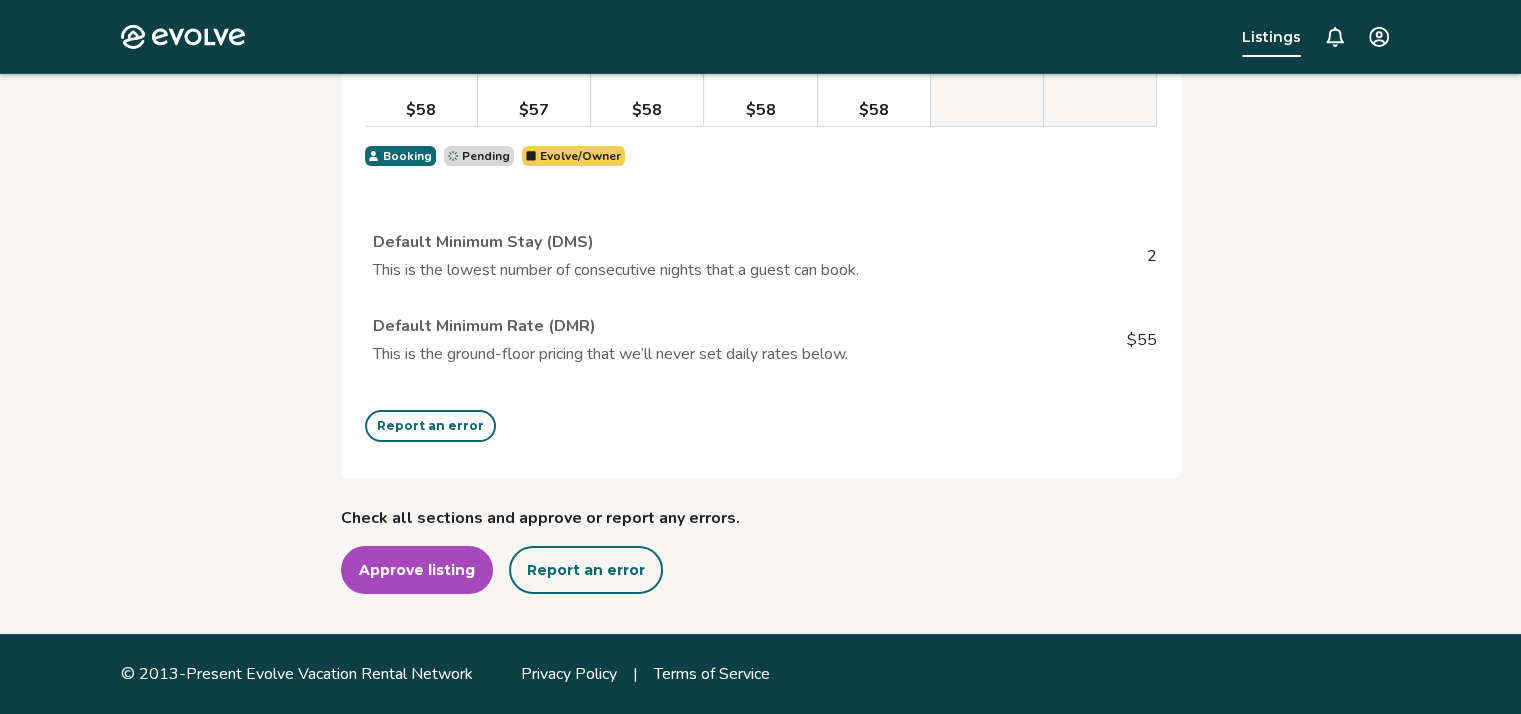 drag, startPoint x: 308, startPoint y: 1, endPoint x: 1334, endPoint y: 385, distance: 1095.5054 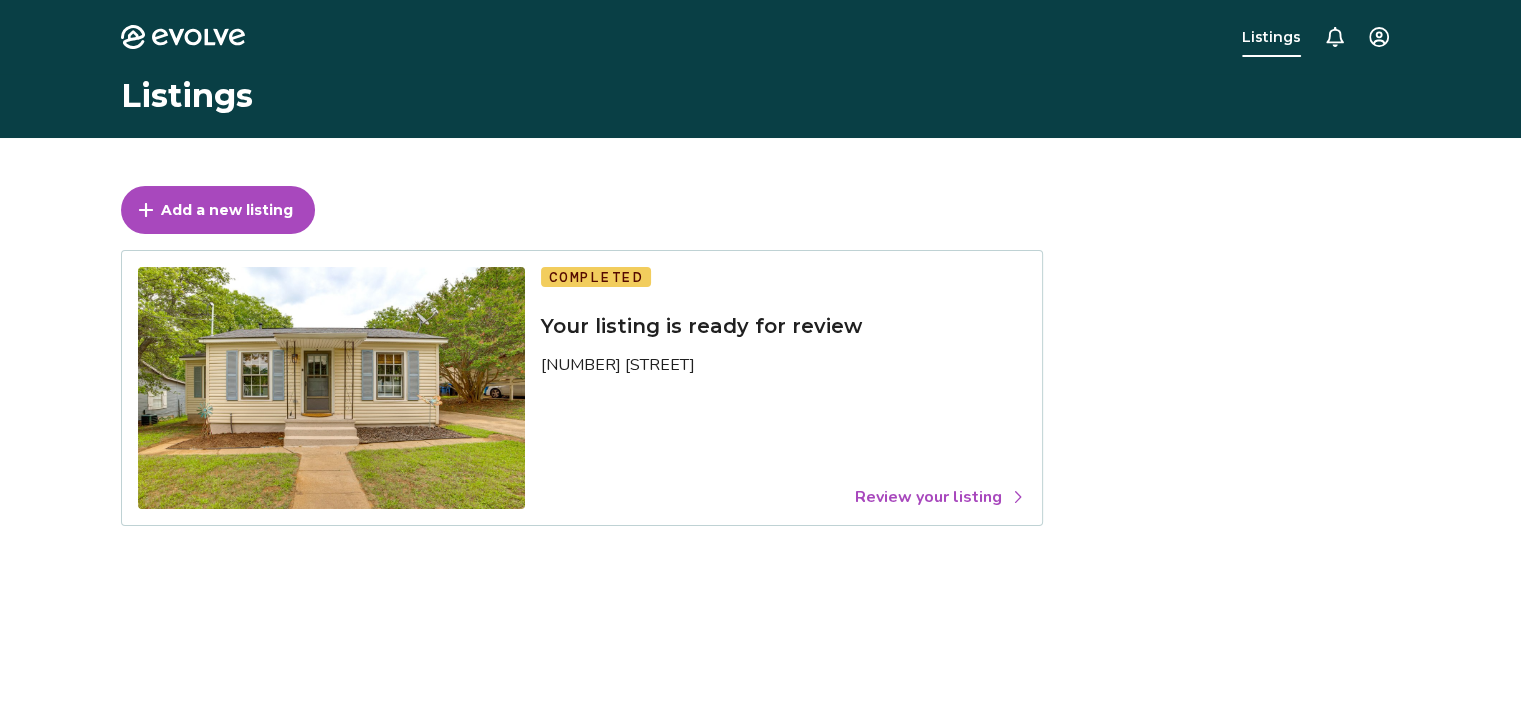 click on "Evolve" 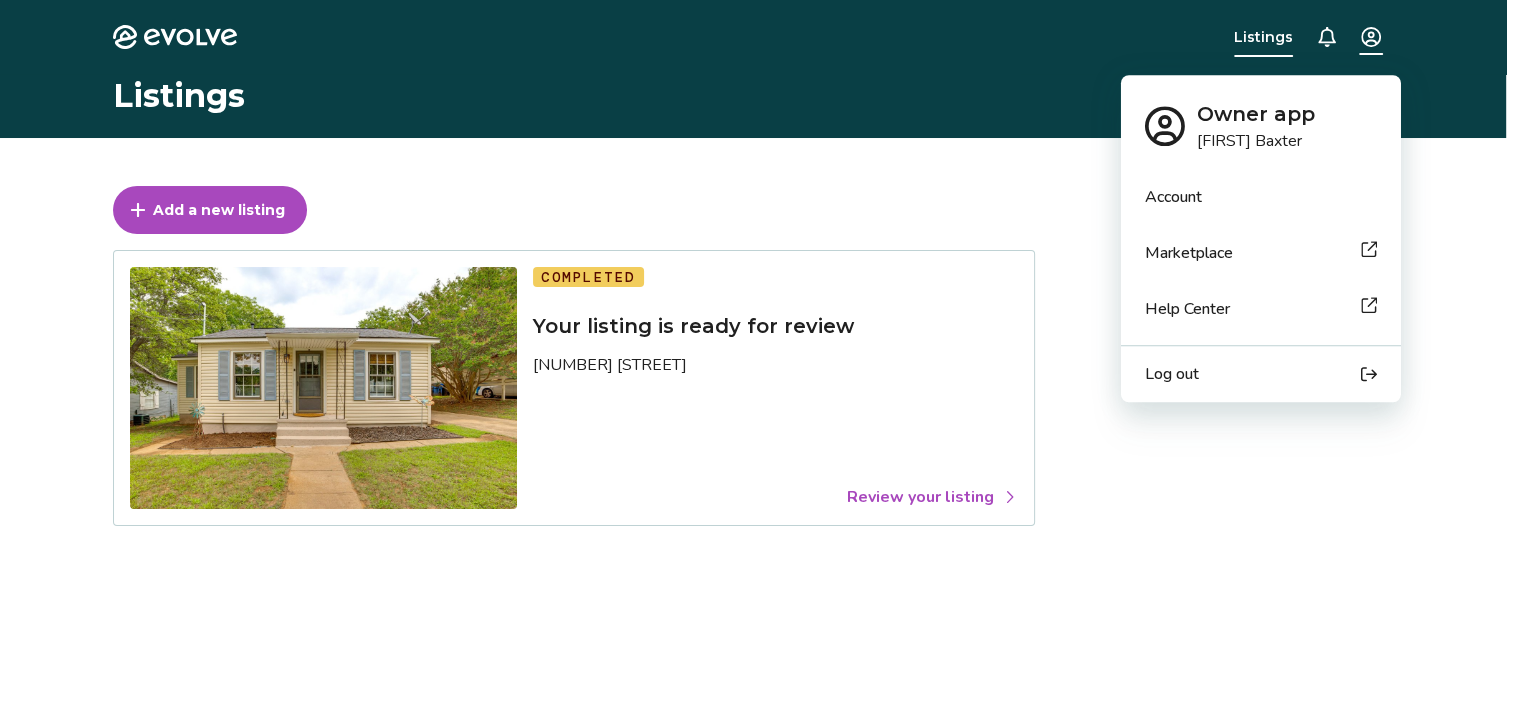 click on "Review your listing Take a moment to double-check the information for accuracy. As soon as you confirm everything looks good, we'll start the process of publishing it across all our booking platforms. Check all sections and approve or report any errors. Approve listing Report an error Photos View all photos Report an error Occupancy Bedrooms 2 Bathrooms 1 Maximum occupancy 4 Report an error Guest pre-arrival information Listing details This is all the information that will appear on your public listing. Headline Near Waterloo Lake: Restored 1930s Home w/ Yard Description The property House rules No smoking No pets allowed No events, parties, or large gatherings Must be at least 25 years old to book Additional fees and taxes may apply Photo ID may be required upon check-in
ADDITIONAL INFORMATION This single-story home requires 3 steps to enter The location Less than a mile to Denison Katy Trail 2 miles to Waterloo Lake Regional Park & Main Street: shopping & dining 3 miles to Frontier Village & Museum Deck" at bounding box center [760, 517] 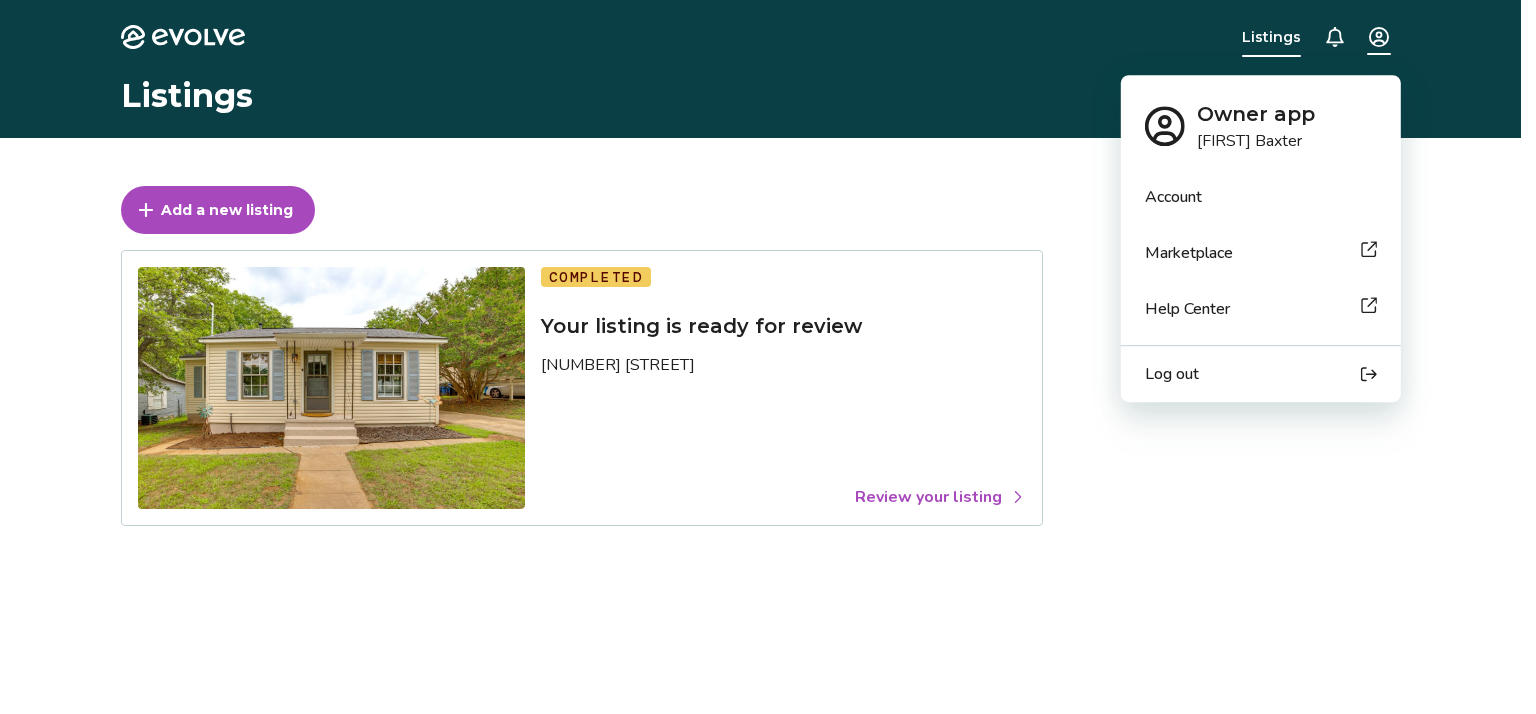 click on "Marketplace" at bounding box center (1189, 253) 